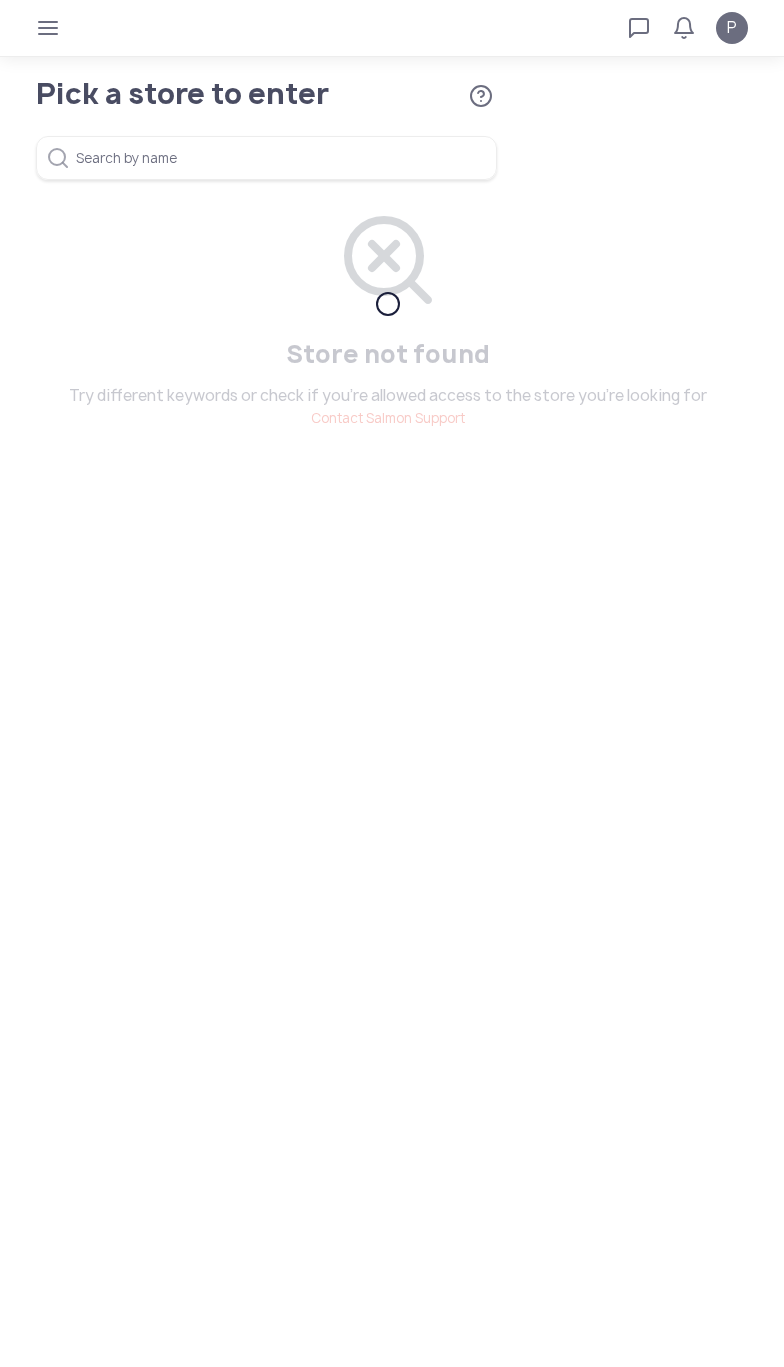 scroll, scrollTop: 0, scrollLeft: 0, axis: both 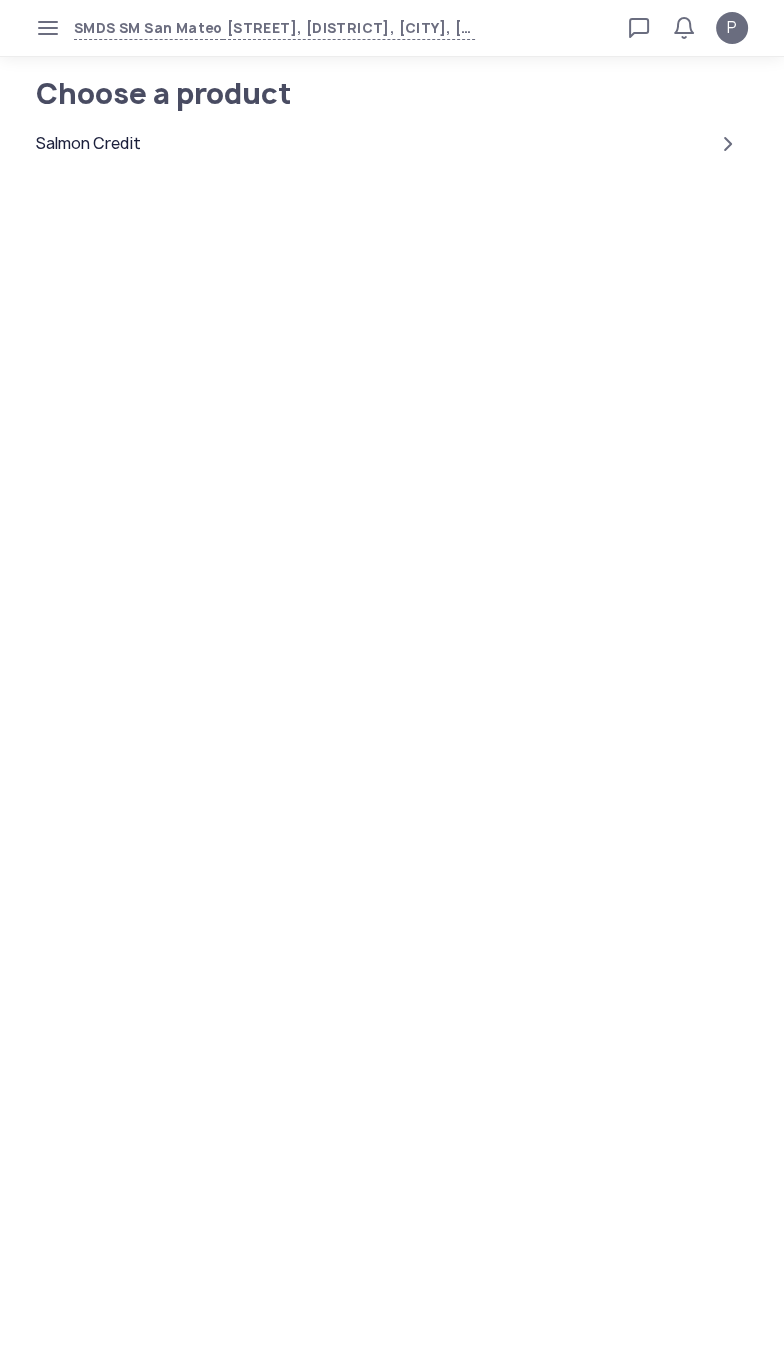 click on "Salmon Credit" 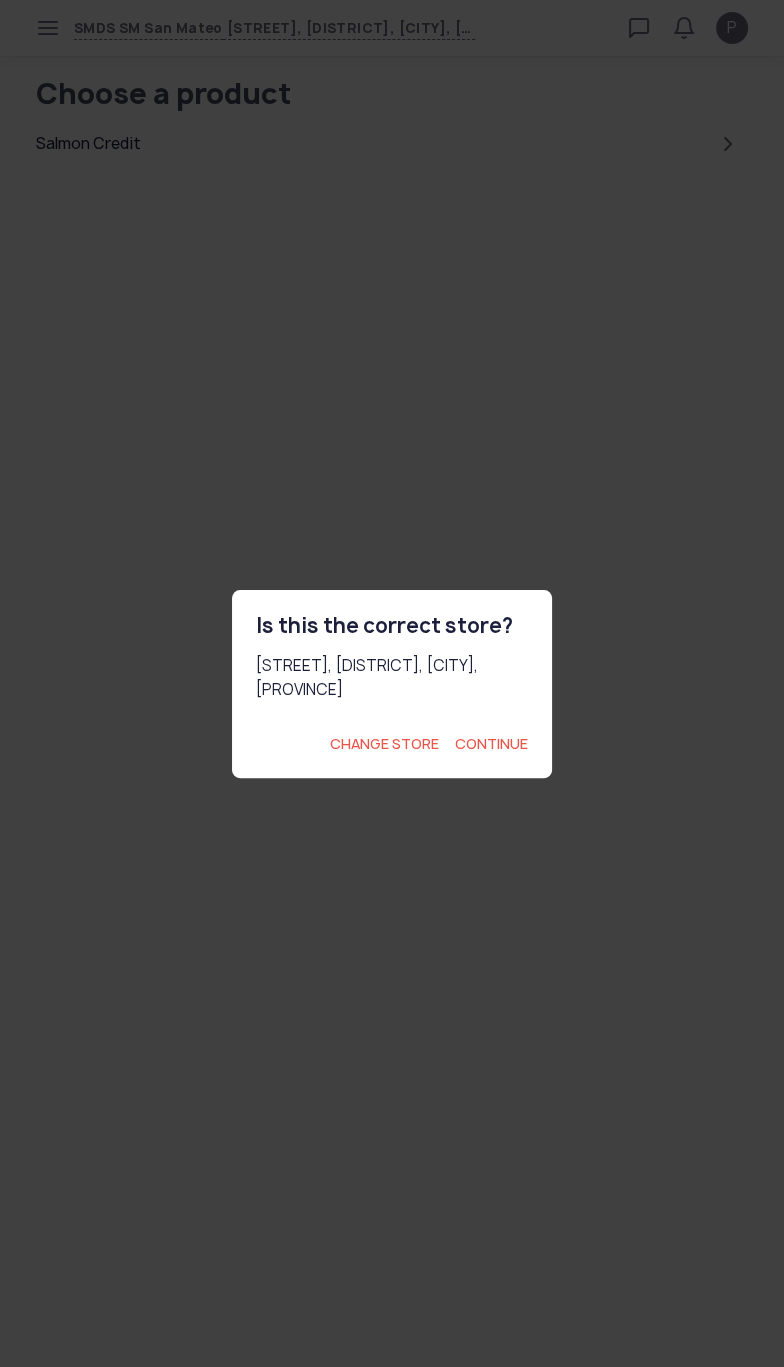 click on "Continue" 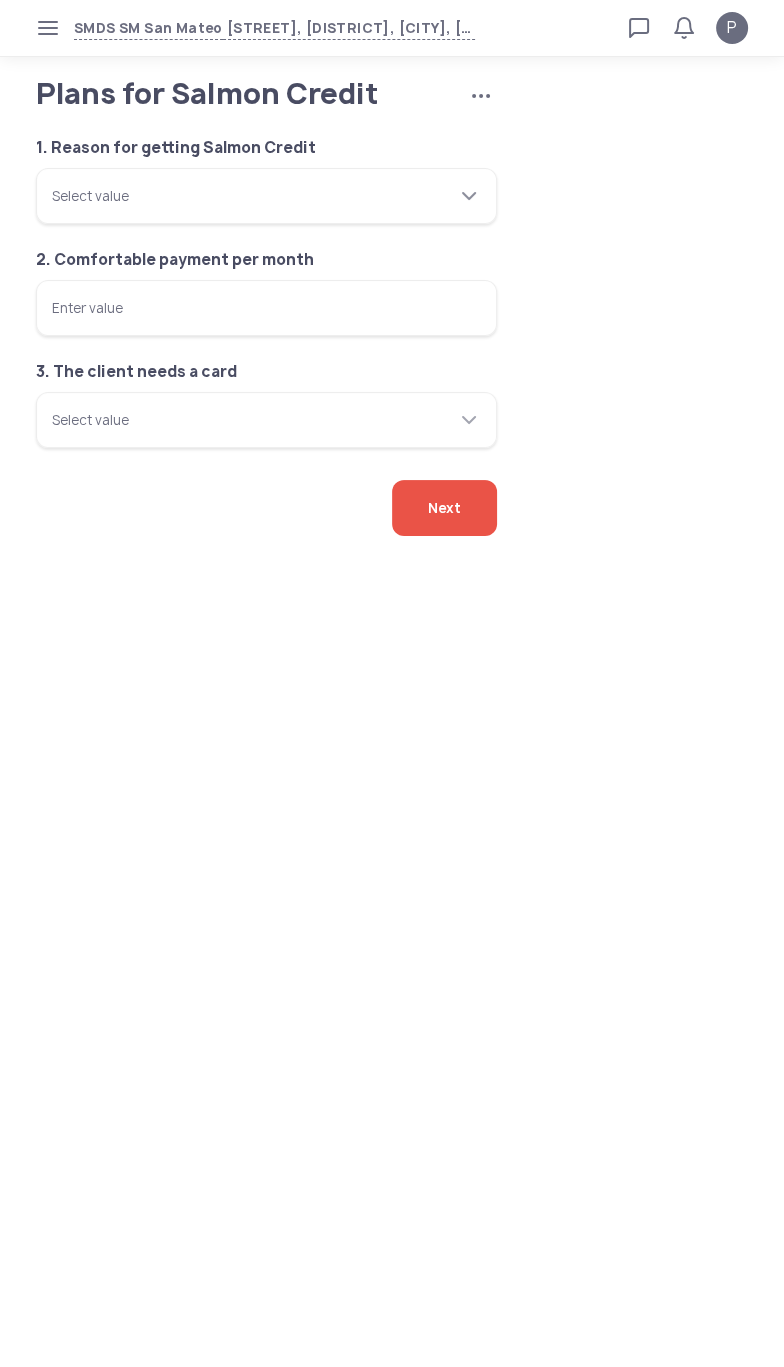 click on "Select value" 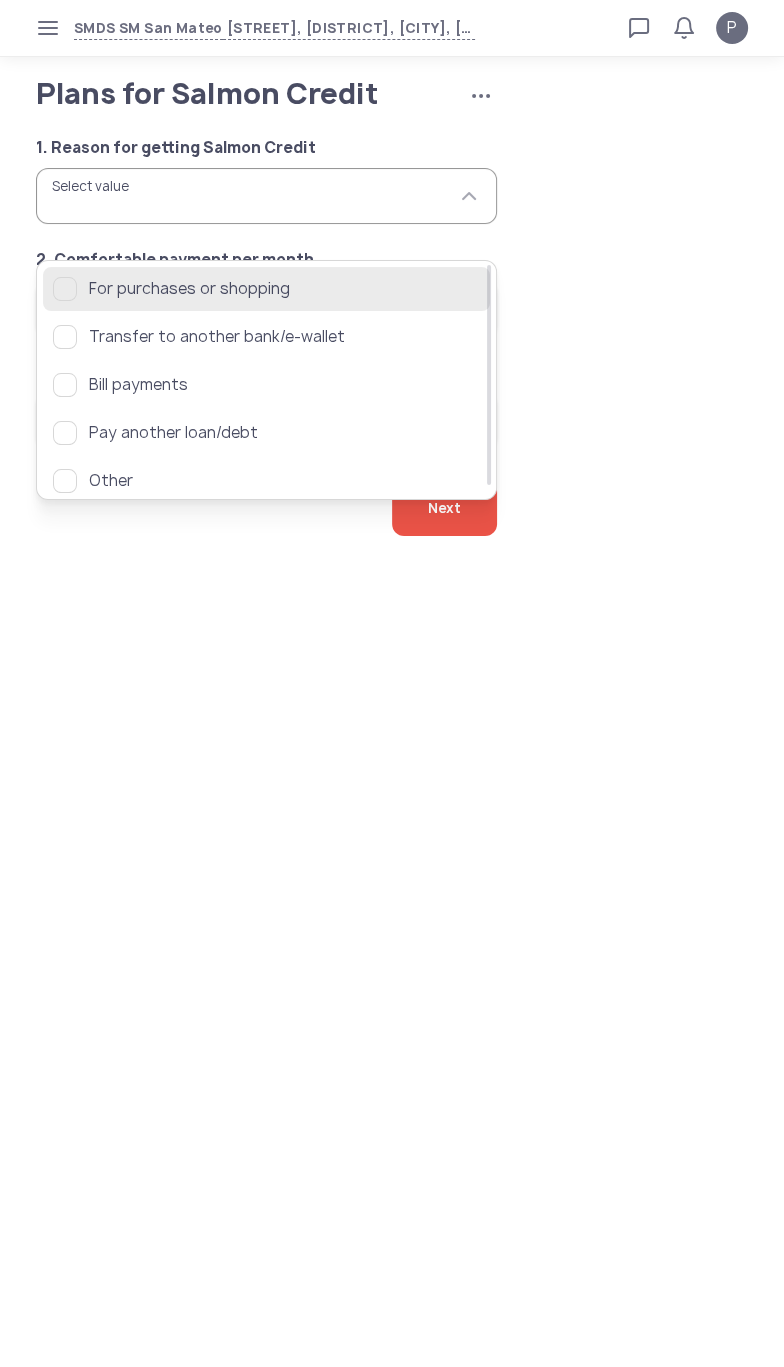 click 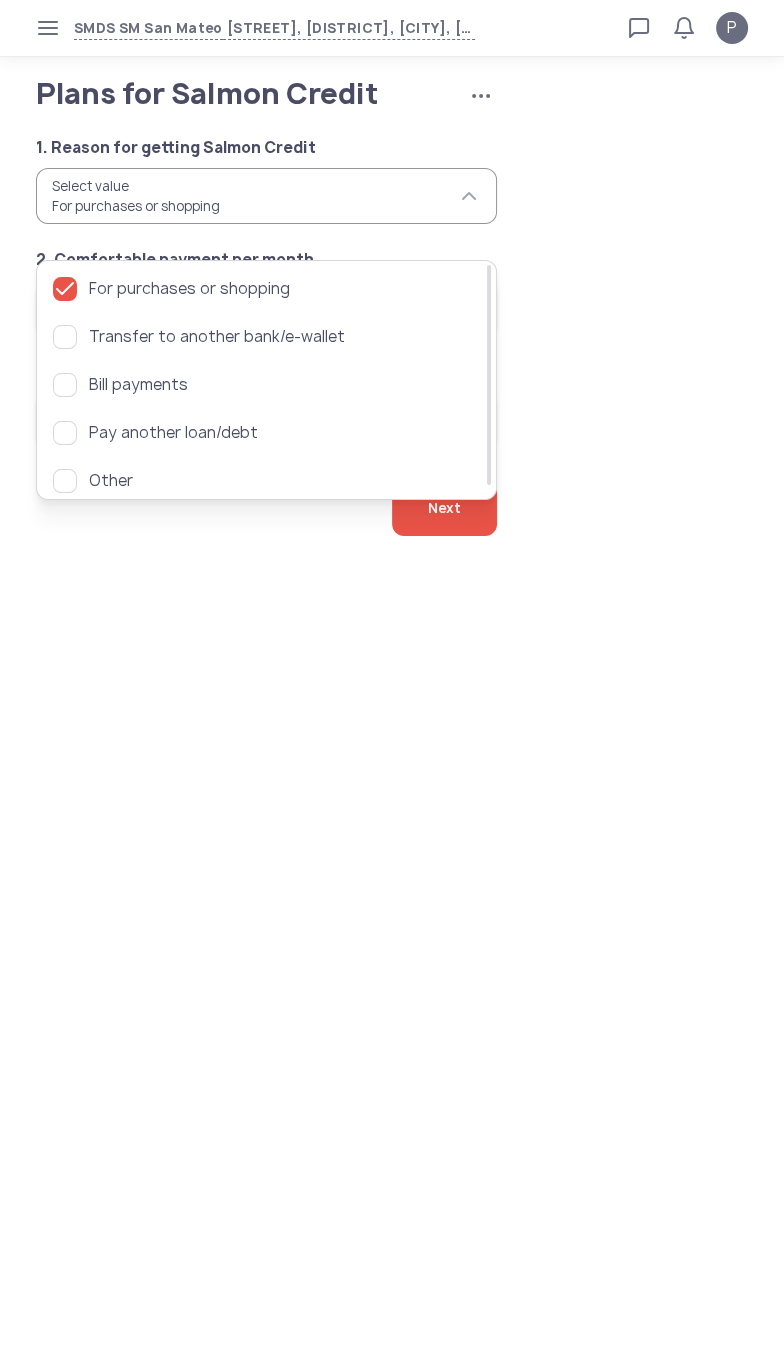 click on "Plans for Salmon Credit   Cancel application  1. Reason for getting Salmon Credit  Select value  For purchases or shopping 2. Comfortable payment per month  Enter value  3. The client needs a card  Select value   Next" 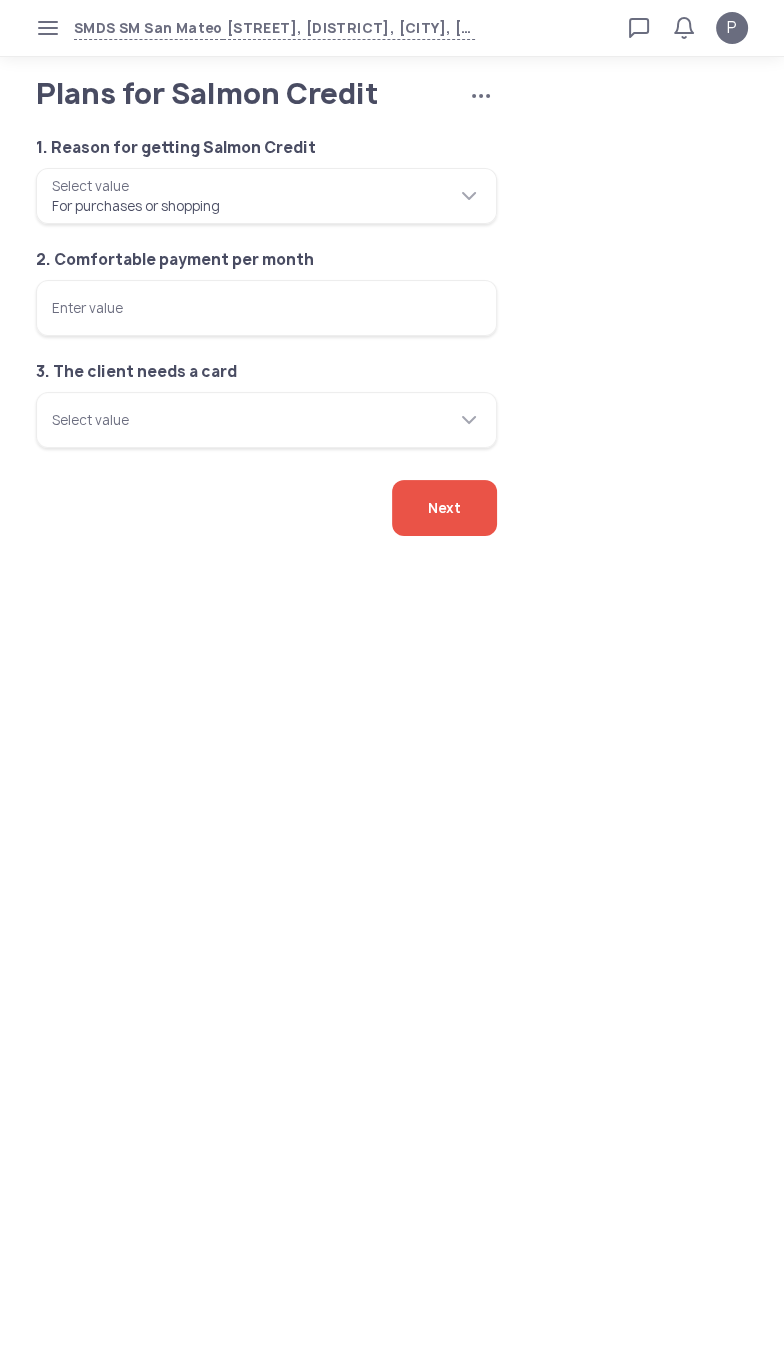 click on "Enter value" at bounding box center (266, 308) 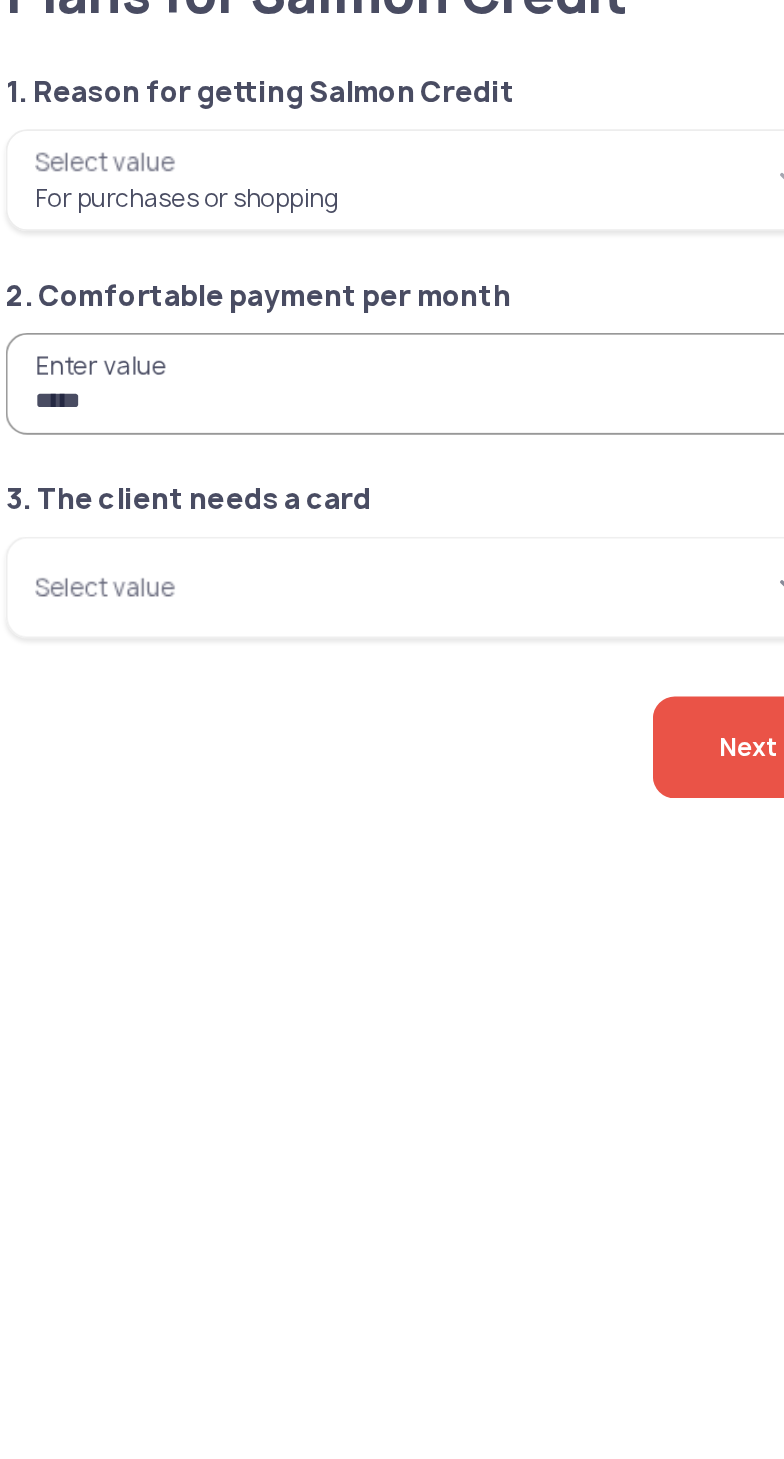 type on "*****" 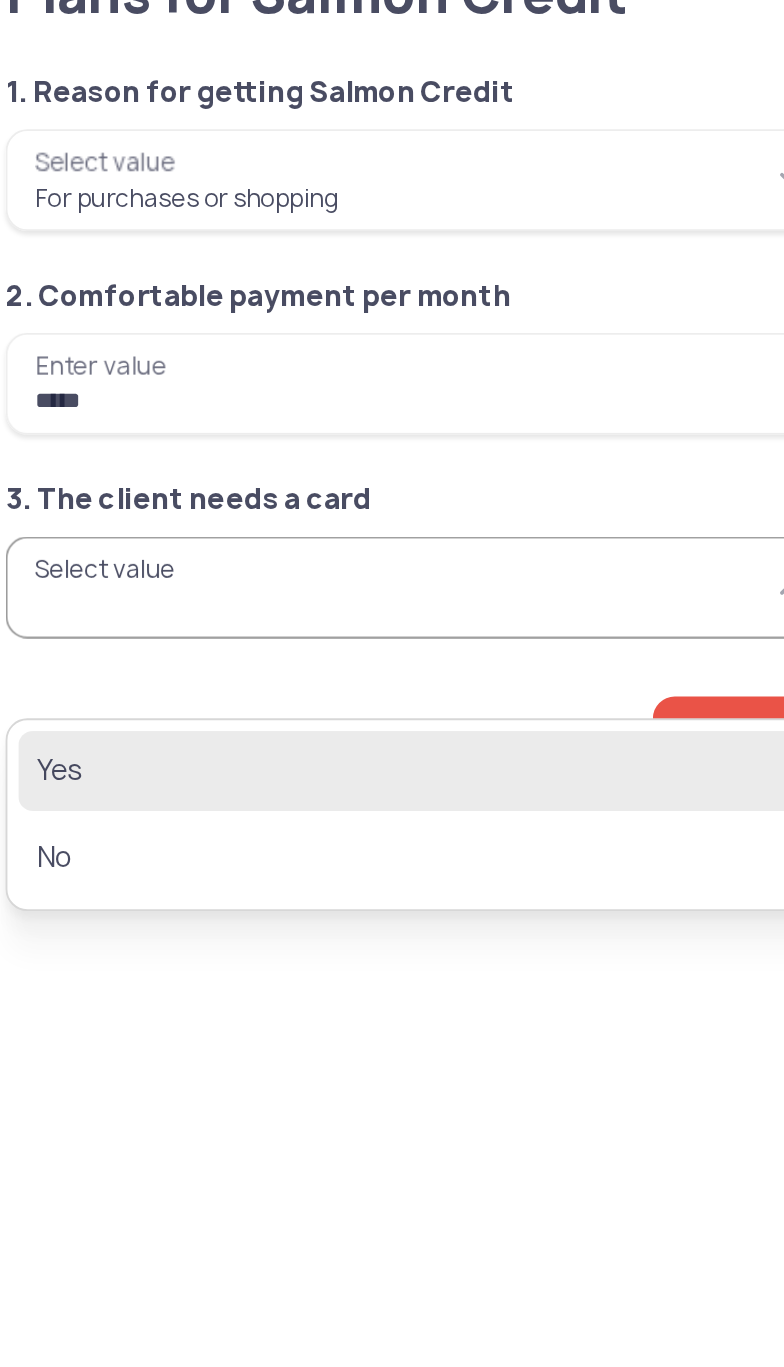 click on "Yes" 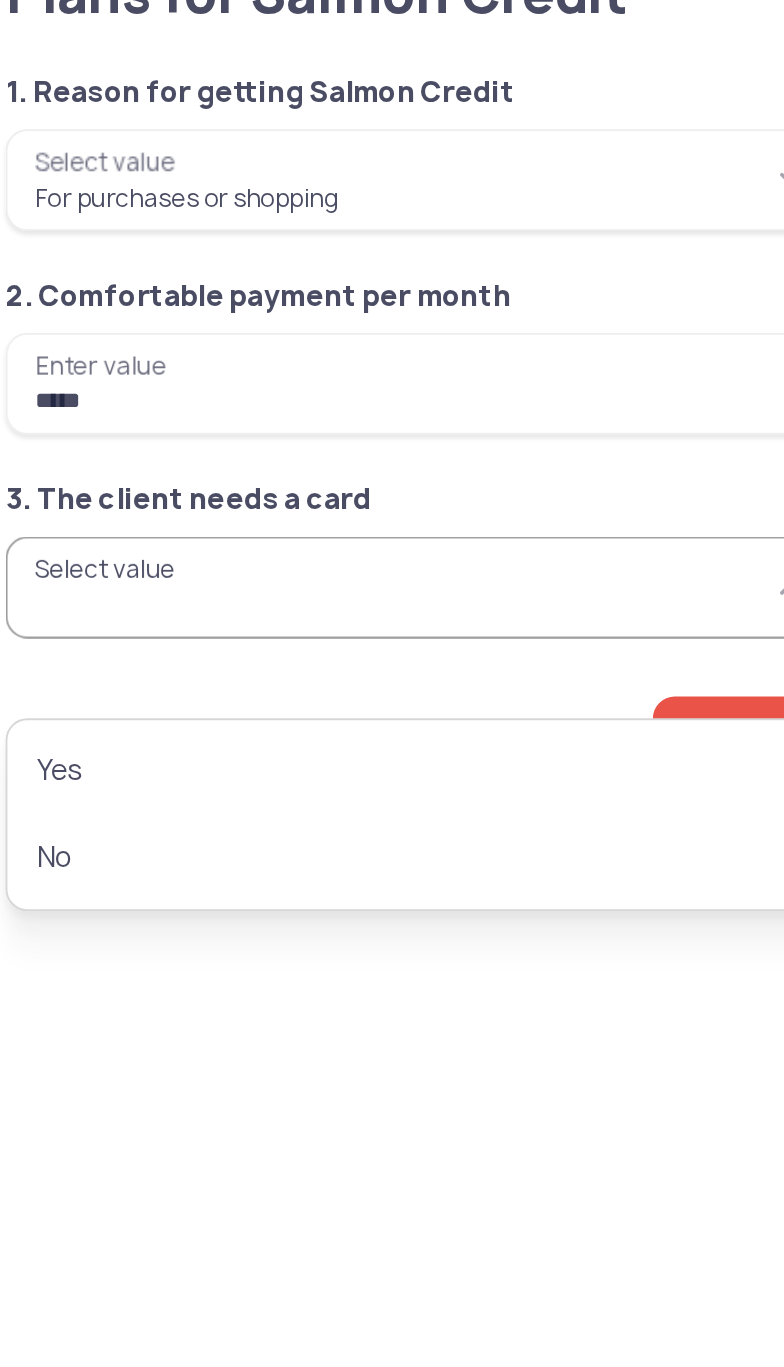 type on "***" 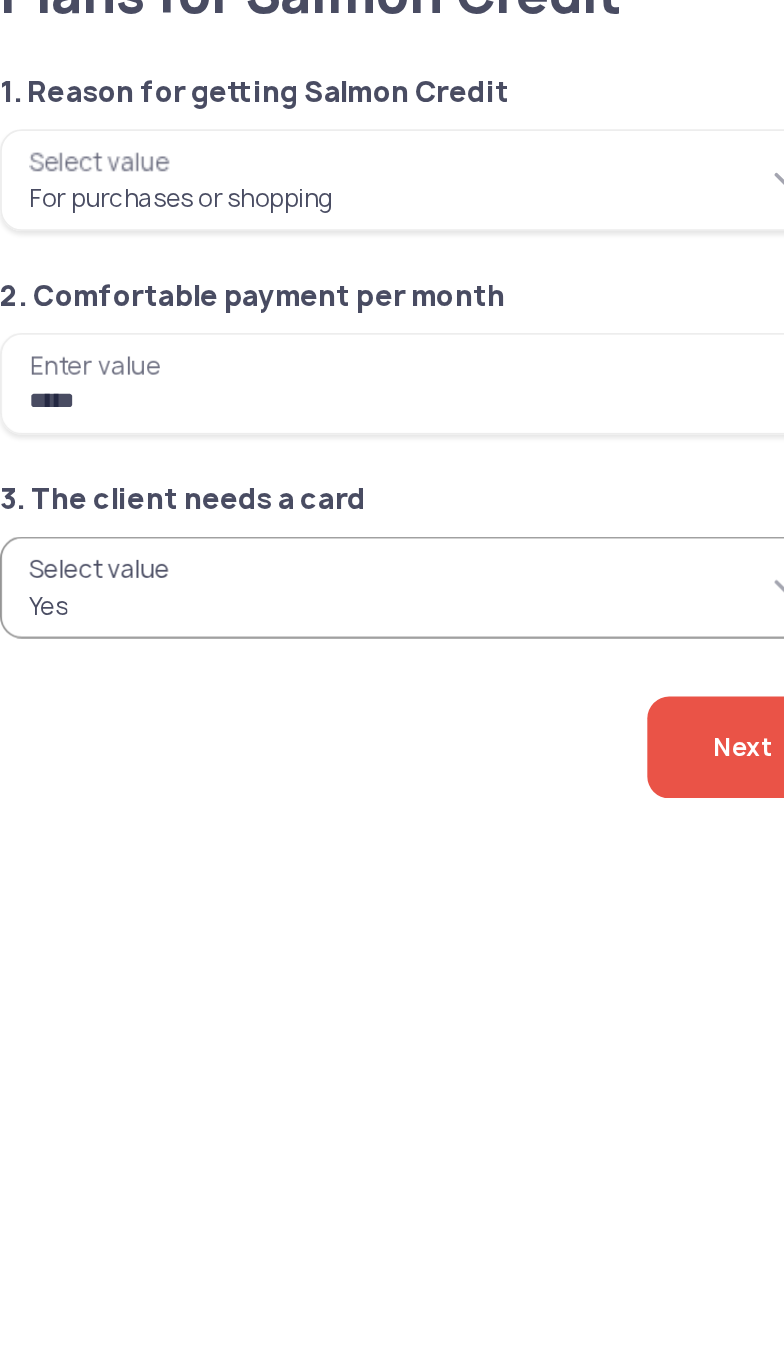 click on "Next" 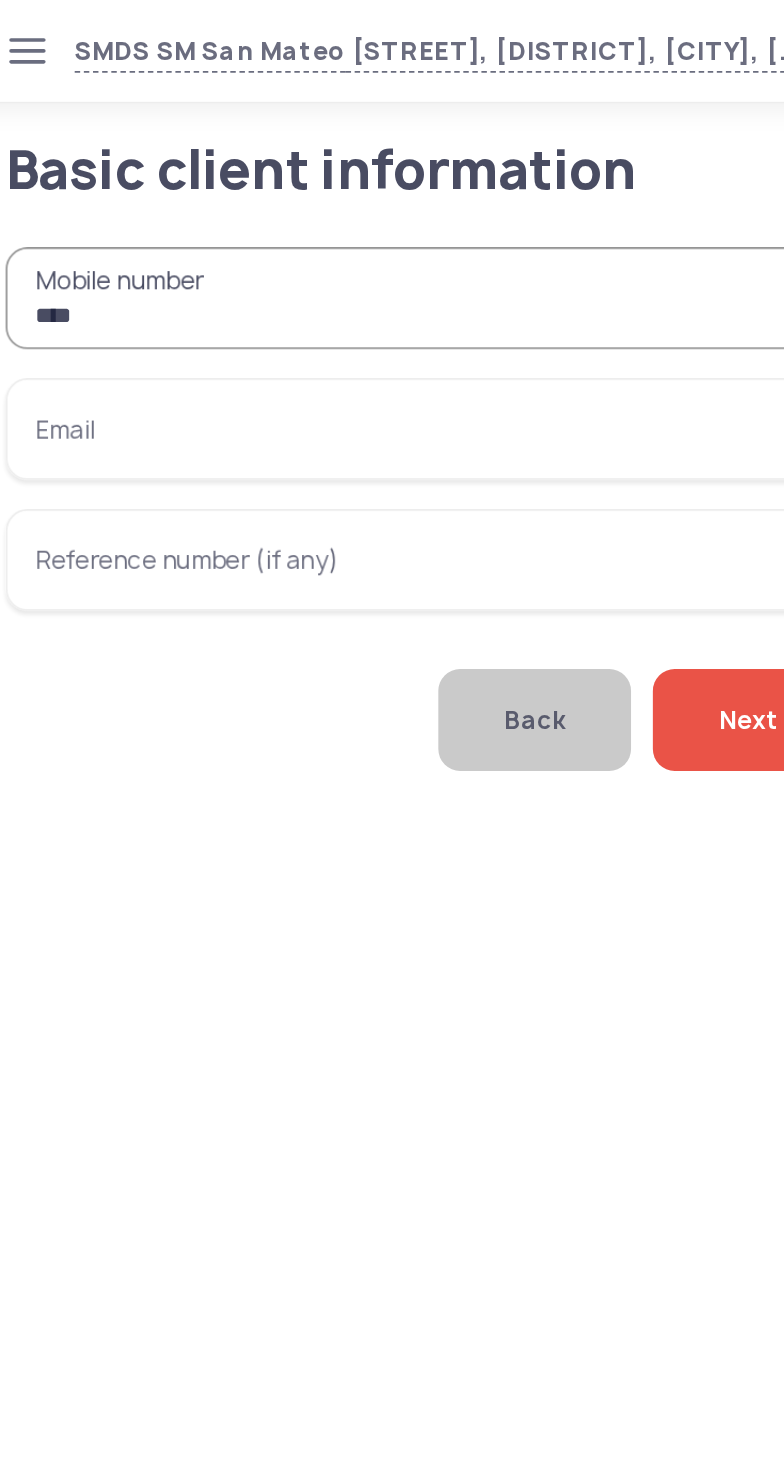 click on "Reference number (if any)" at bounding box center (266, 308) 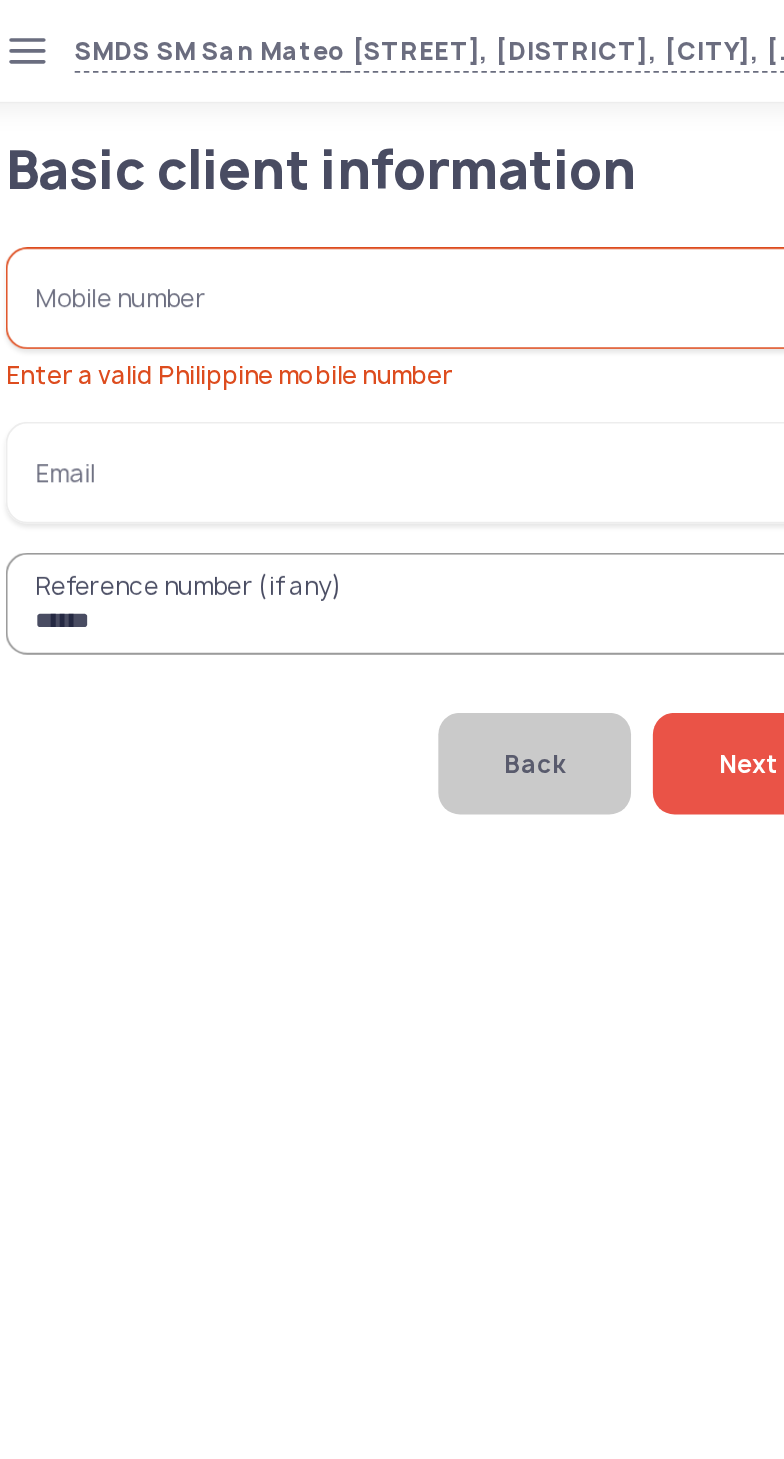 type on "******" 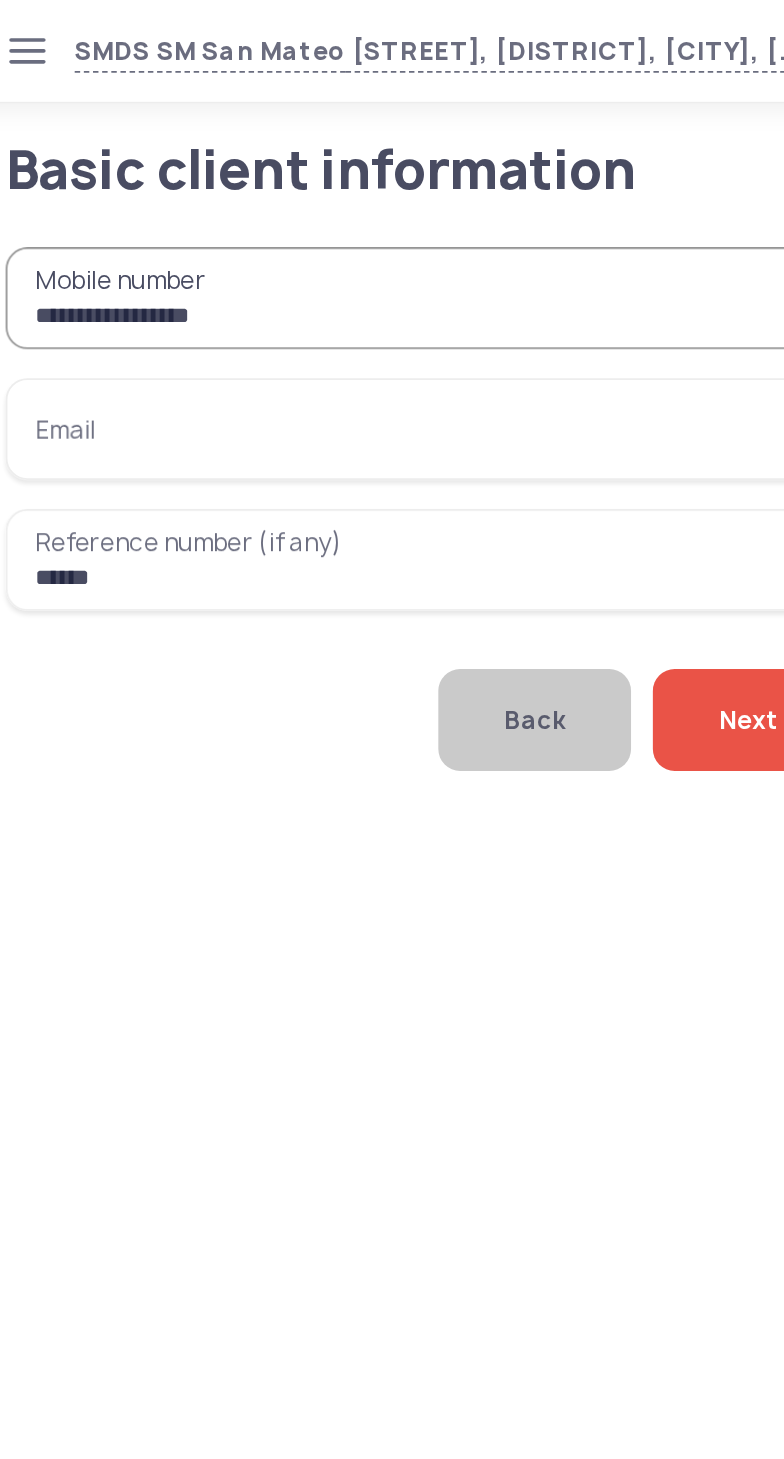 type on "**********" 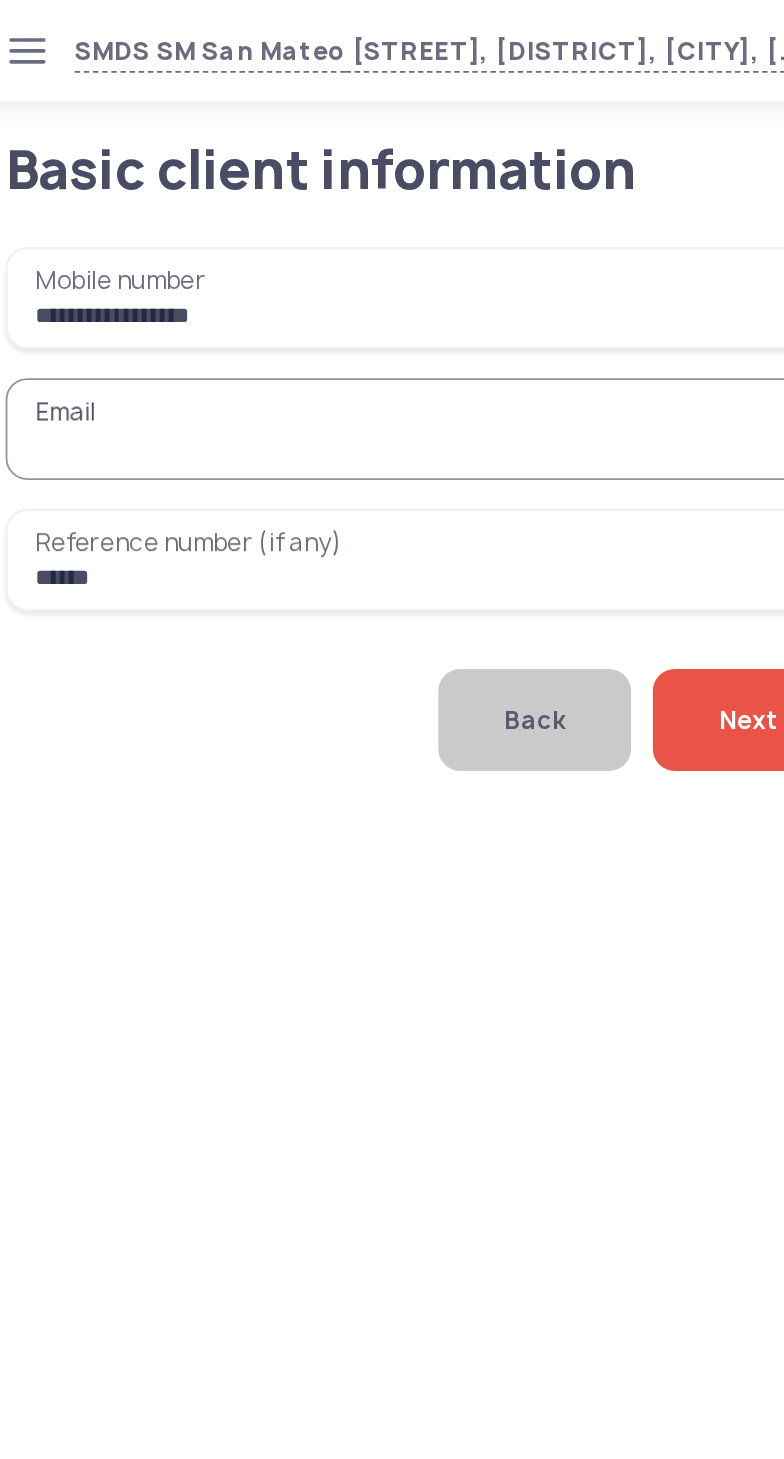 click on "Email" at bounding box center [266, 236] 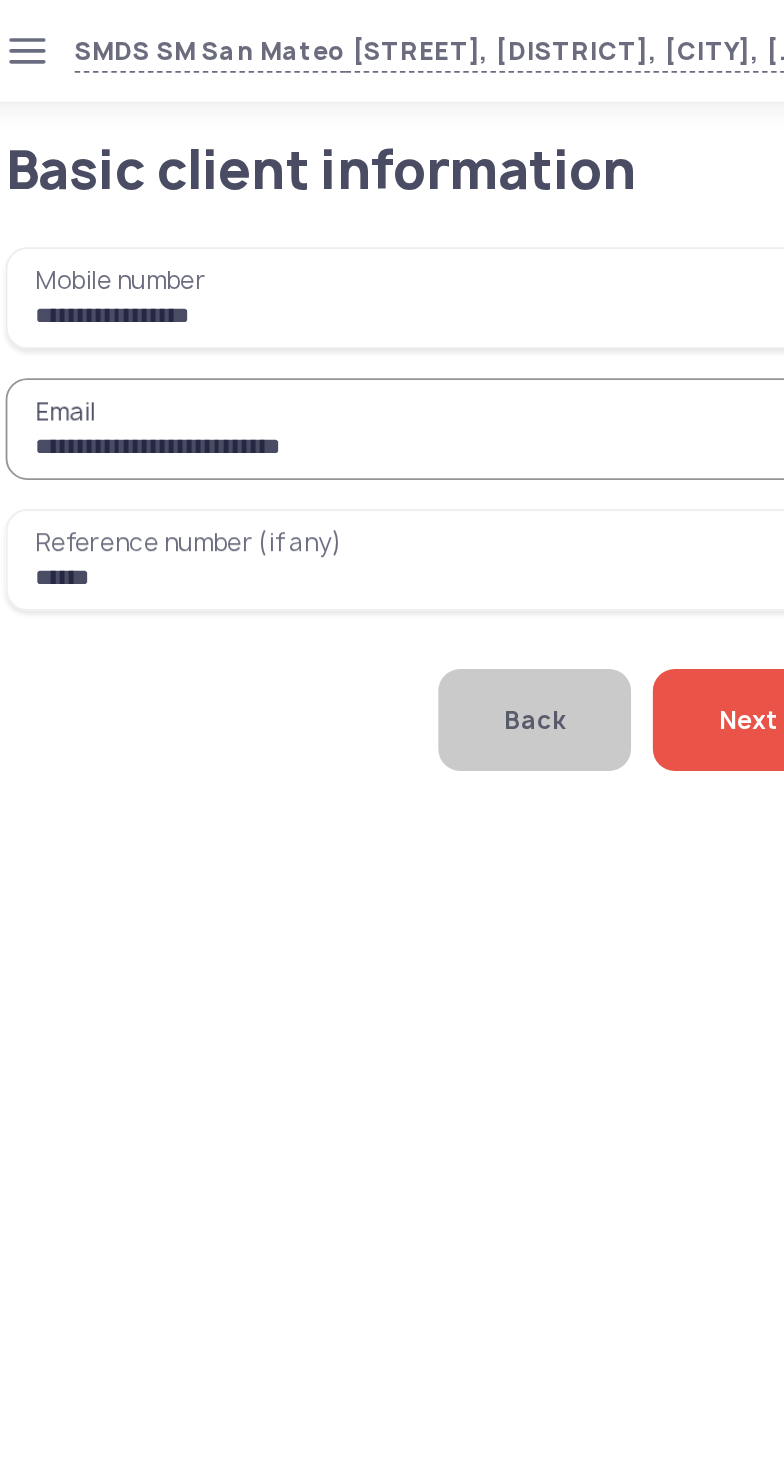 type on "**********" 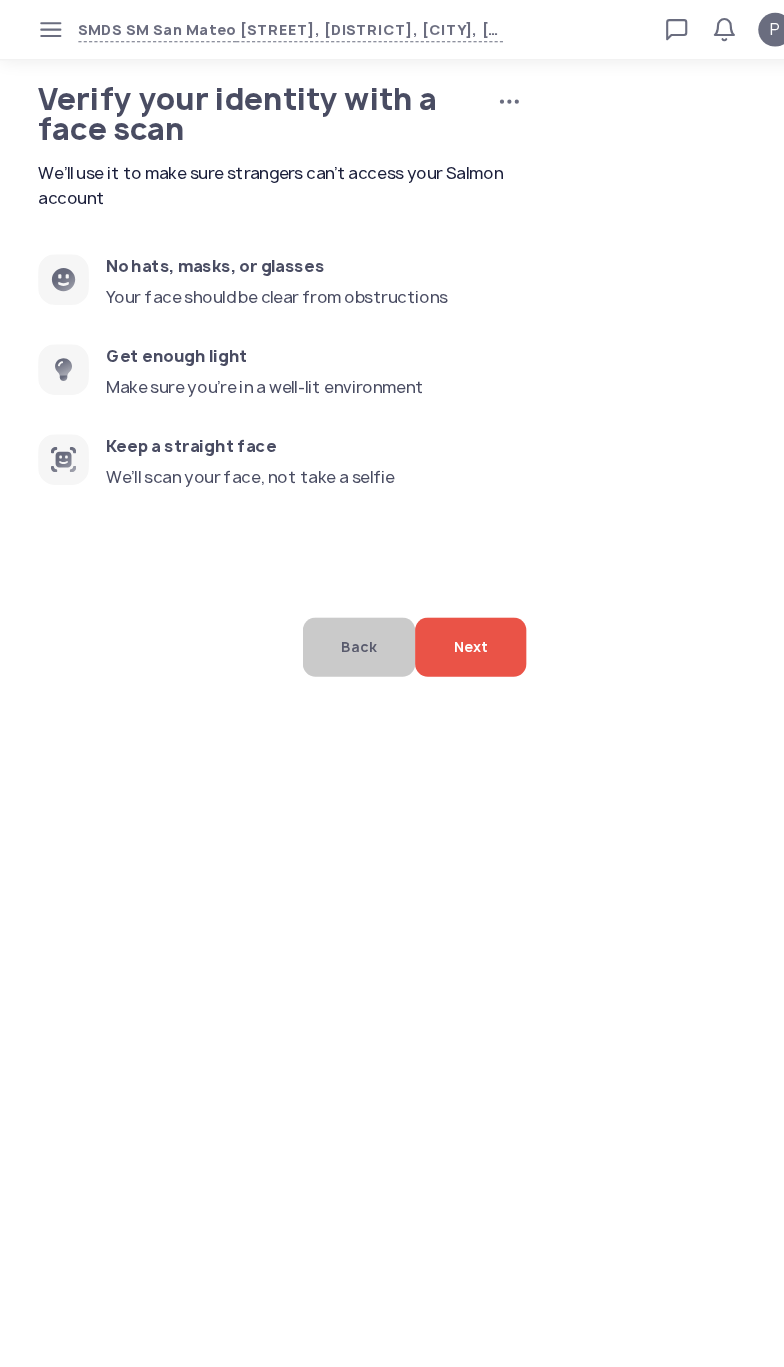click on "Next" 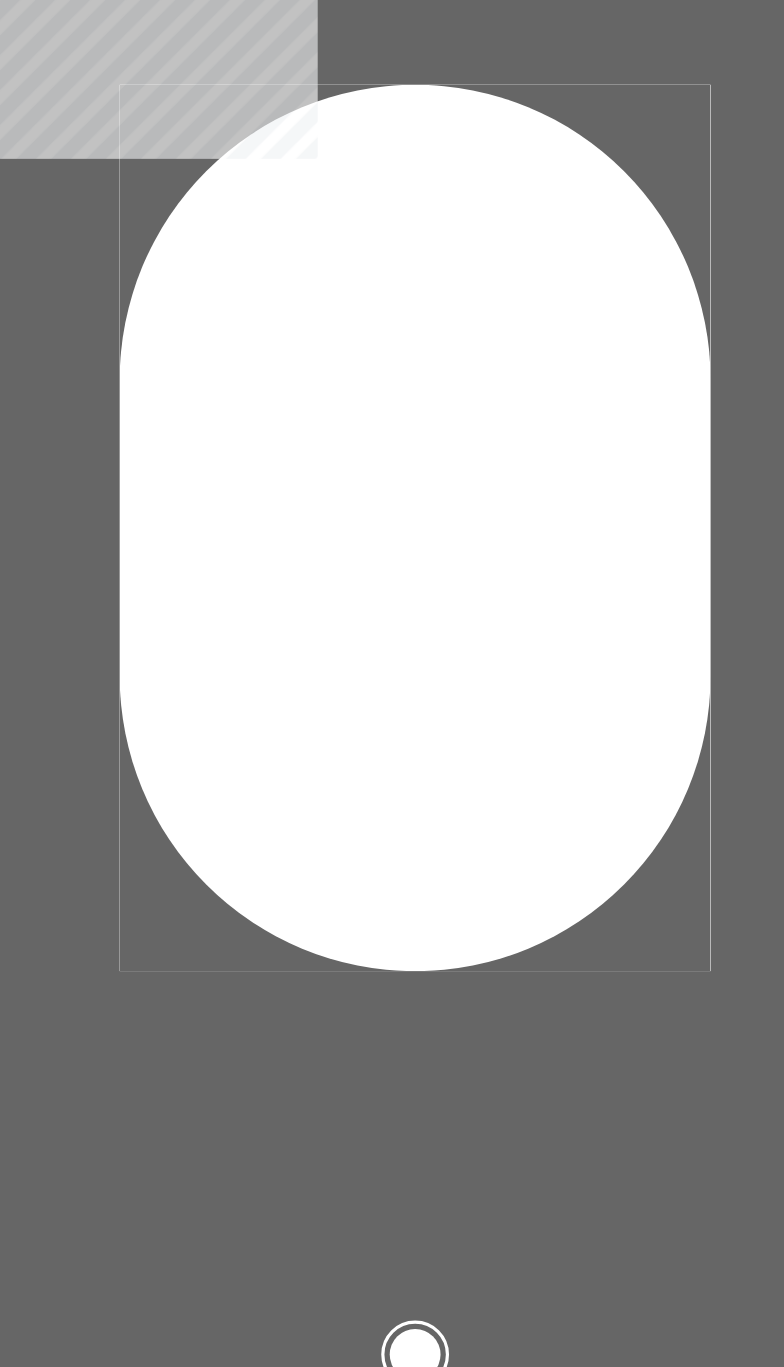click 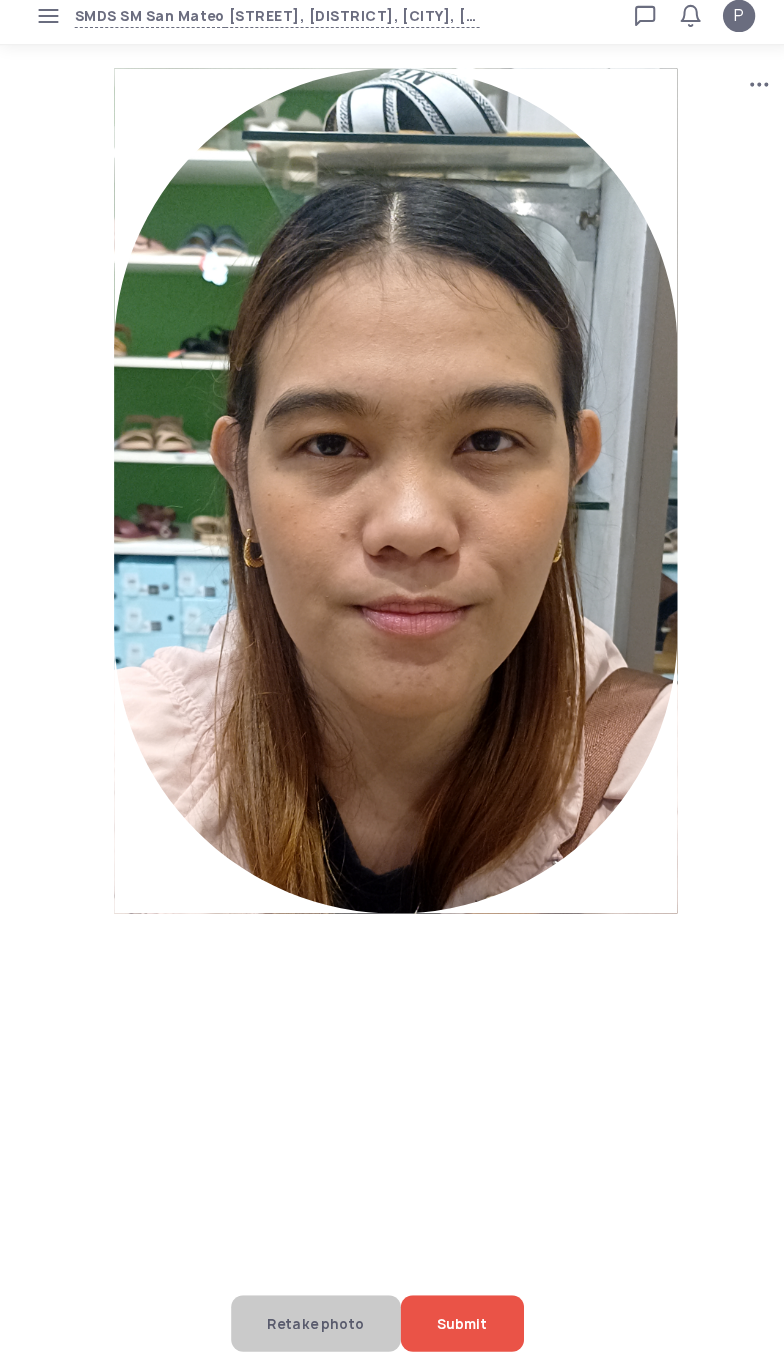 click on "Submit" 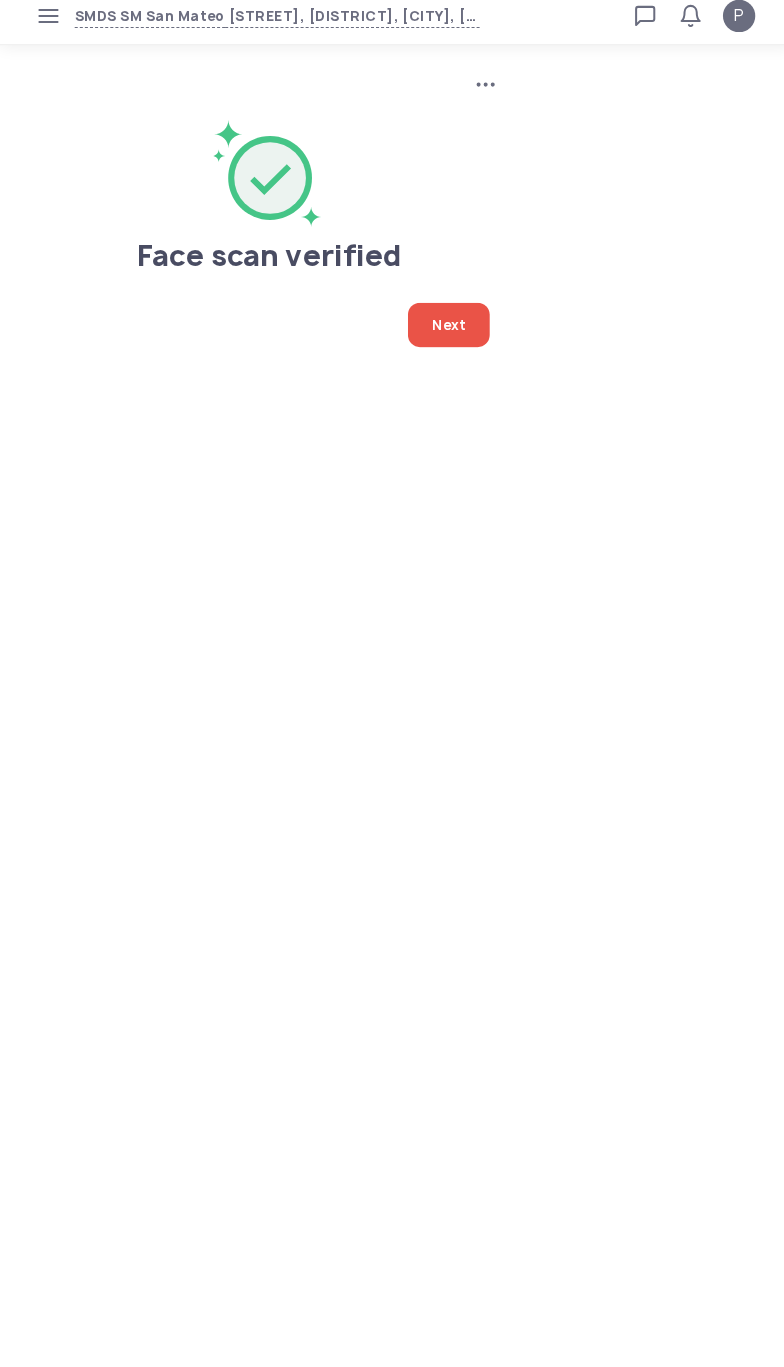 scroll, scrollTop: 0, scrollLeft: 0, axis: both 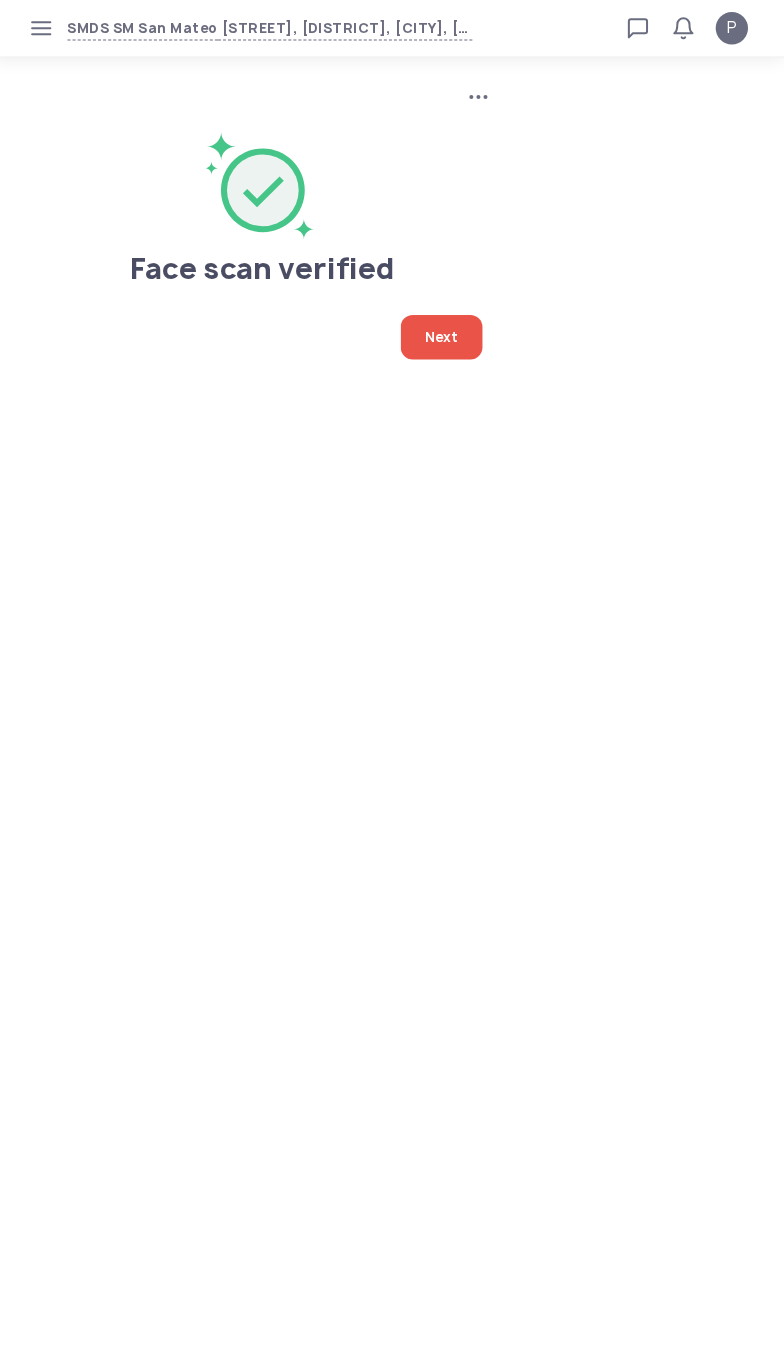 click on "Next" 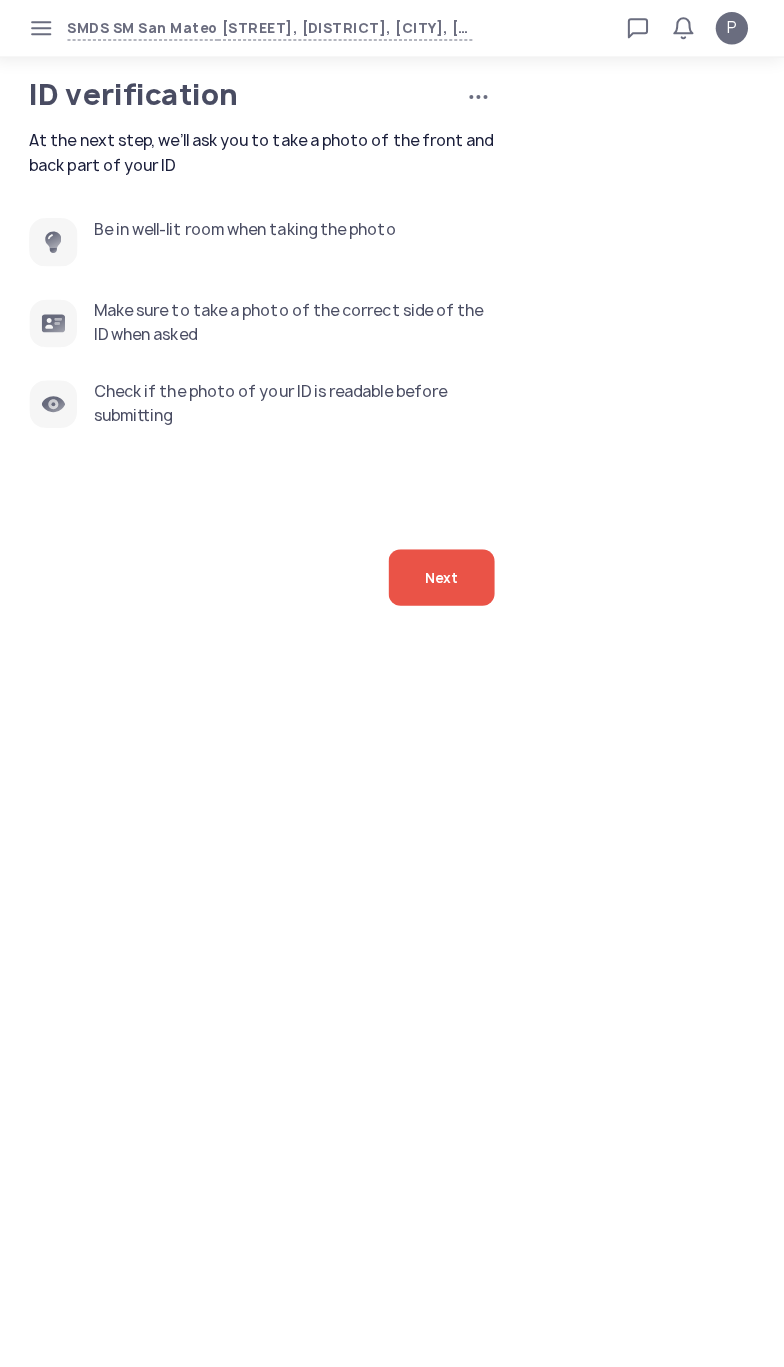 click on "Next" 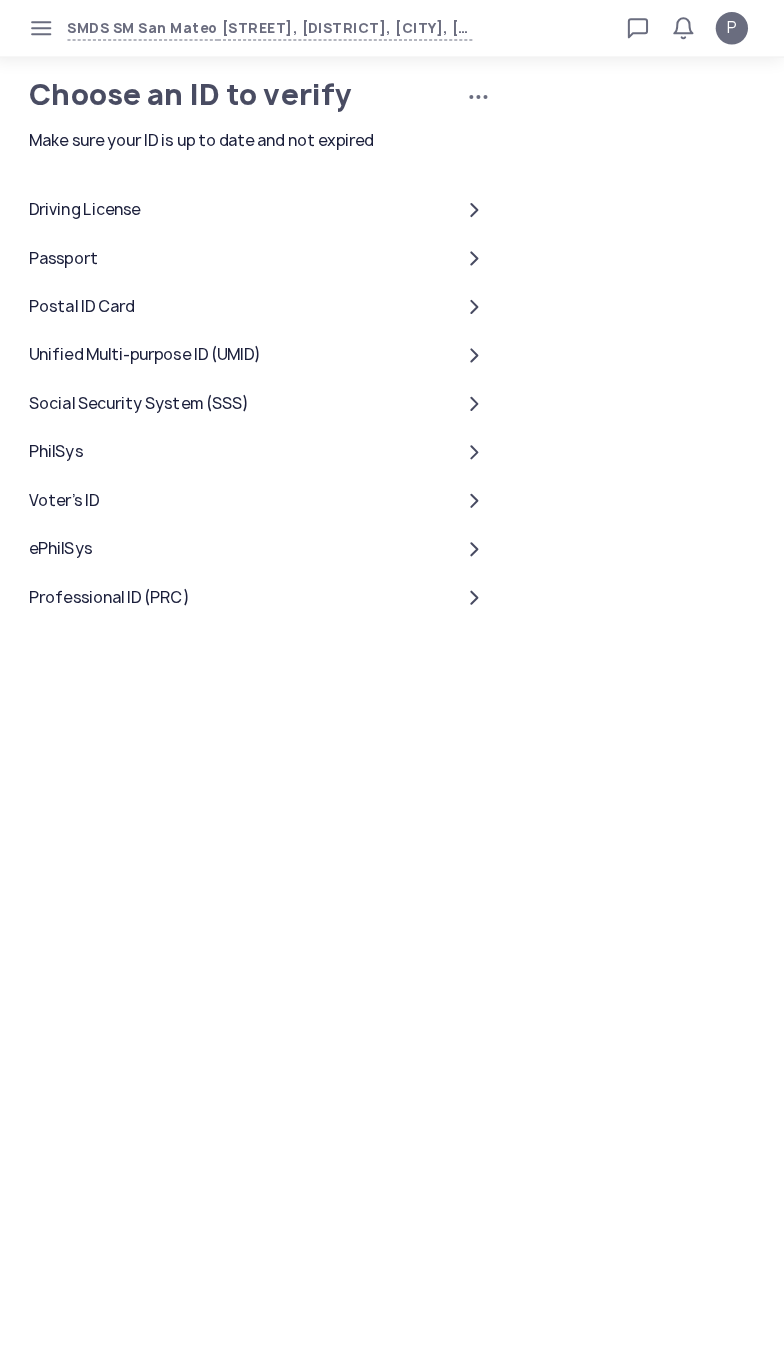 click on "Unified Multi-purpose ID (UMID)" 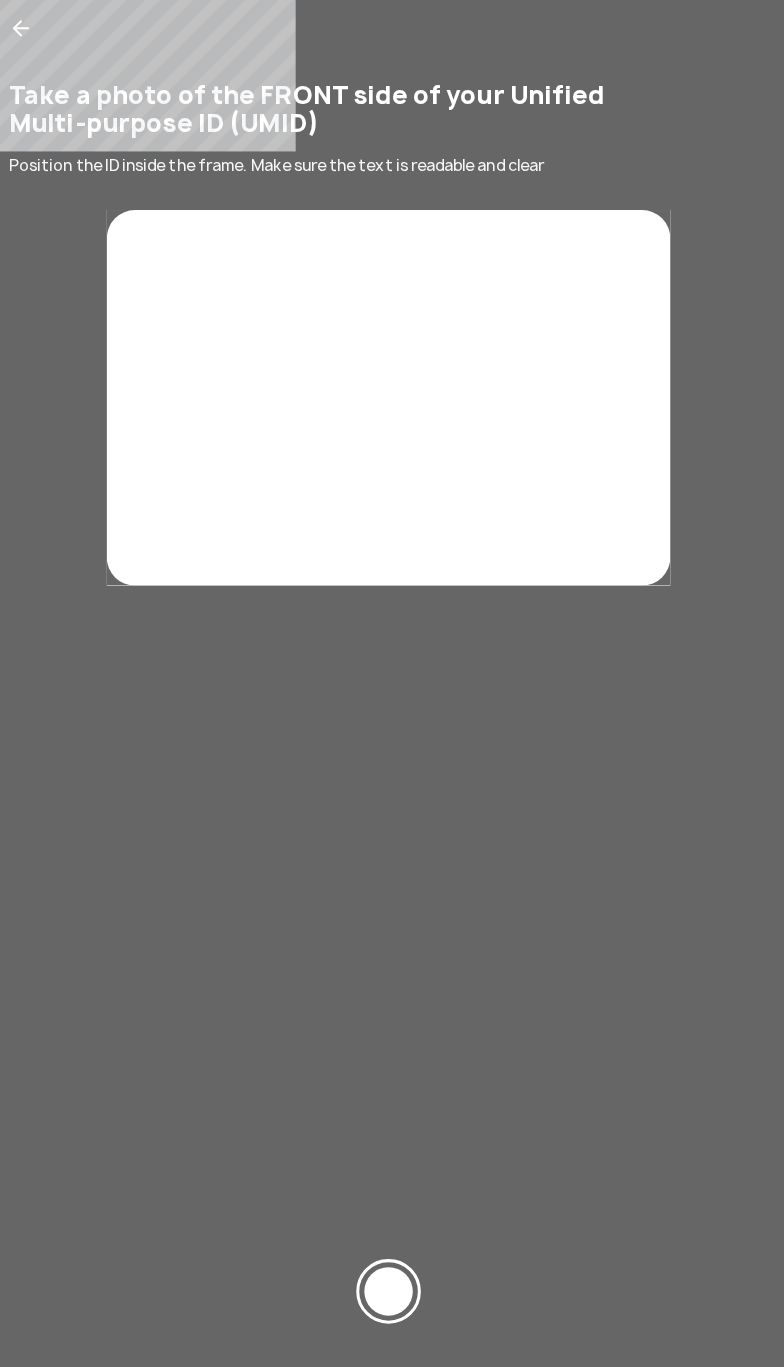 click 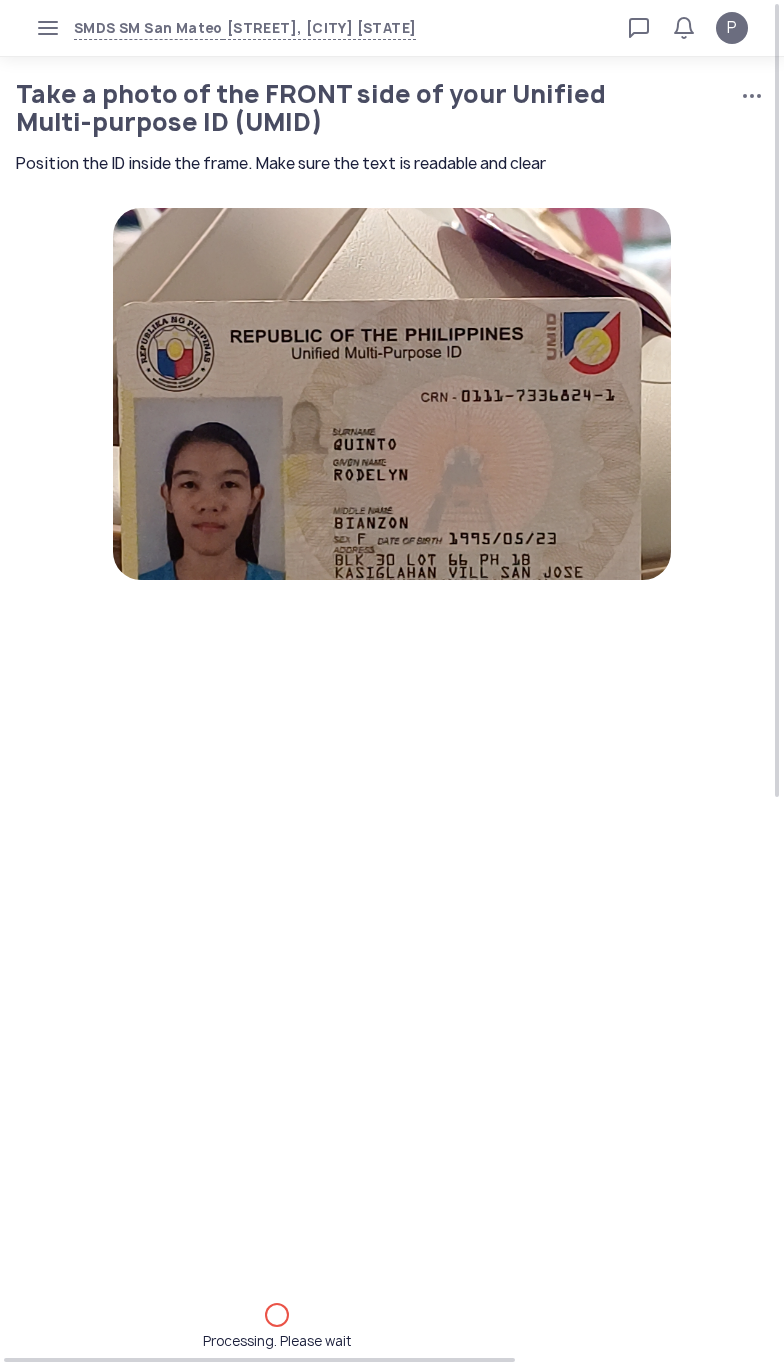 scroll, scrollTop: 0, scrollLeft: 0, axis: both 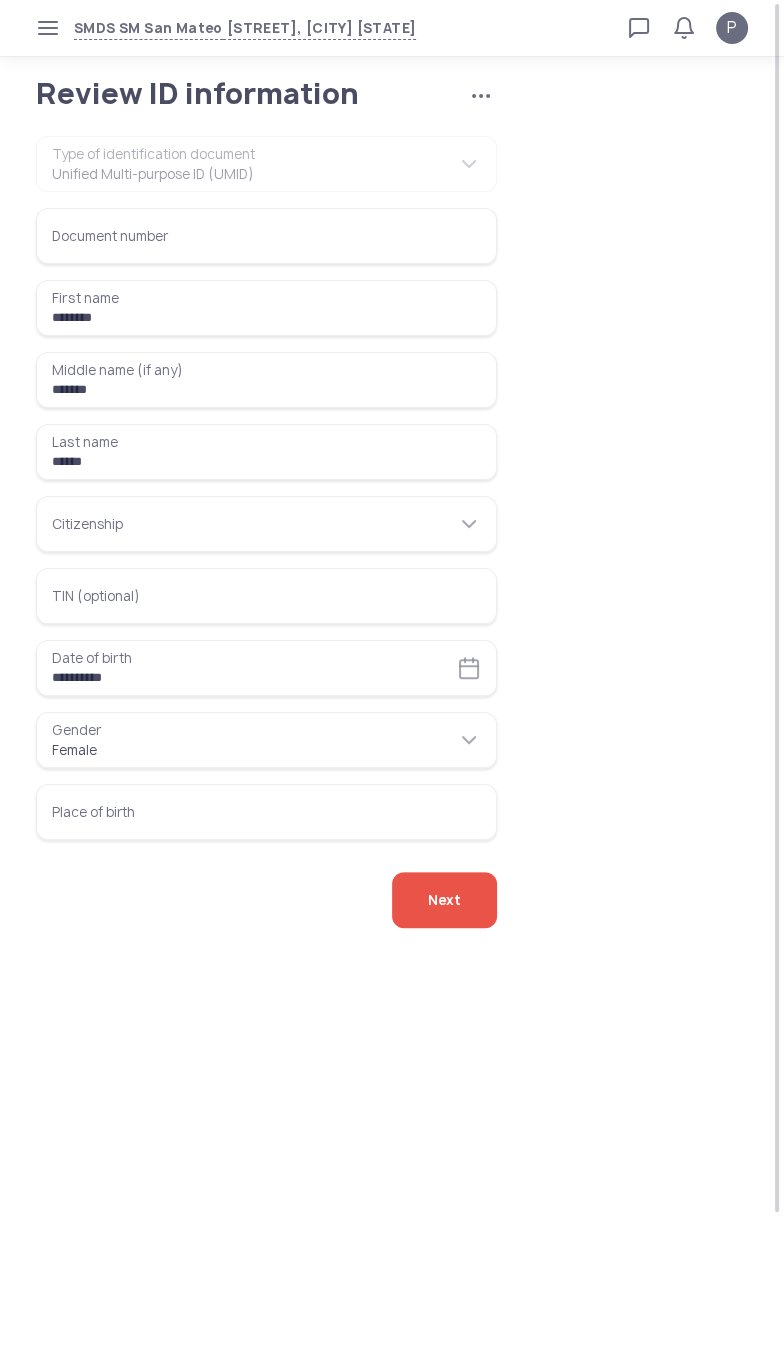 click on "Document number" at bounding box center (266, 236) 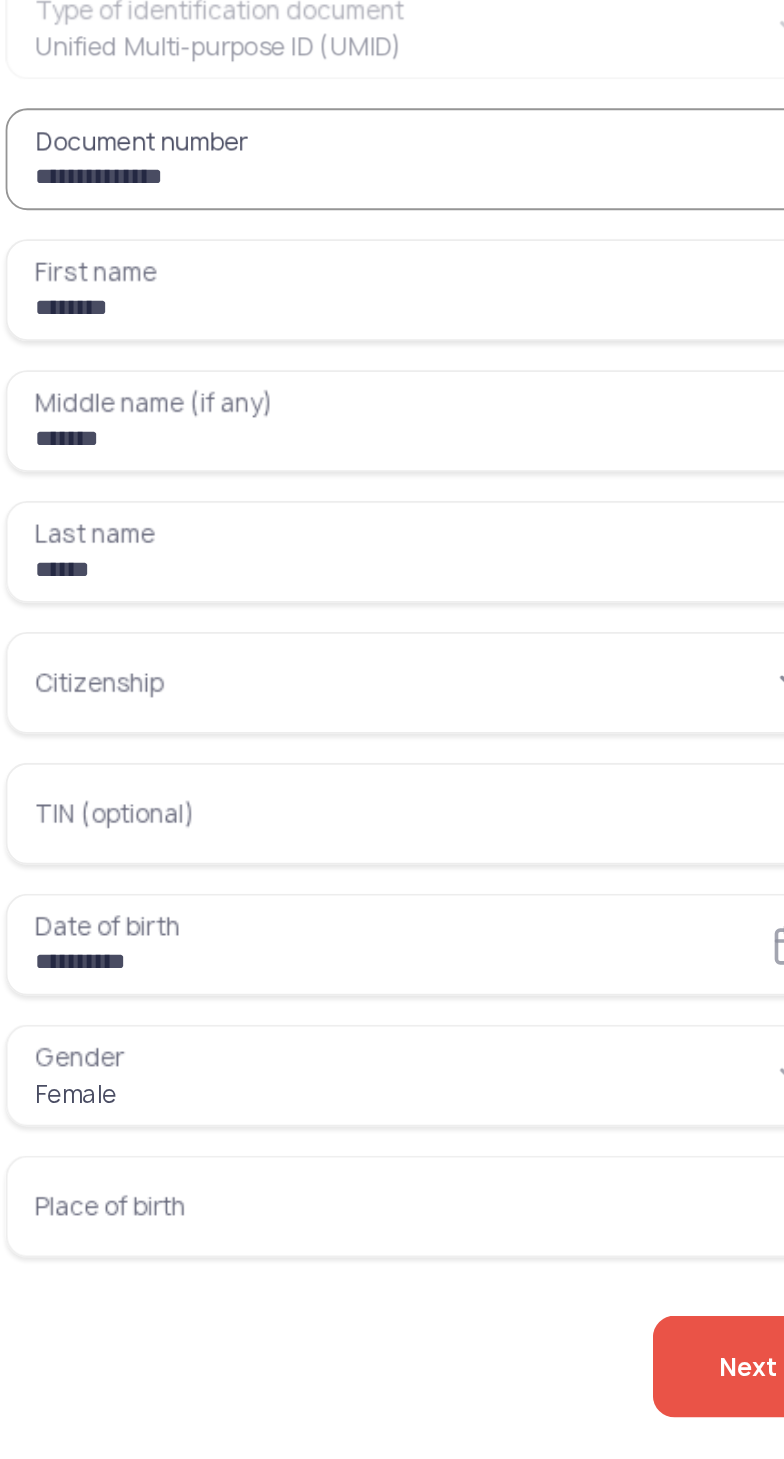 type on "**********" 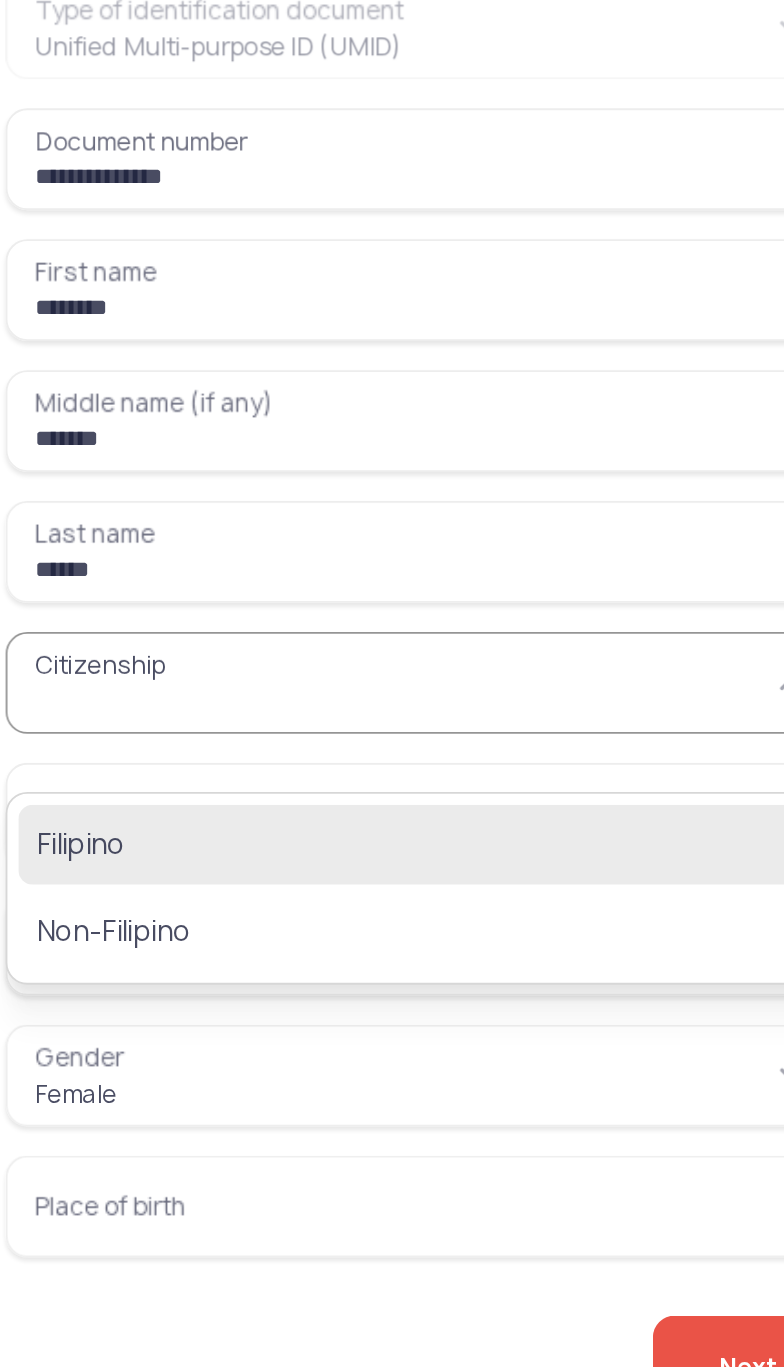 click on "Filipino" 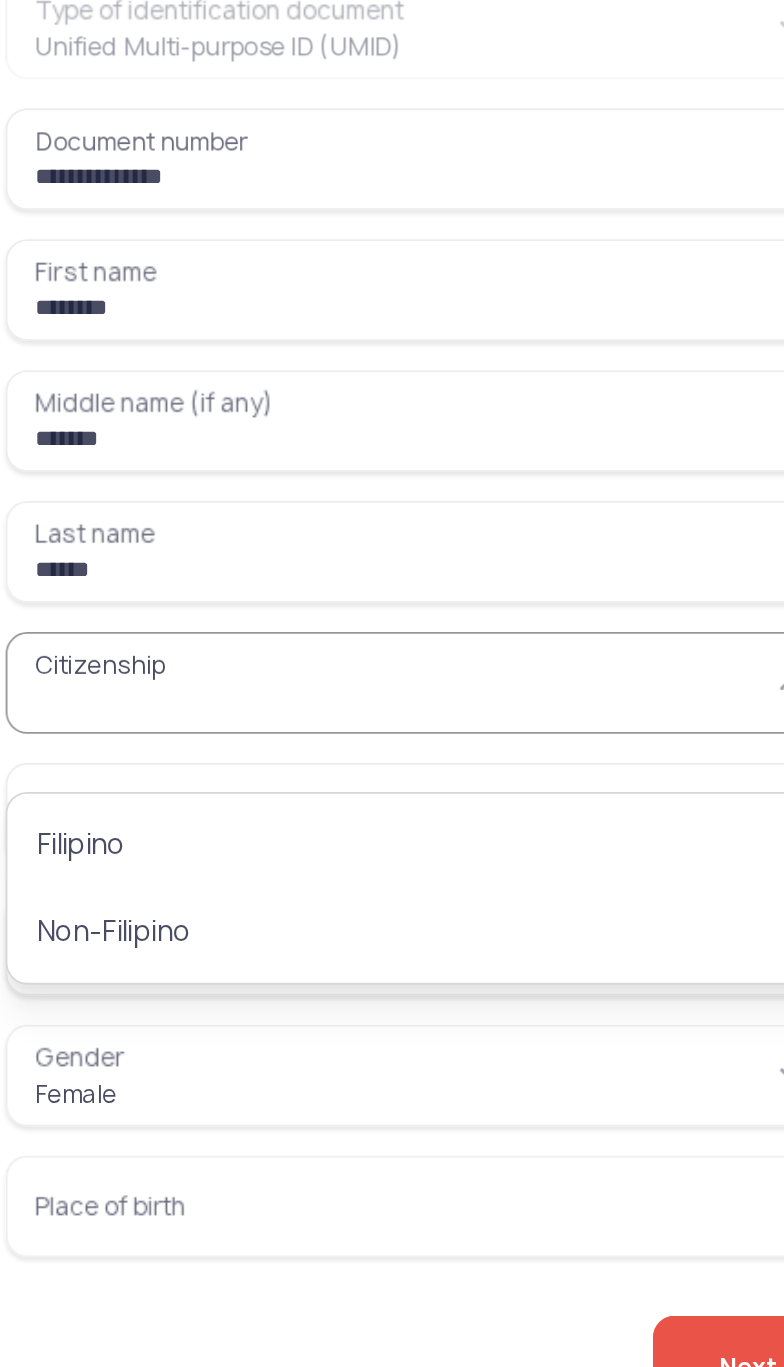type on "********" 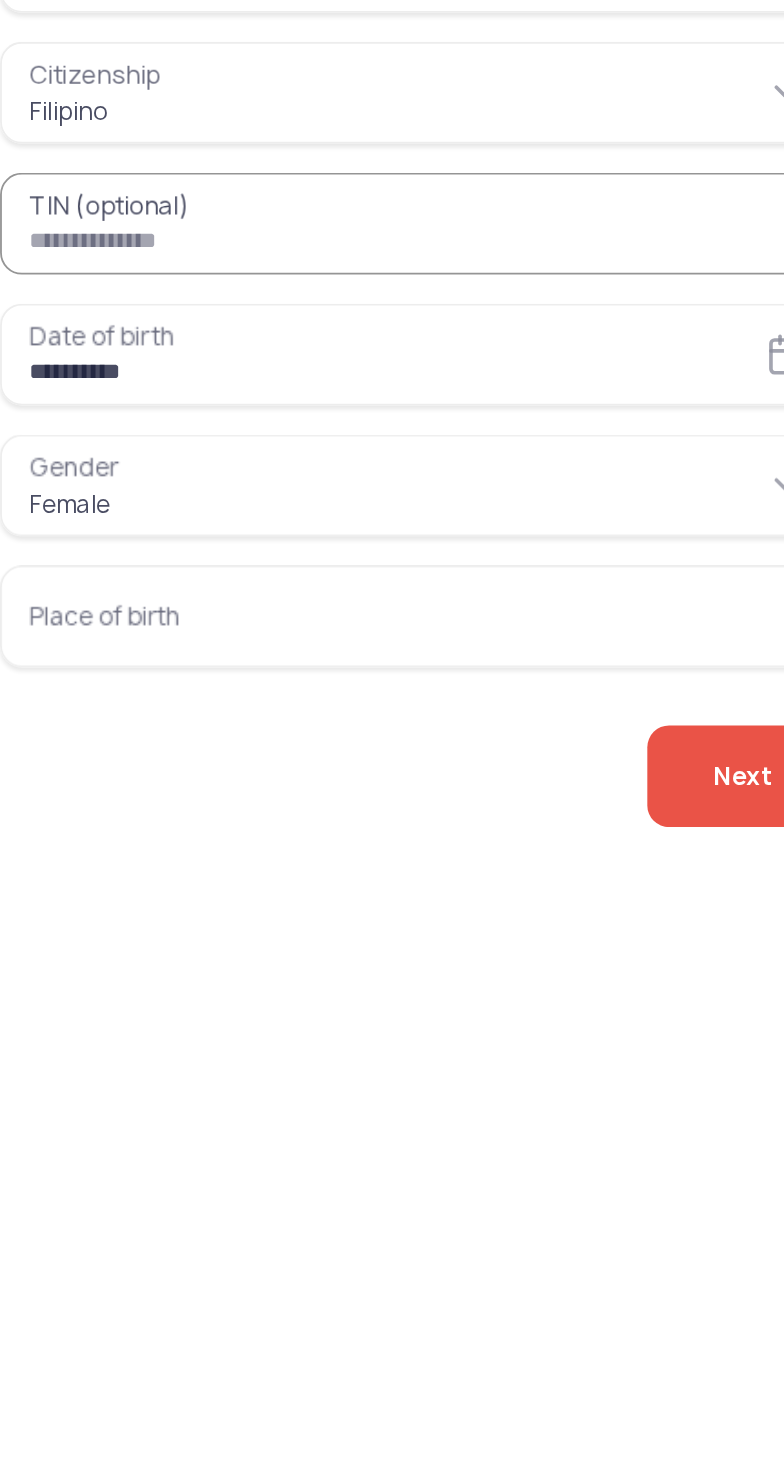 click on "Place of birth" at bounding box center (266, 812) 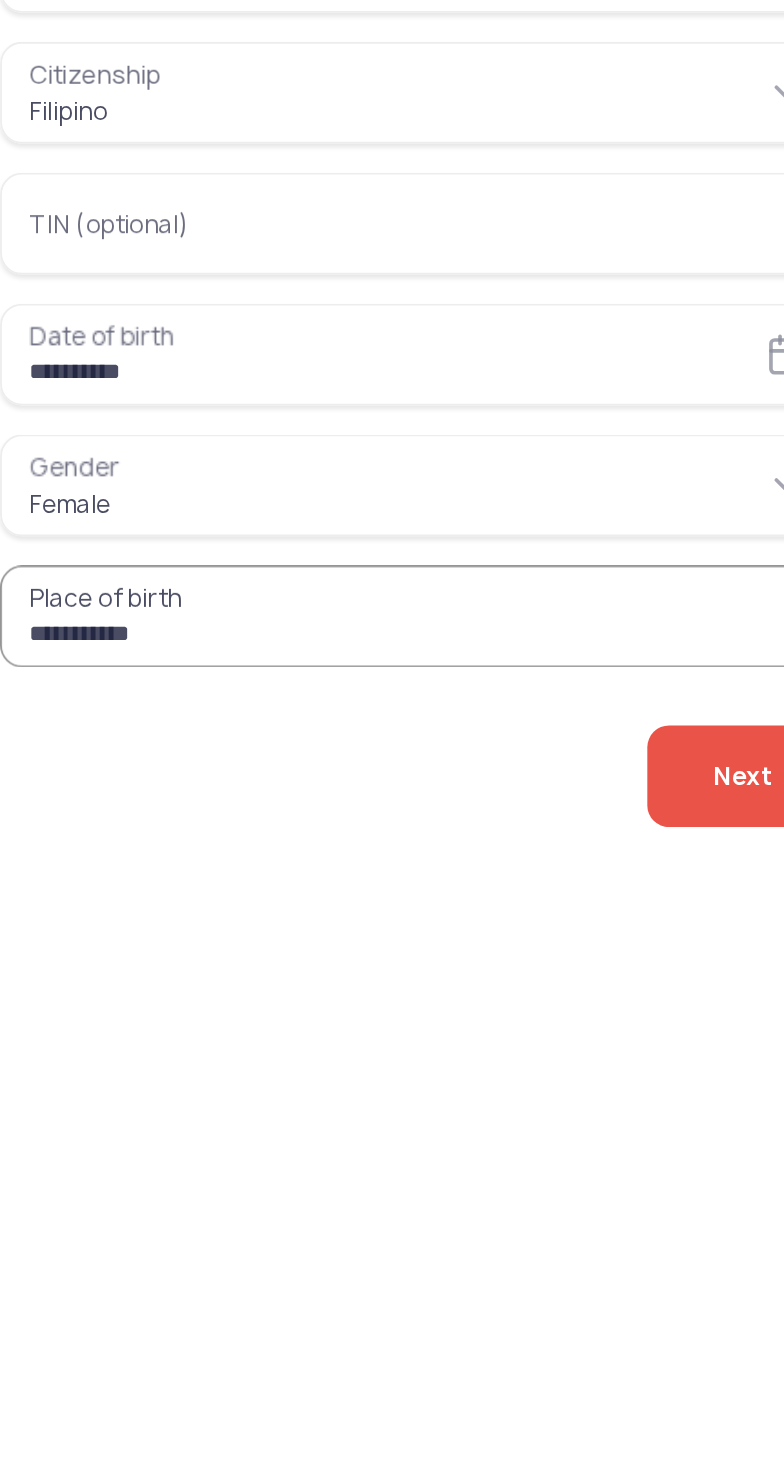 type on "**********" 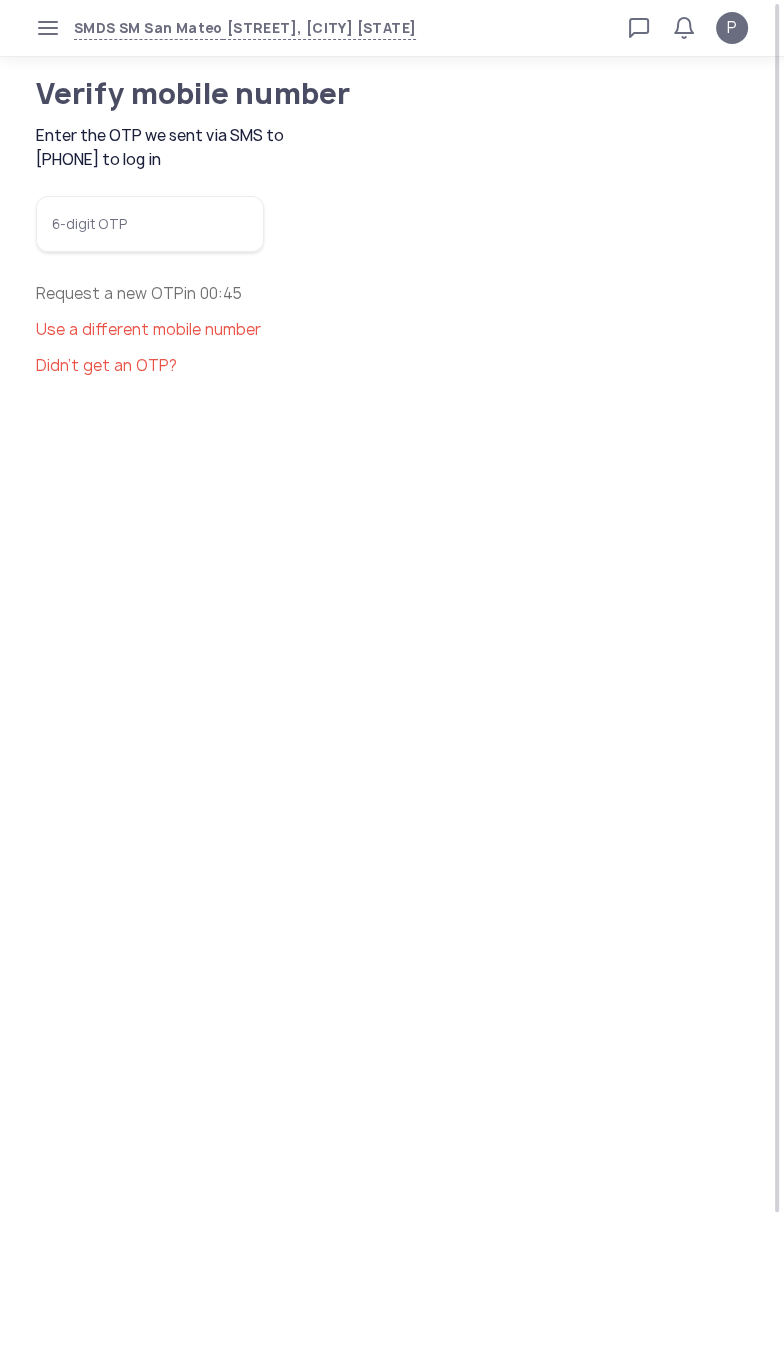 click on "6-digit OTP" at bounding box center (150, 224) 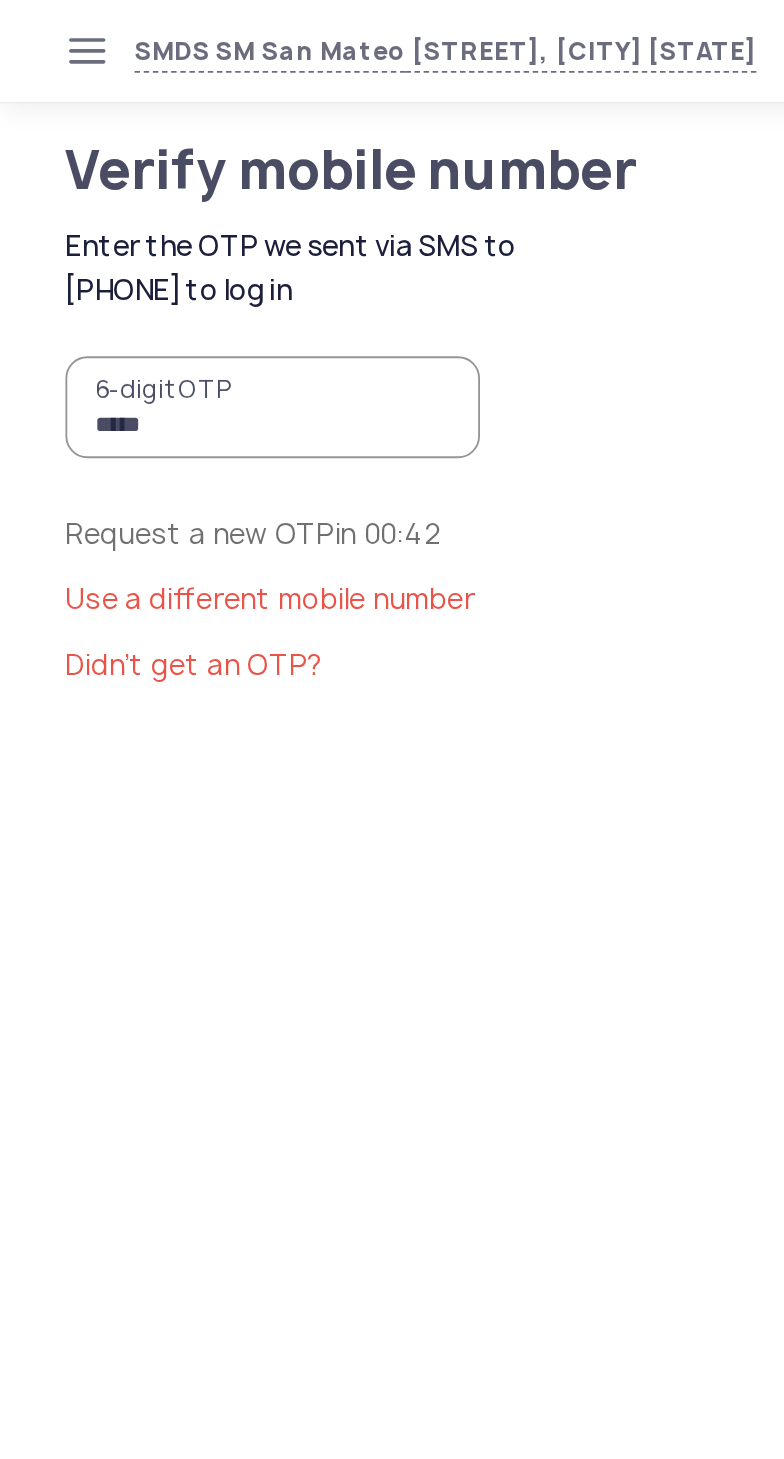 type on "******" 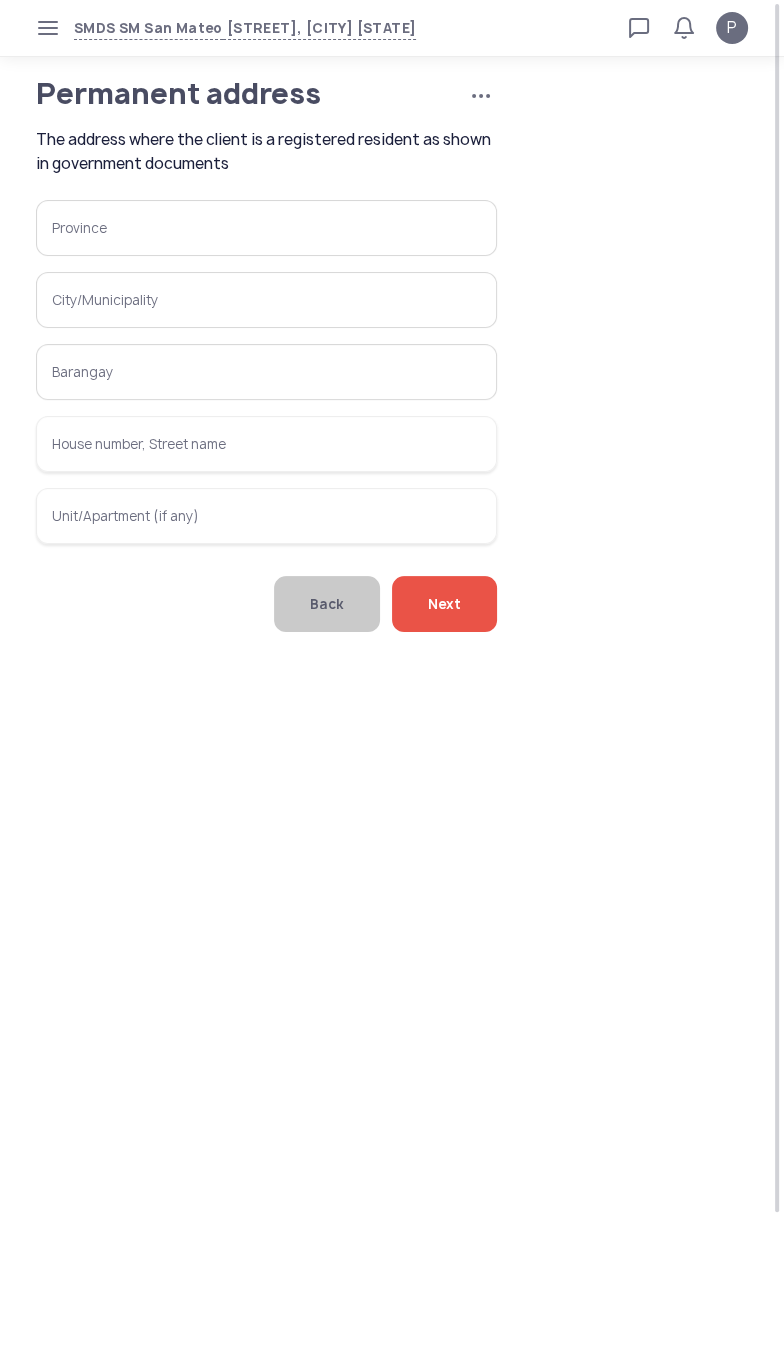 click on "Province" at bounding box center (266, 228) 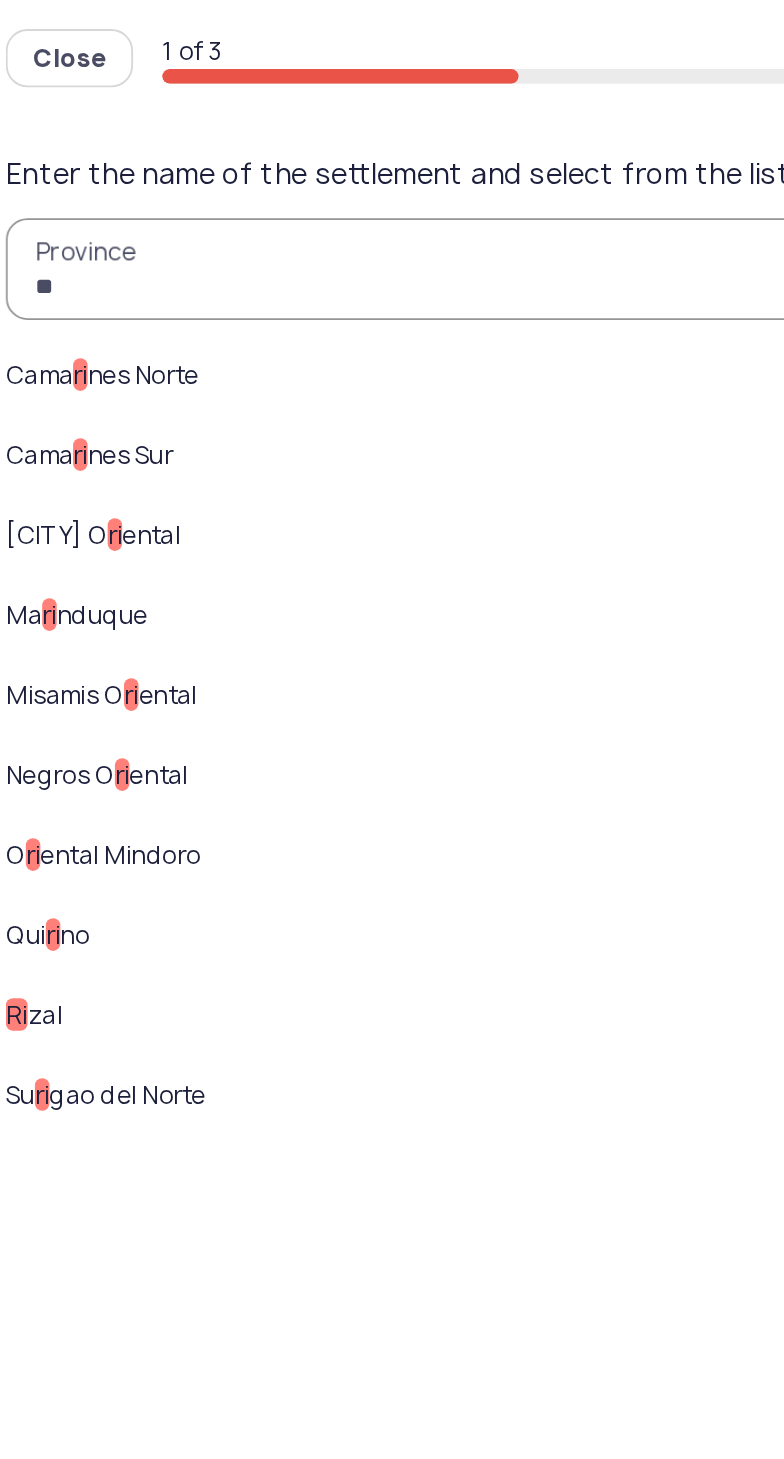 click on "**" at bounding box center [392, 148] 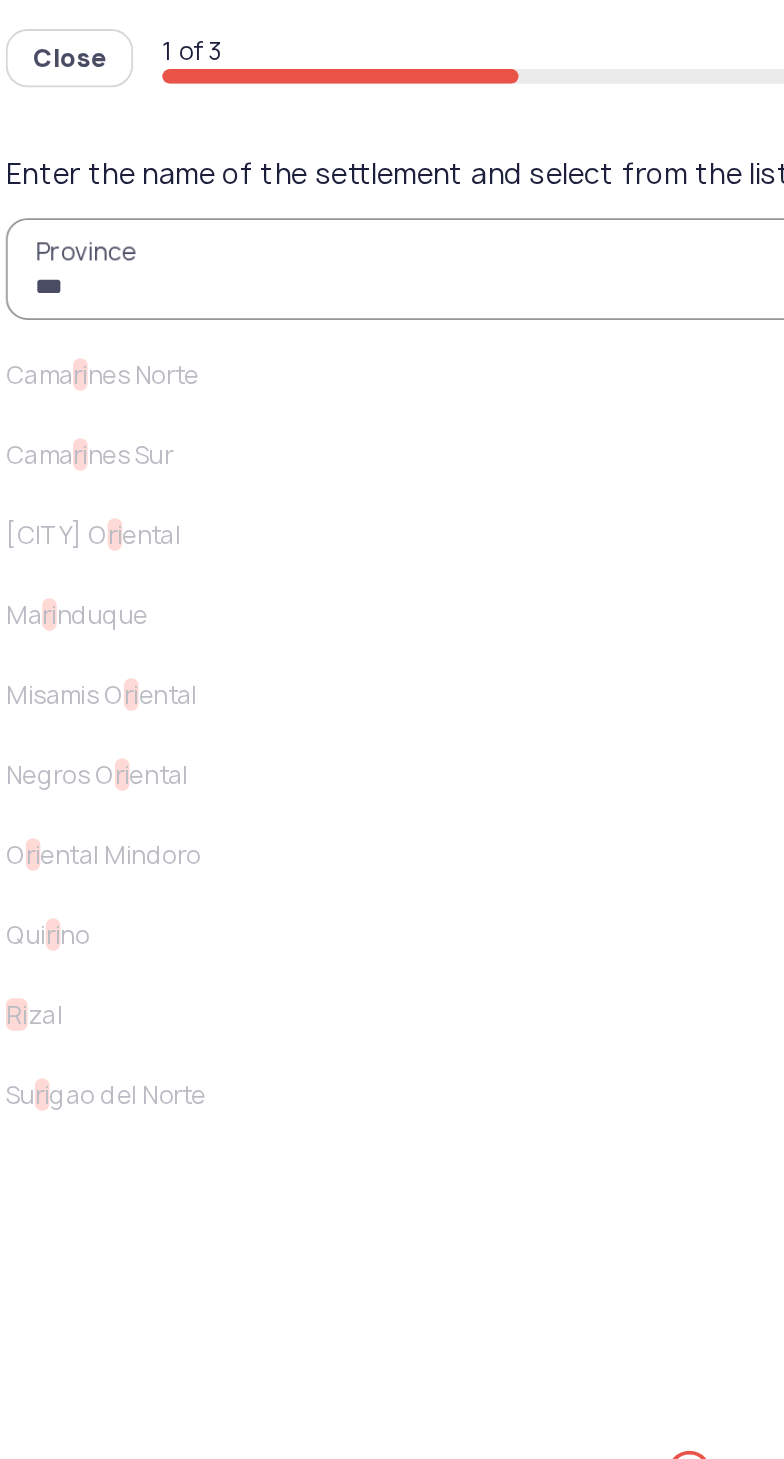 type on "****" 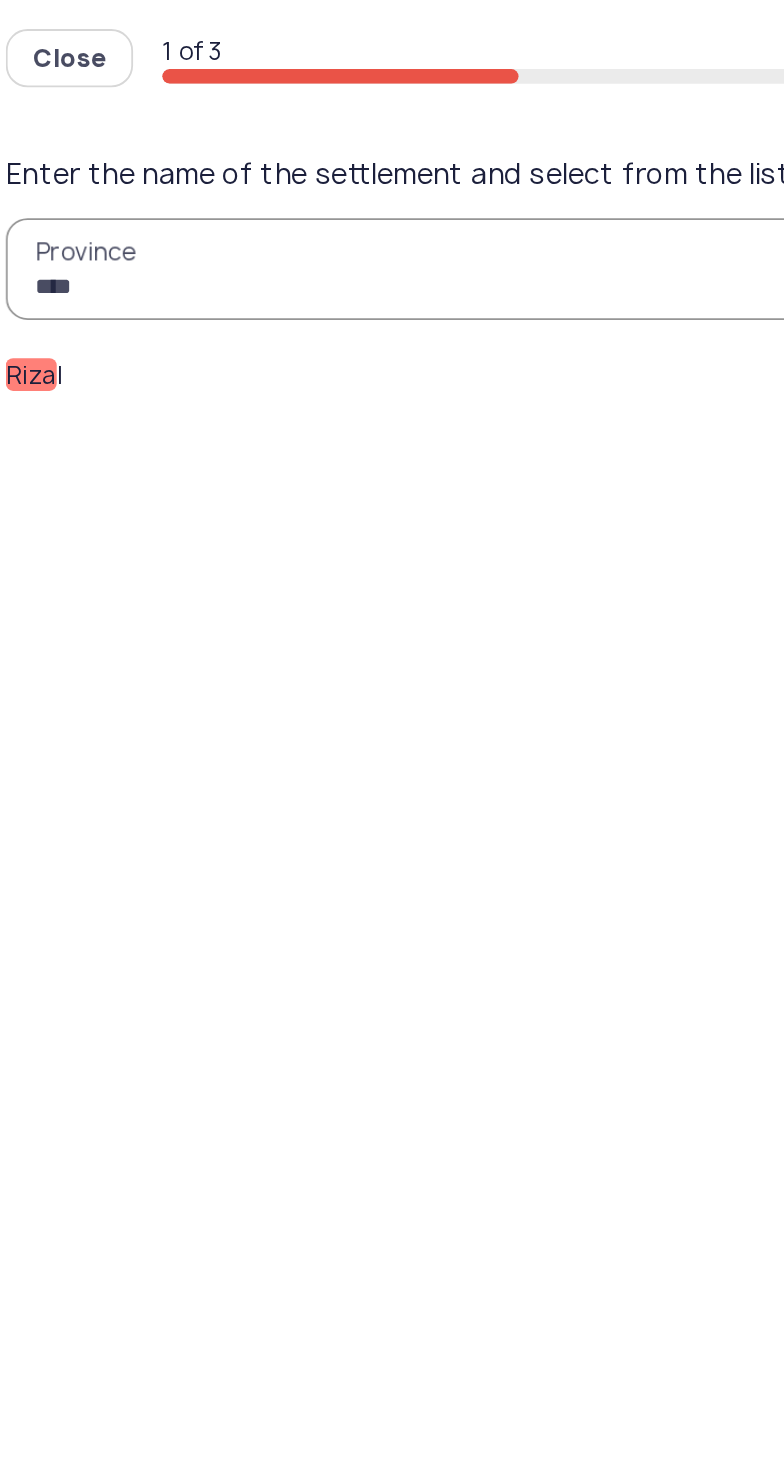 click on "Riza" 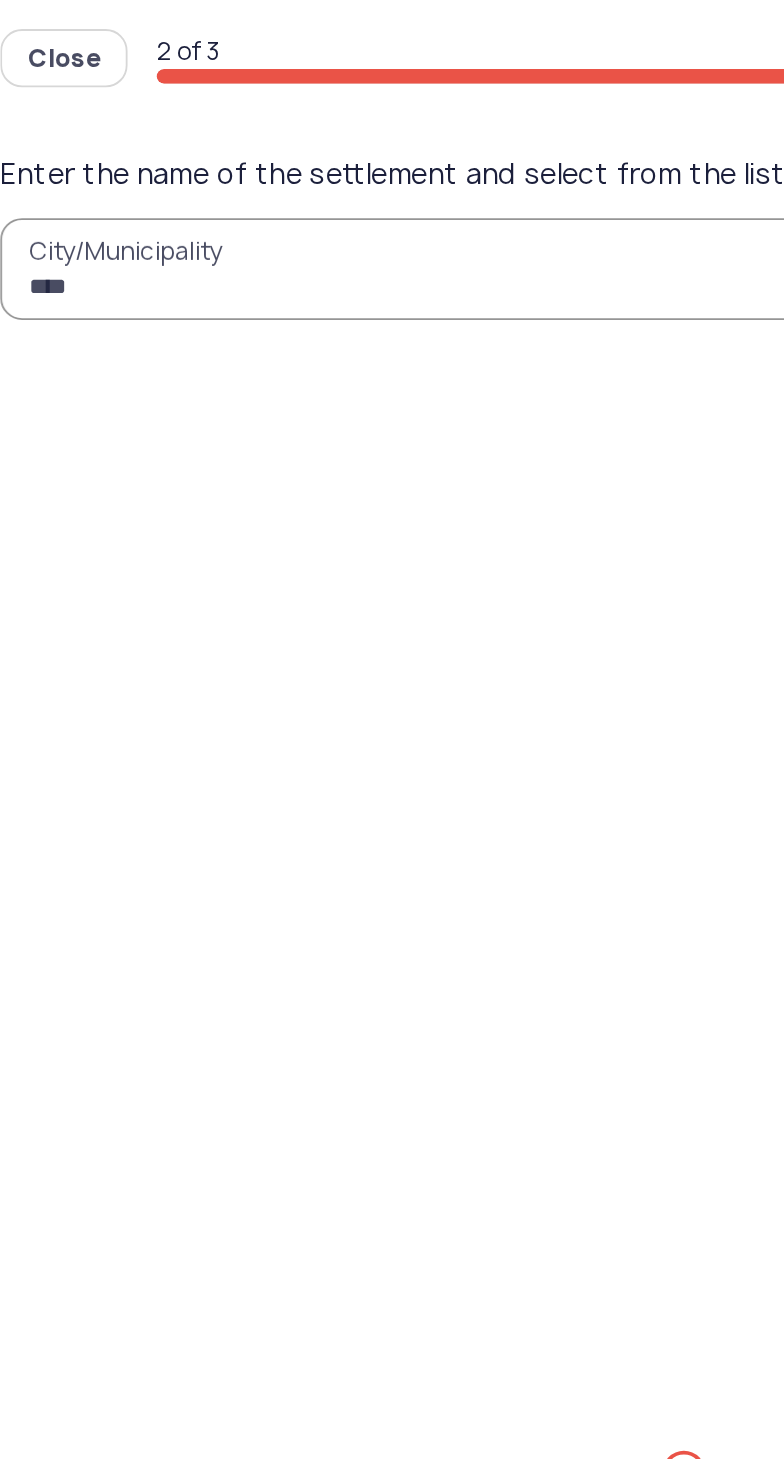 type on "*****" 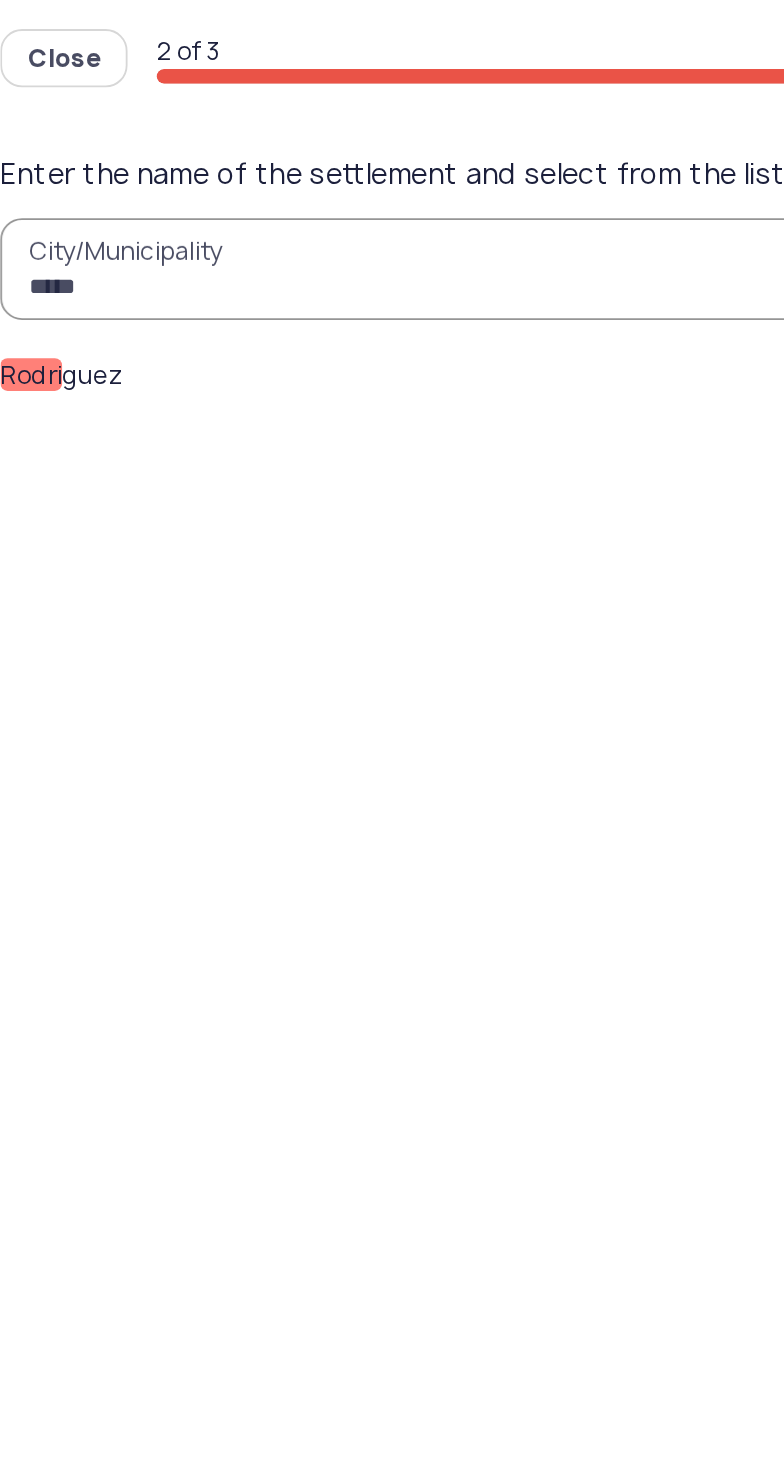 click on "Rodri" 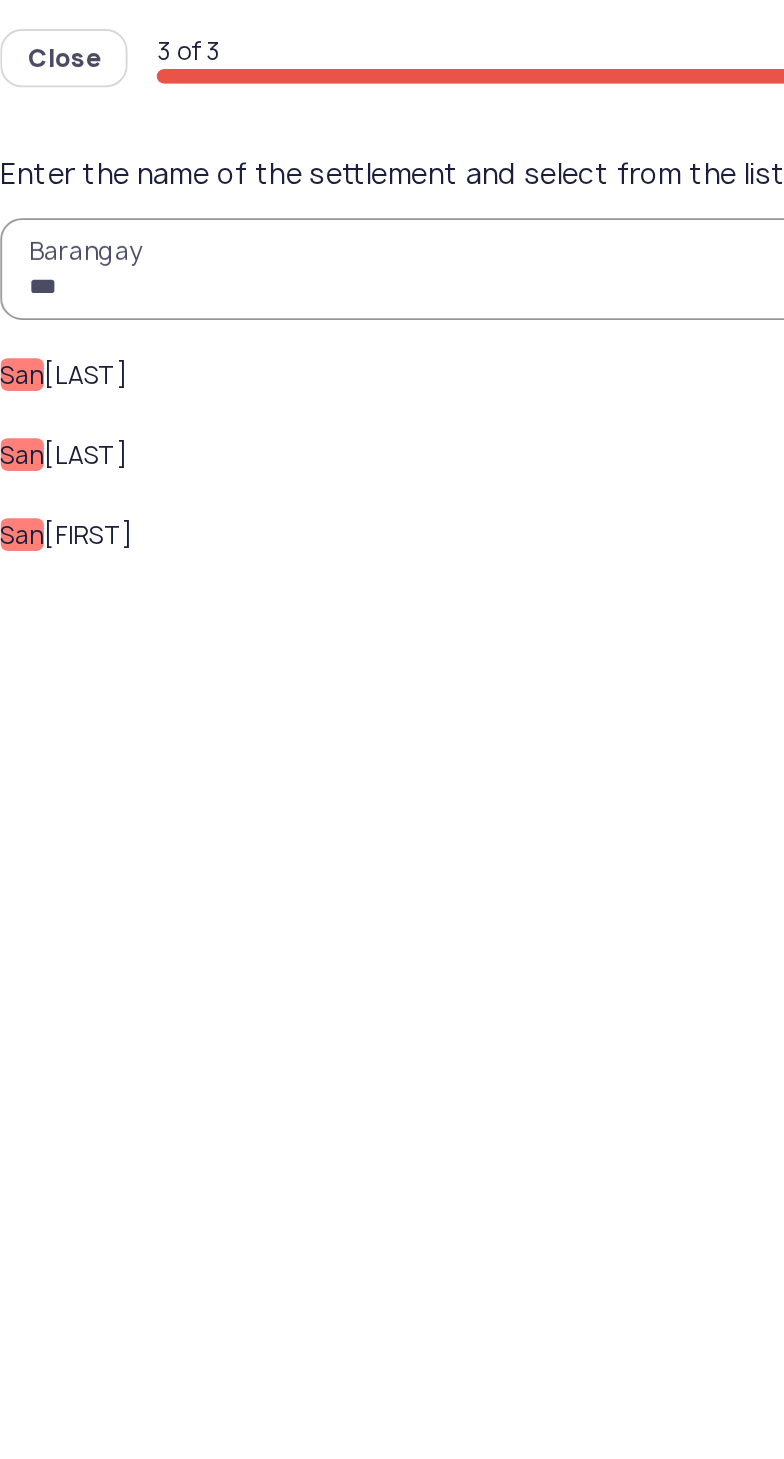 type on "***" 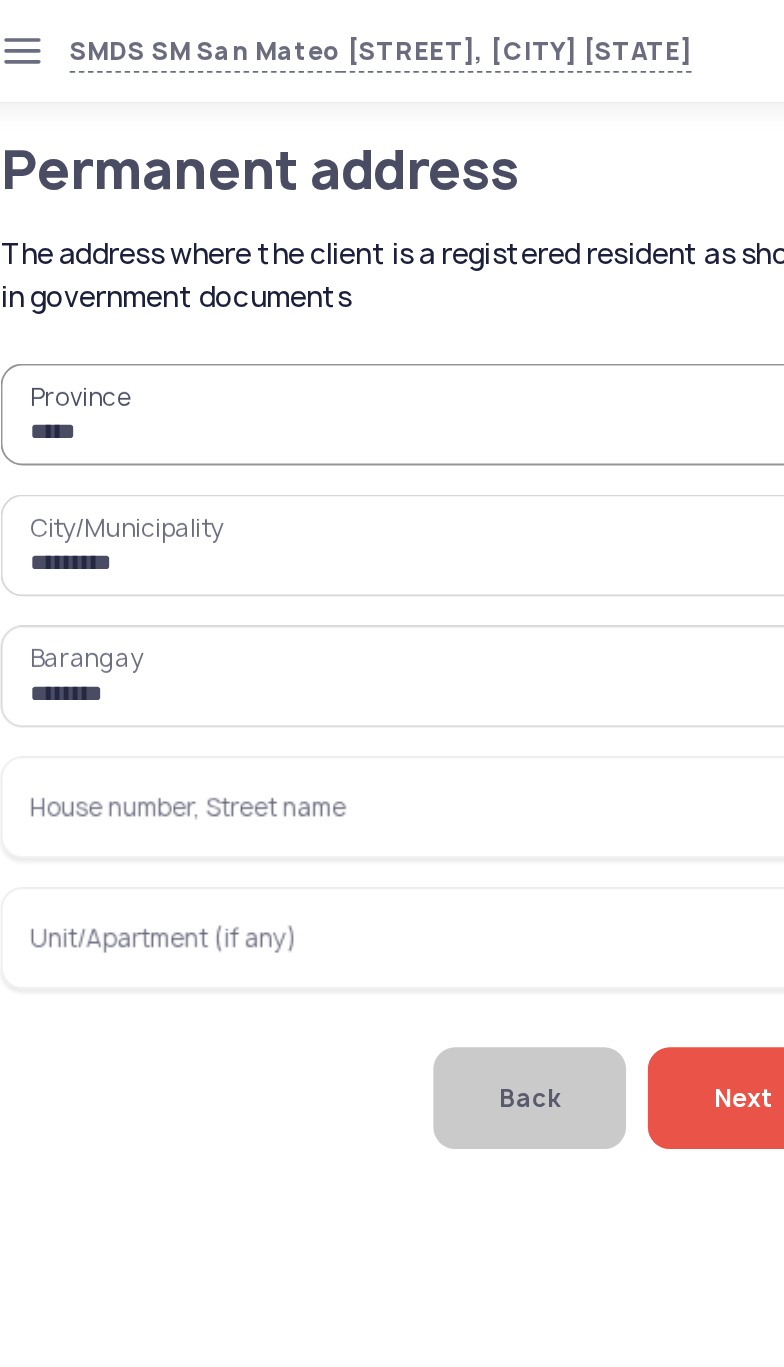 click on "House number, Street name" at bounding box center (266, 444) 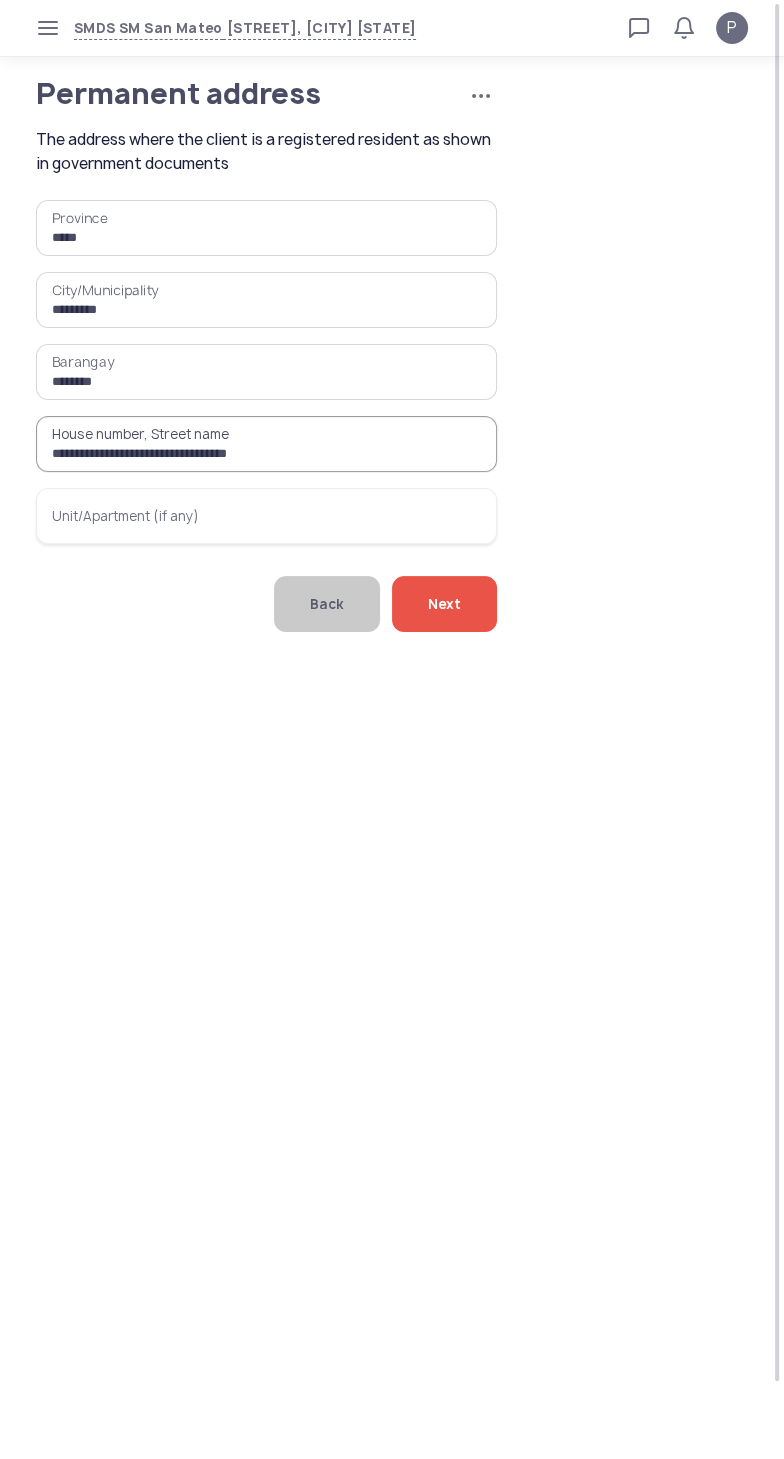 type on "**********" 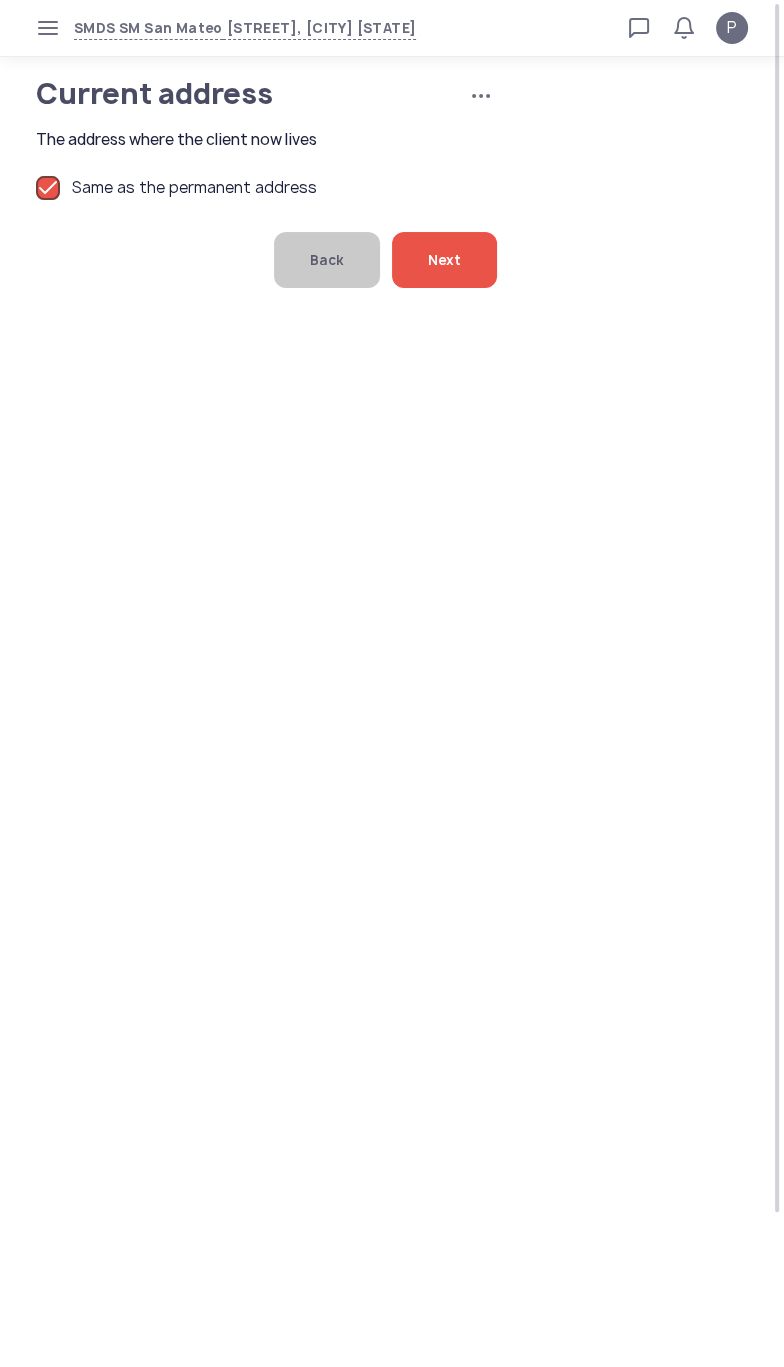 click on "Next" 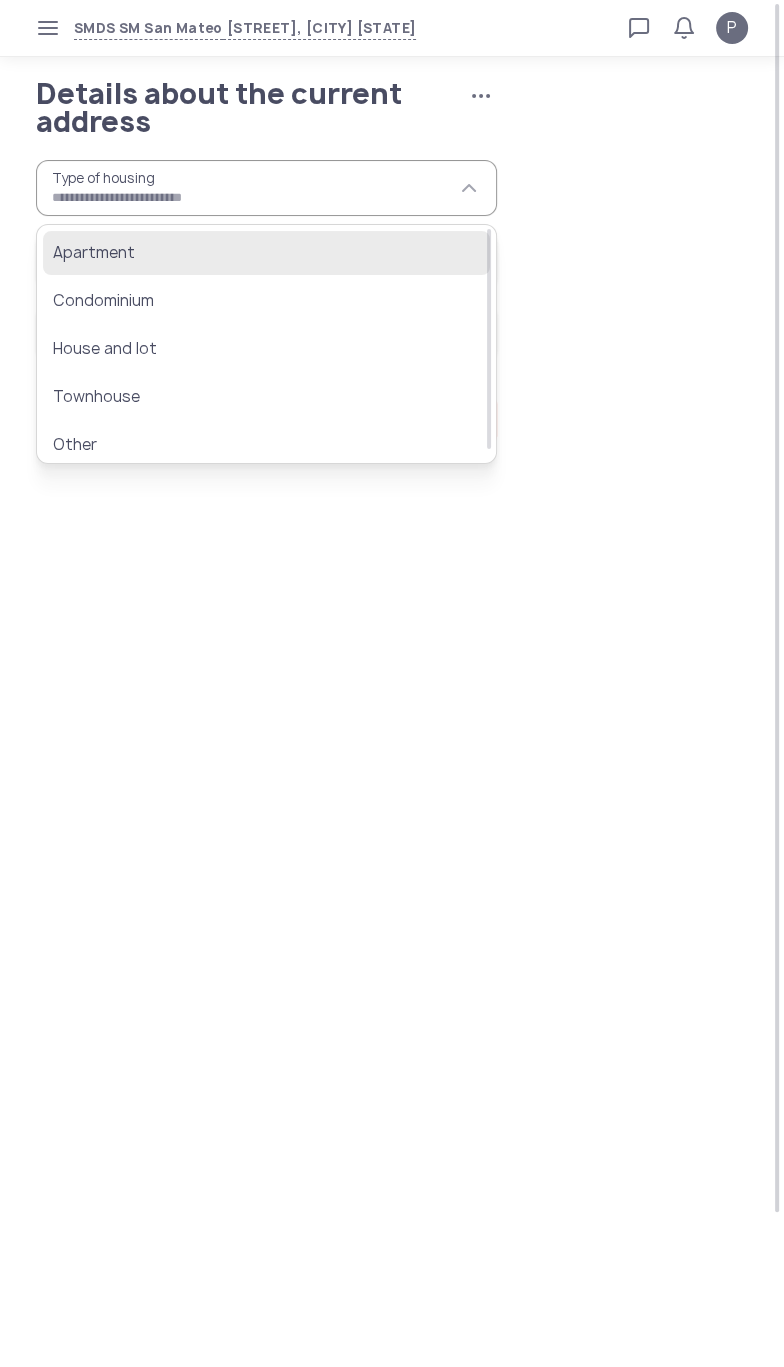 click on "Apartment" 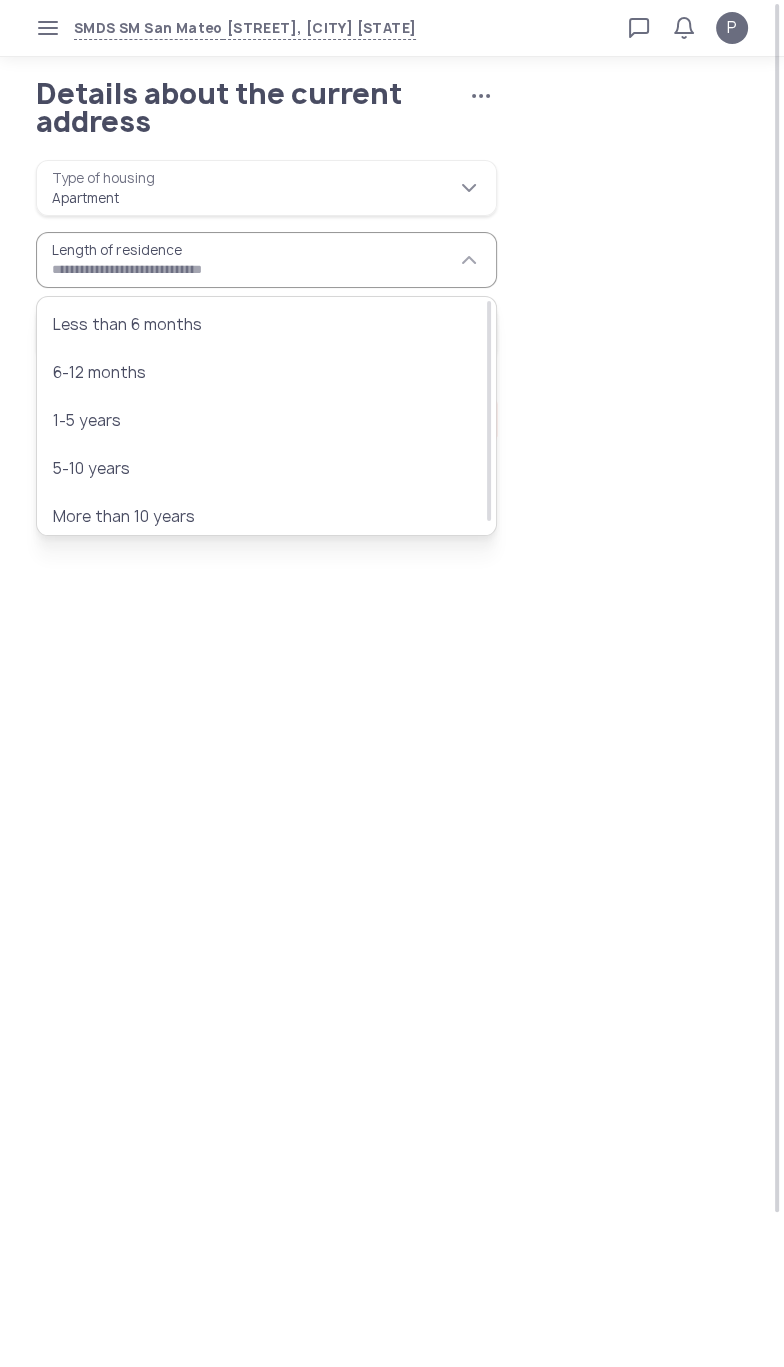 click on "*********" at bounding box center [266, 188] 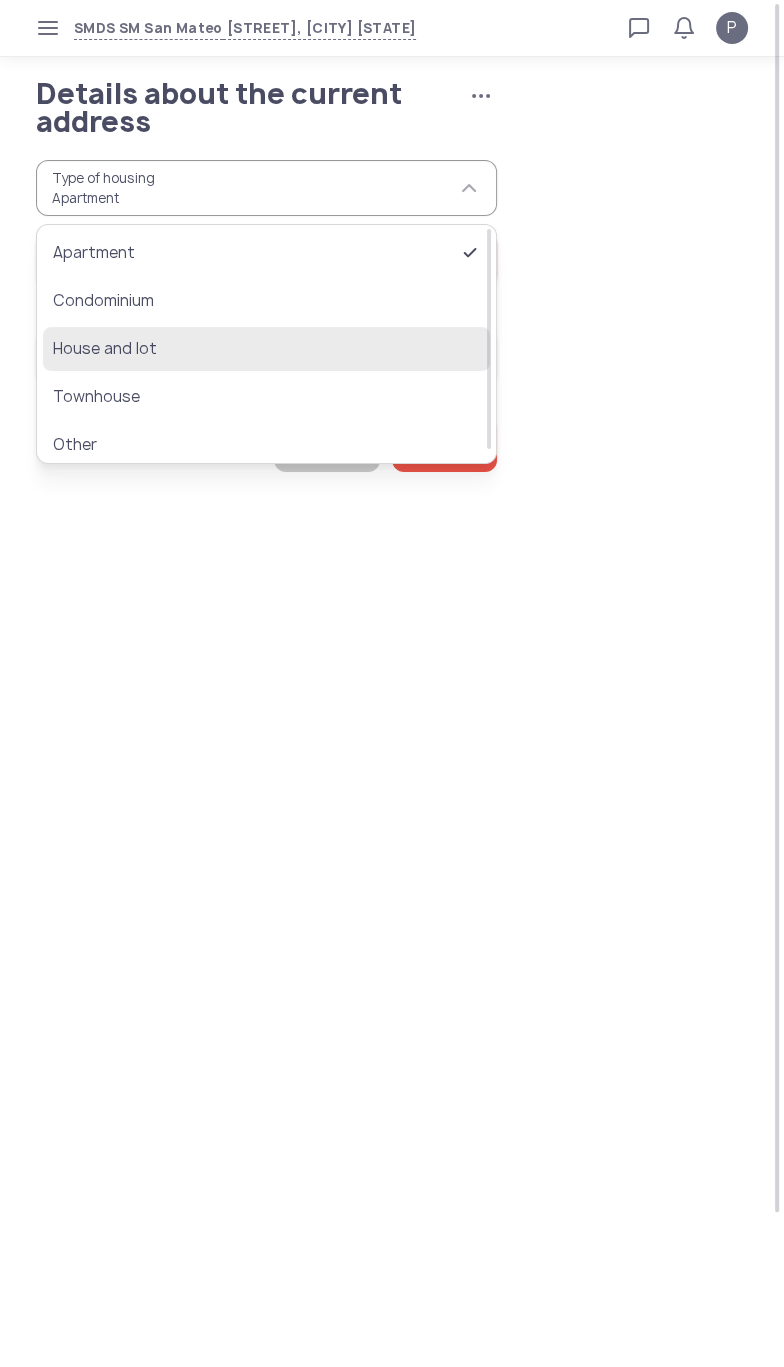 click on "House and lot" 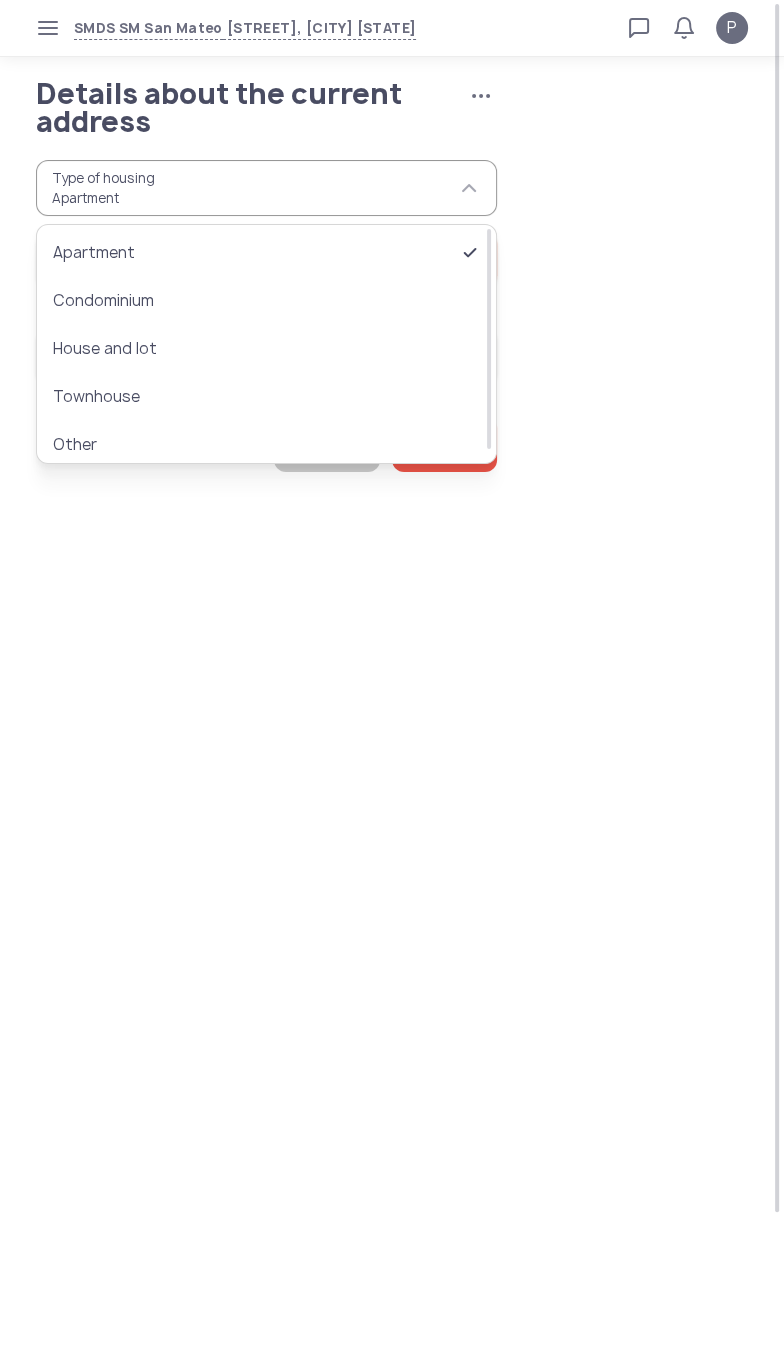 type on "**********" 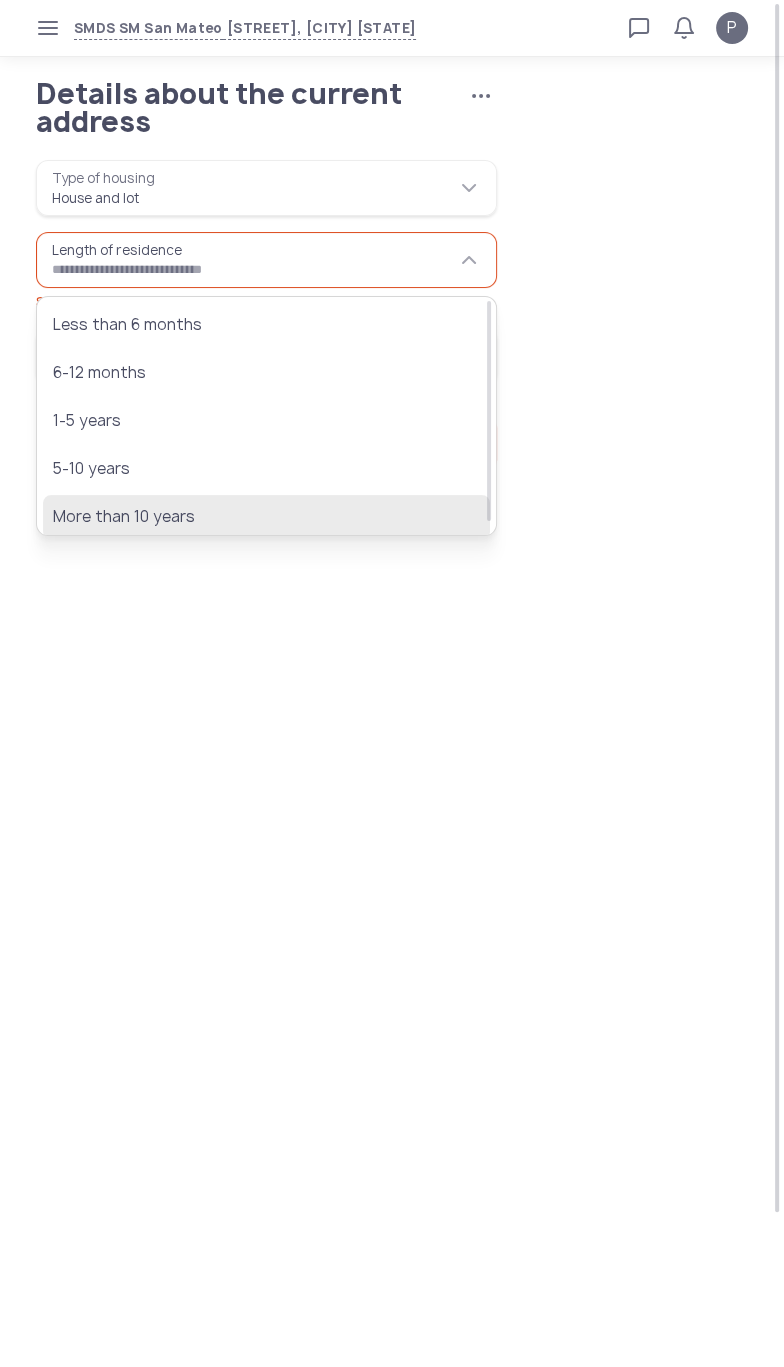 click on "More than 10 years" 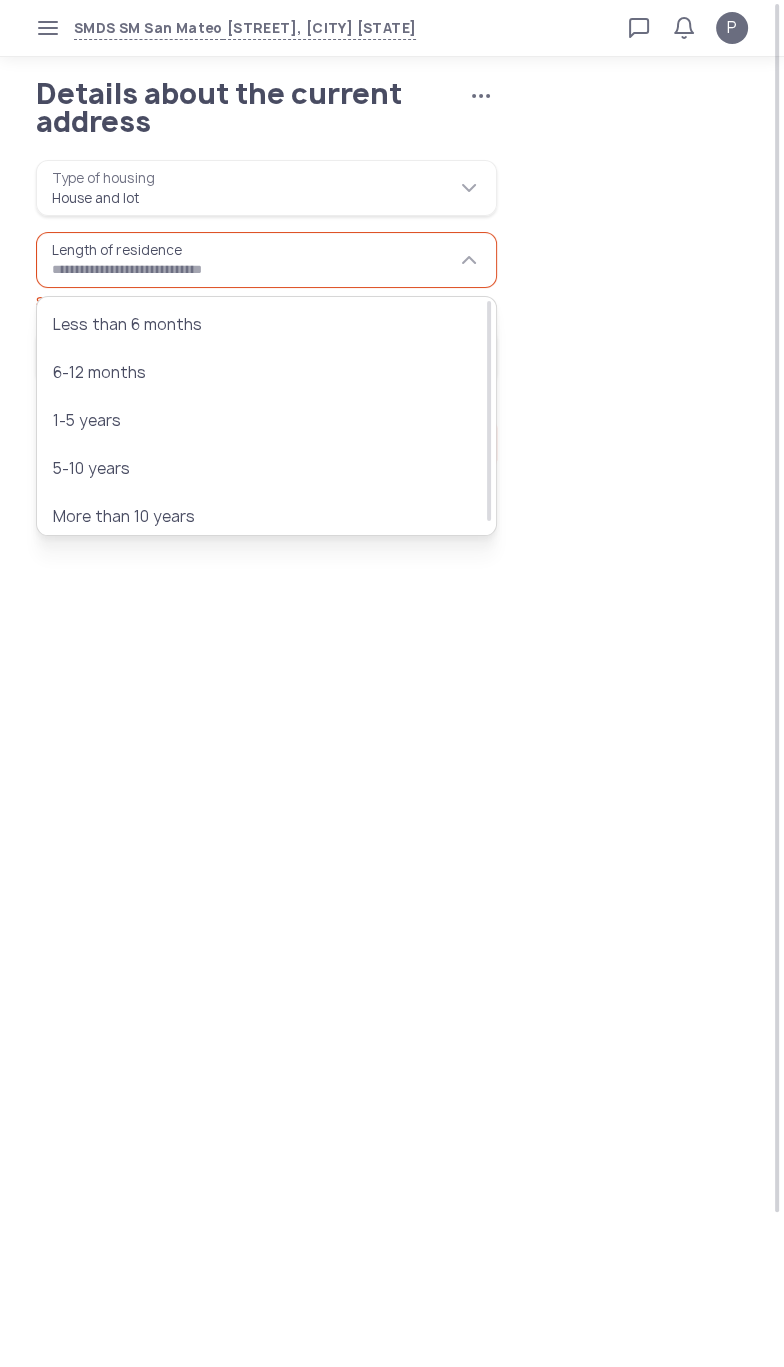 type on "**********" 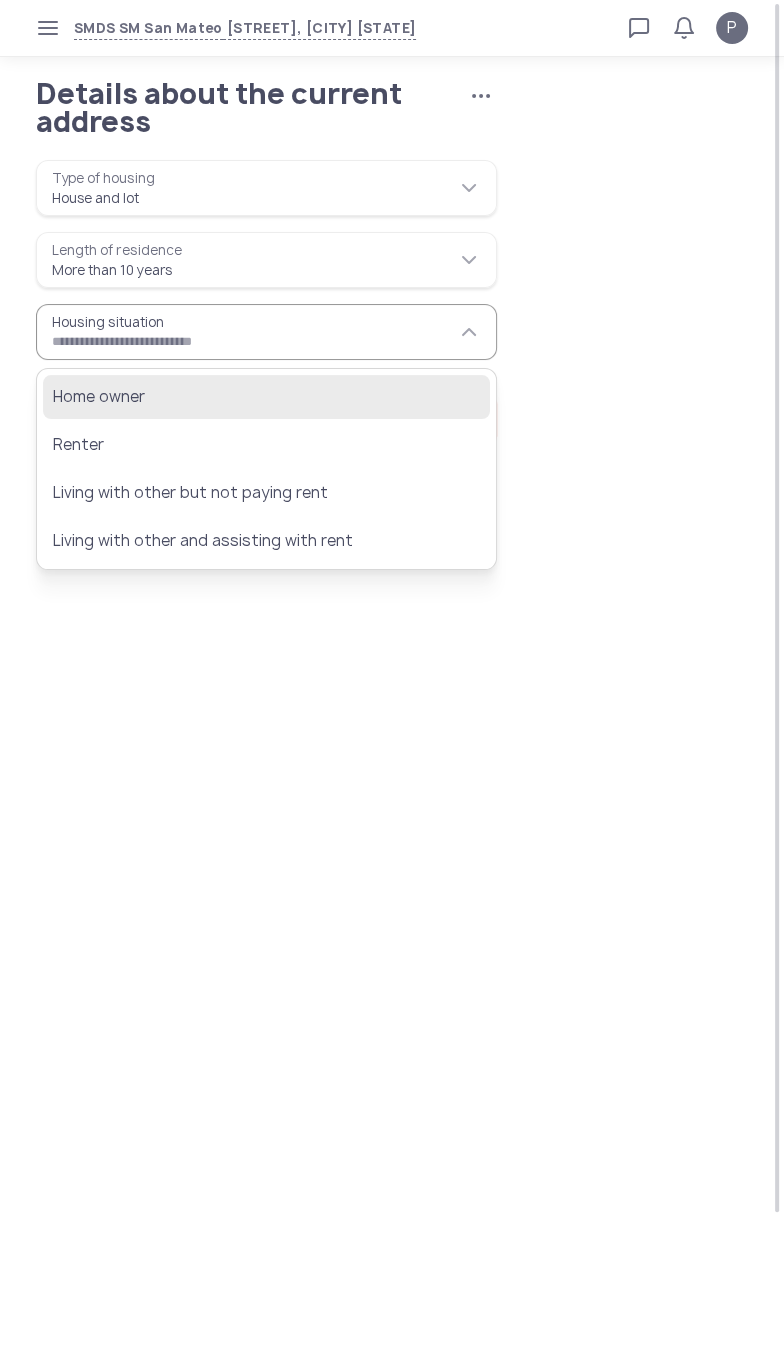 click on "Home owner" 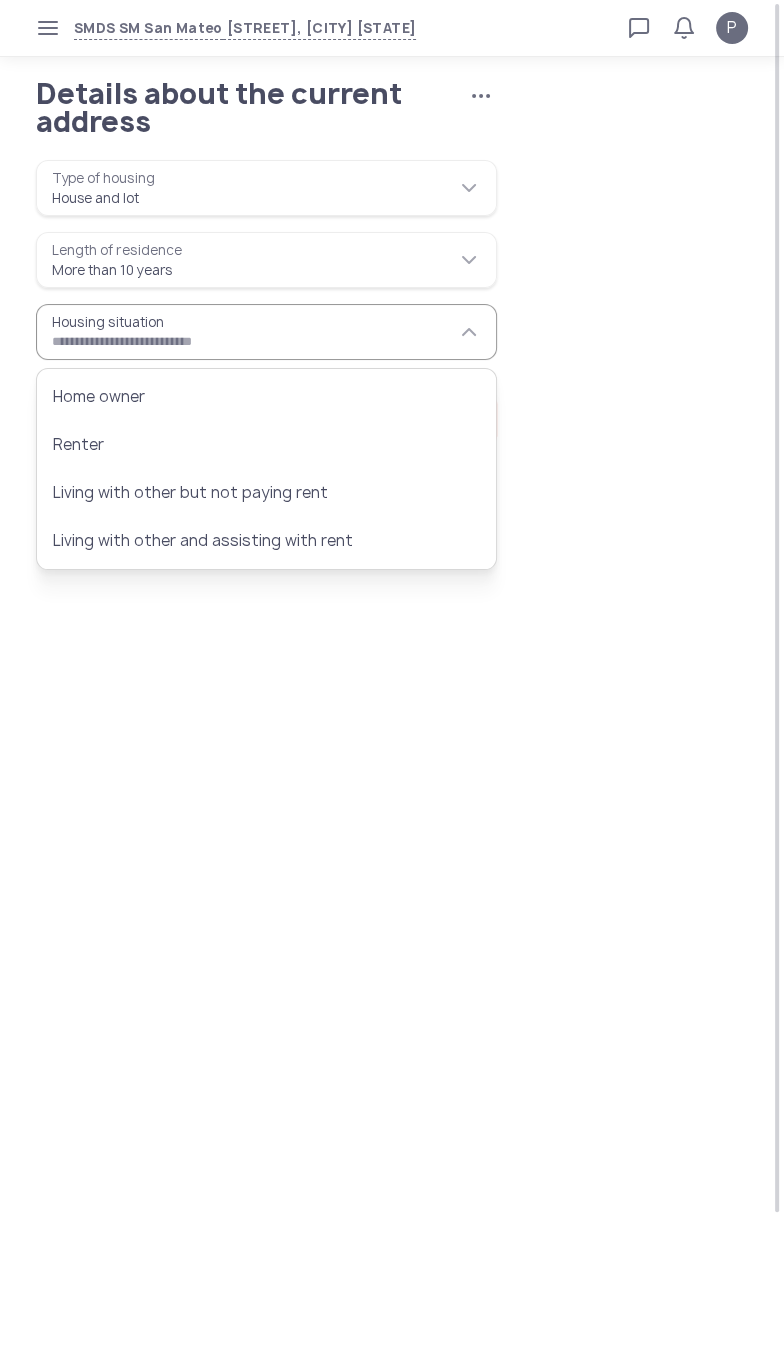 type on "**********" 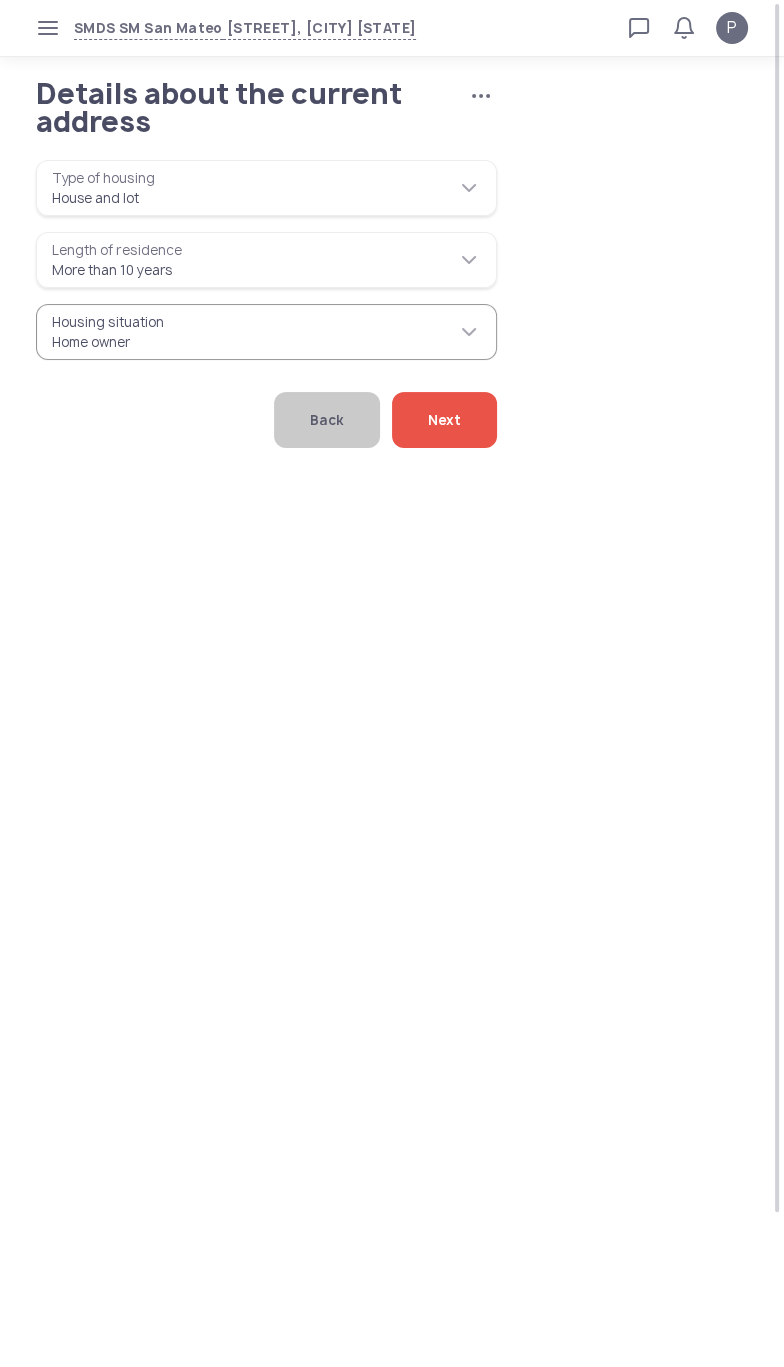 click on "Next" 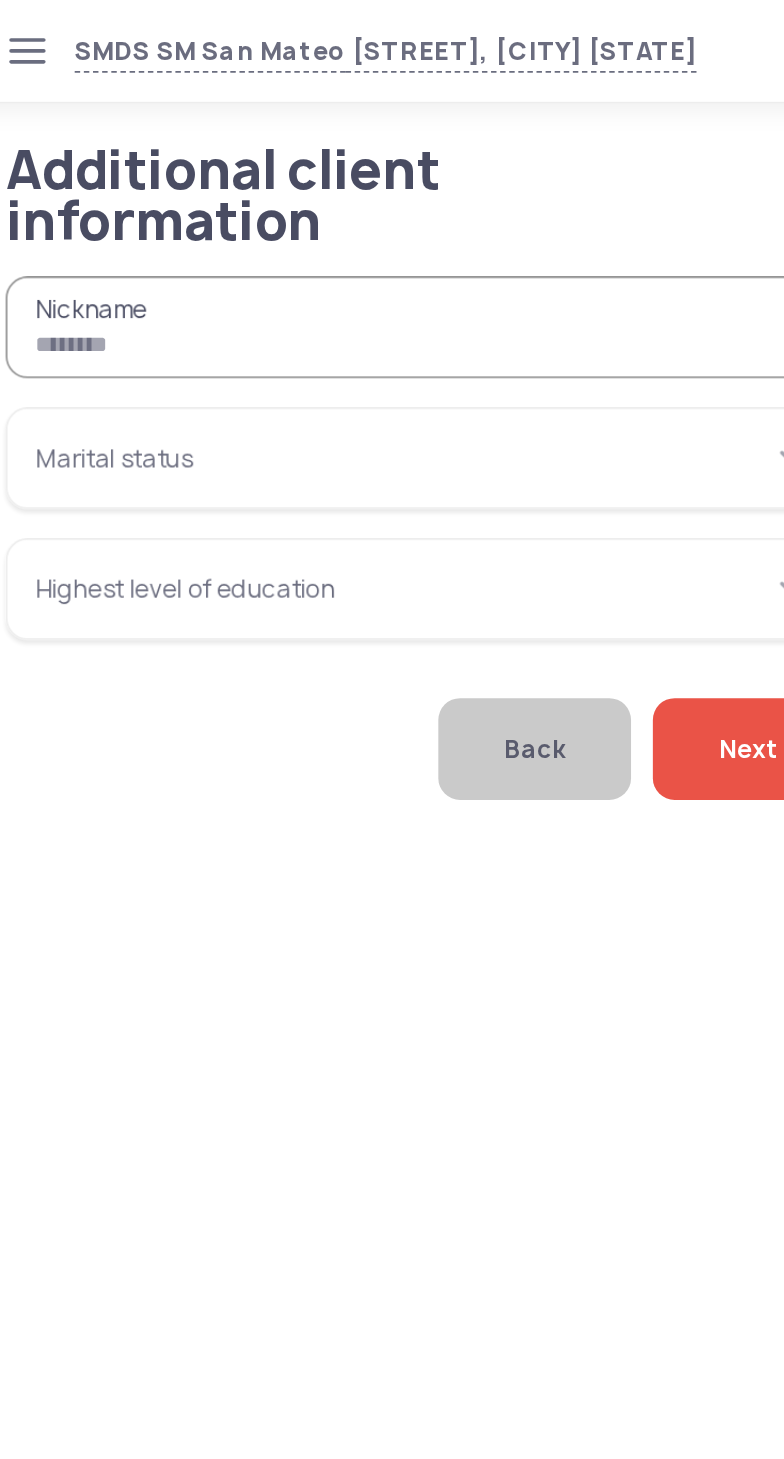 click on "Nickname" at bounding box center (266, 180) 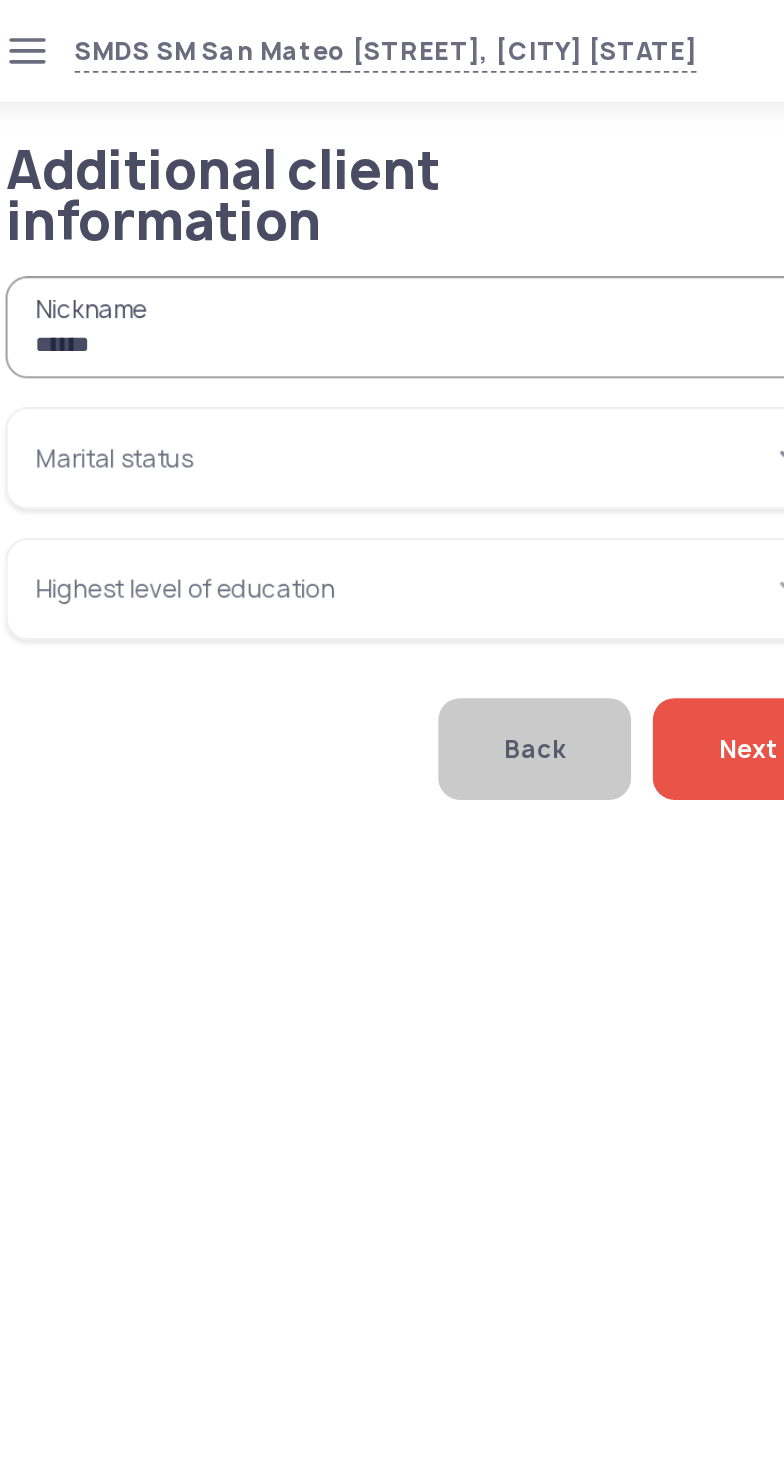 click on "Marital status" at bounding box center [266, 252] 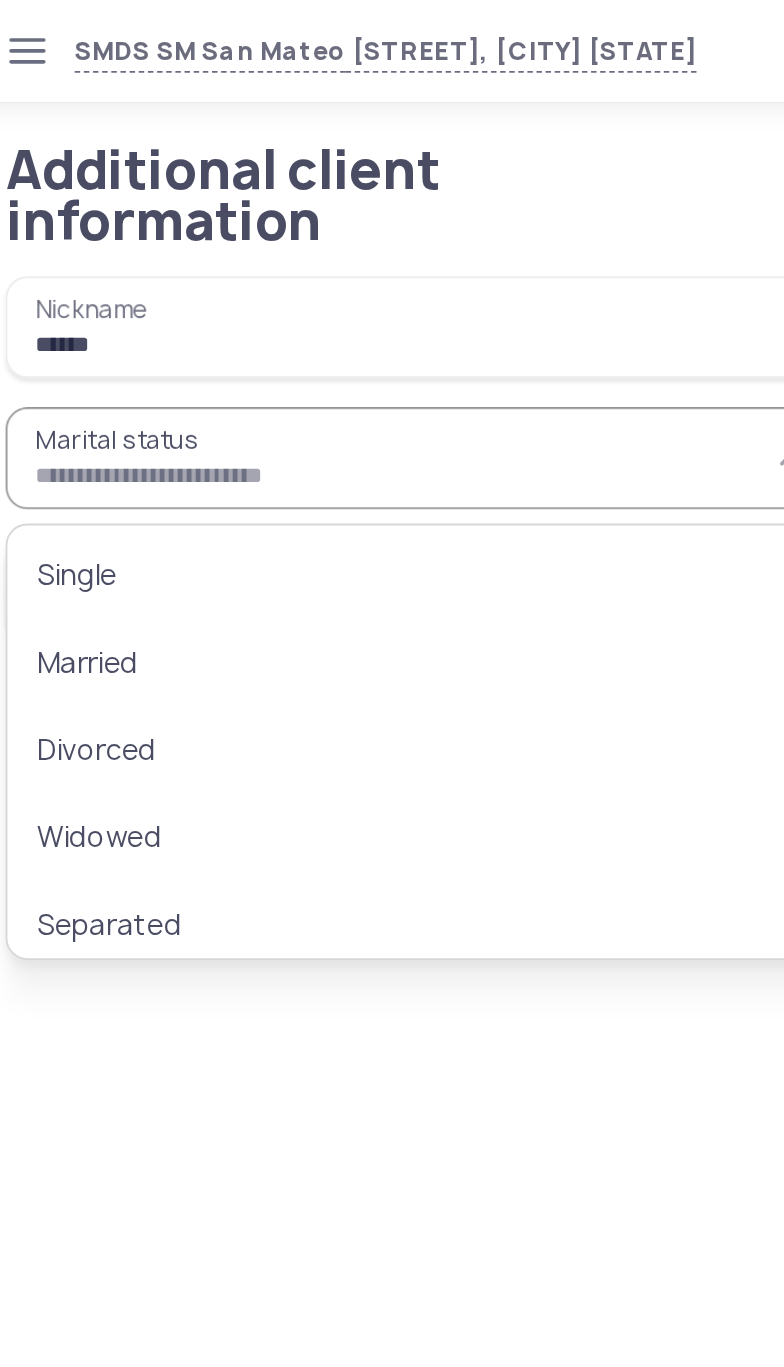 click on "******" at bounding box center (266, 180) 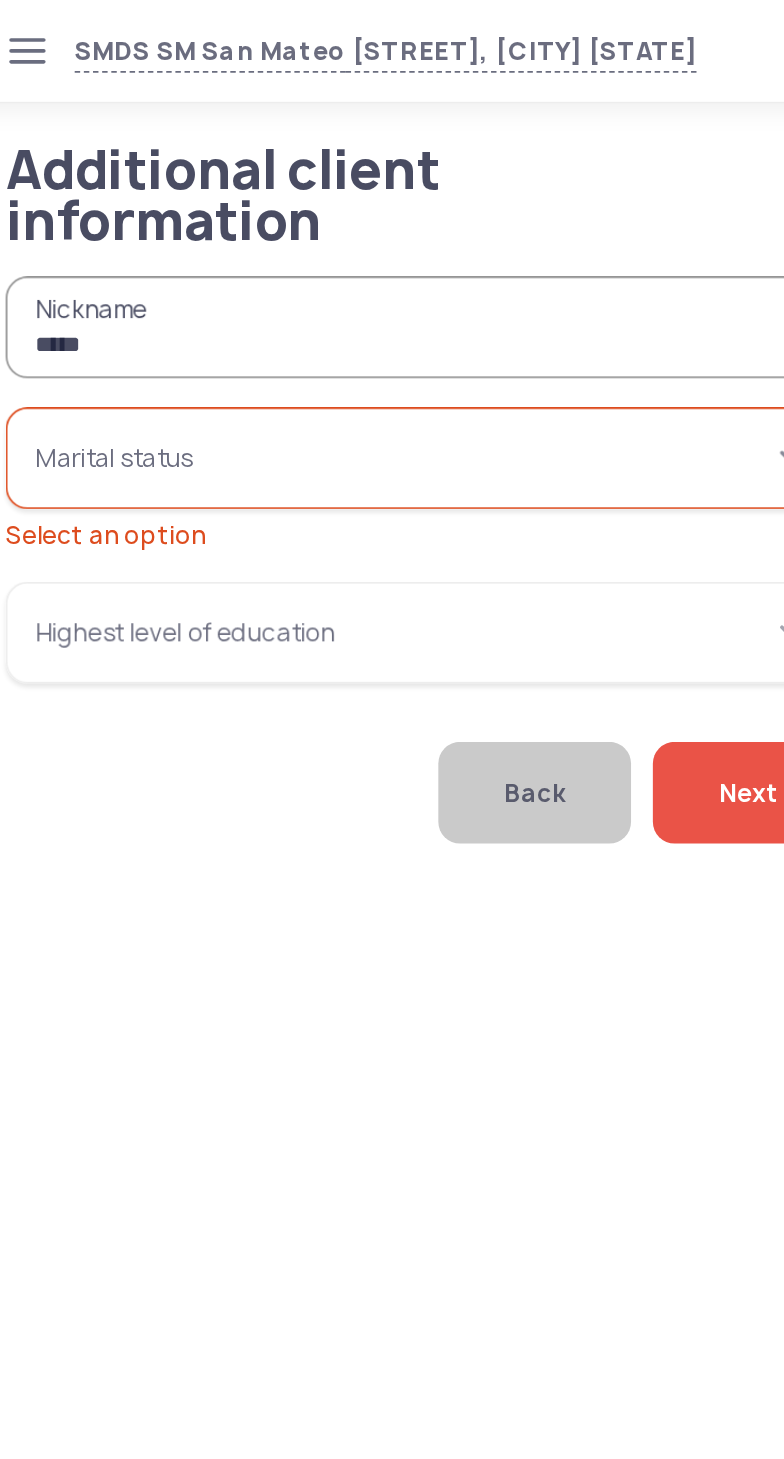 type on "*****" 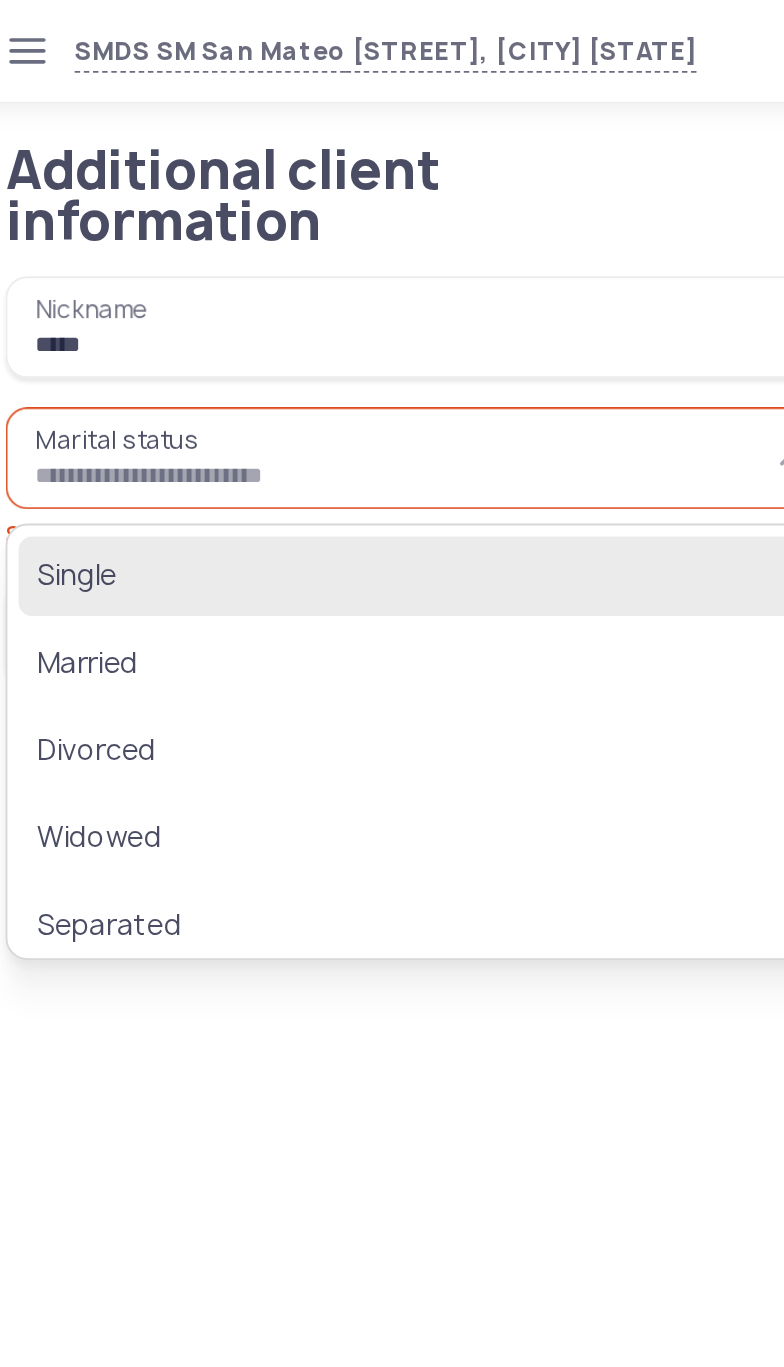 click on "Single" 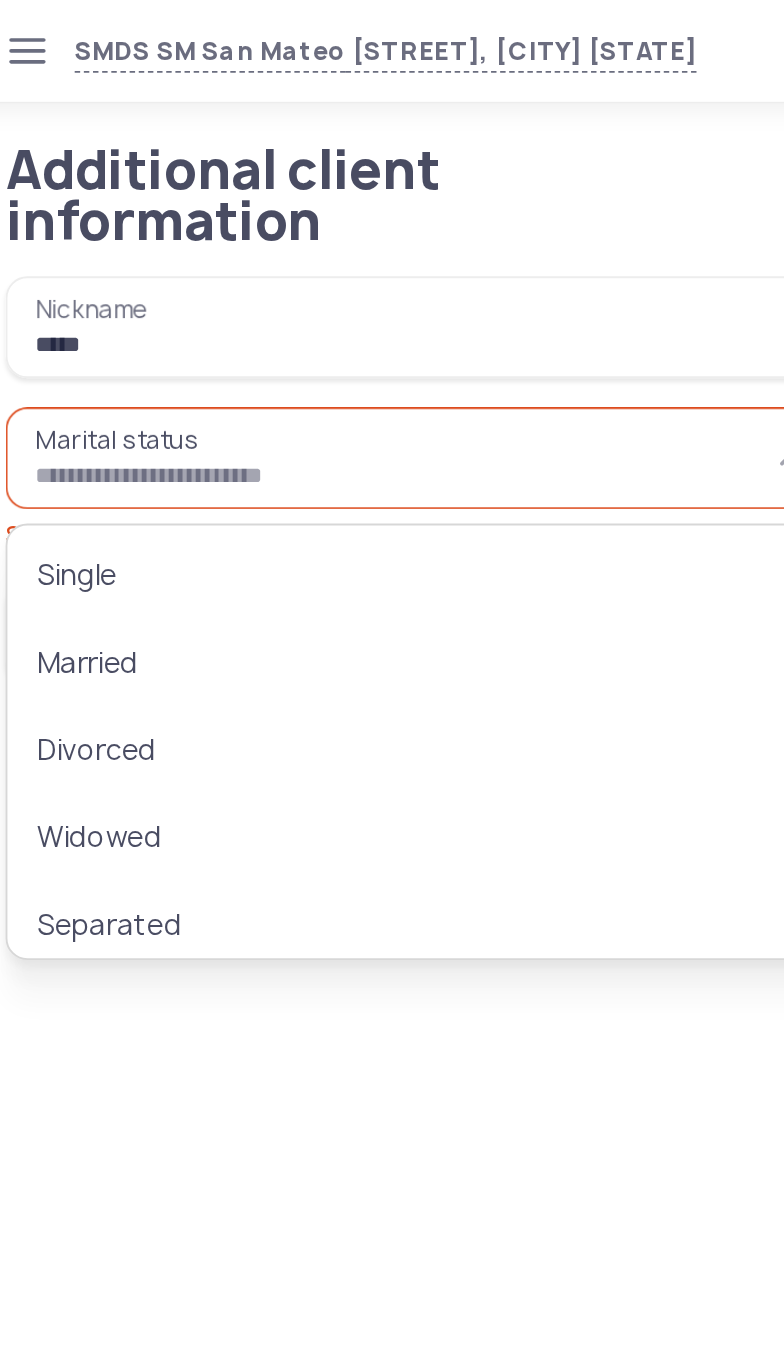 type on "******" 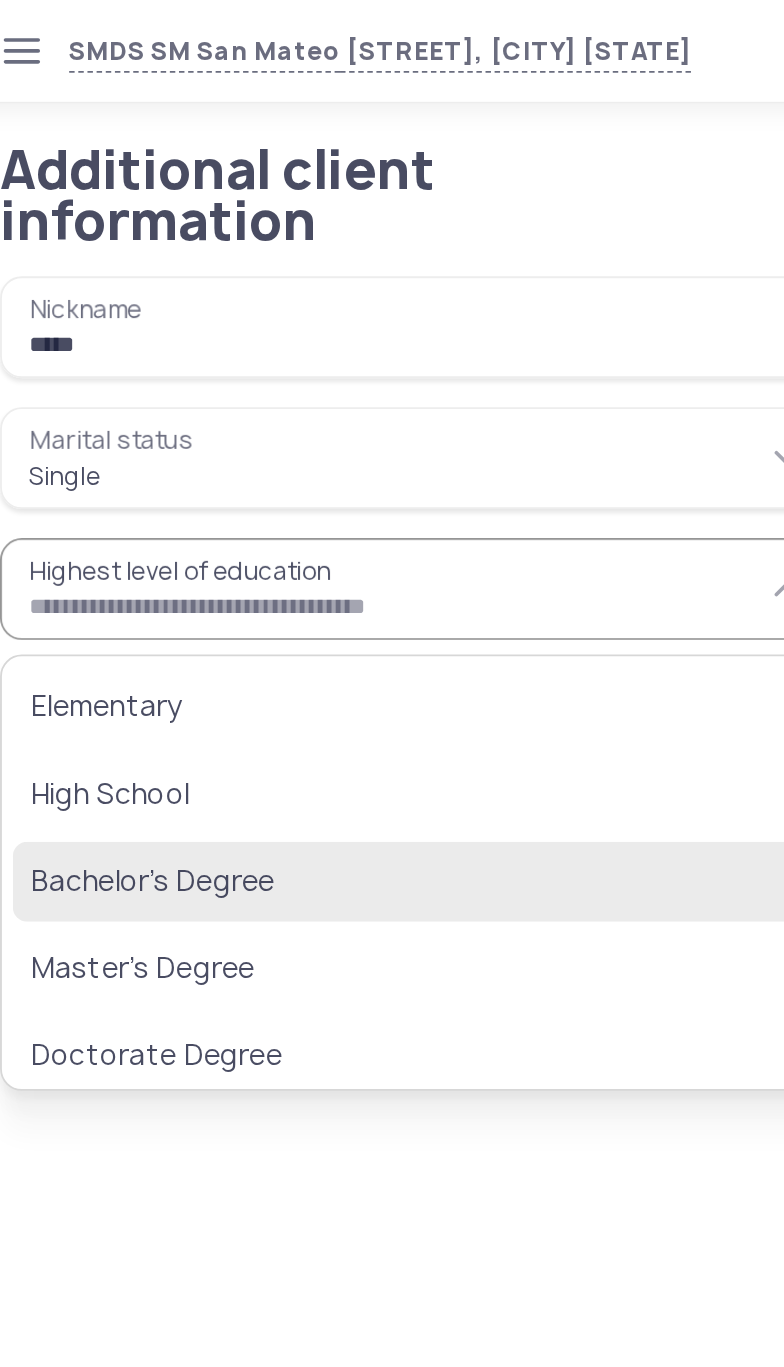 click on "Bachelor’s Degree" 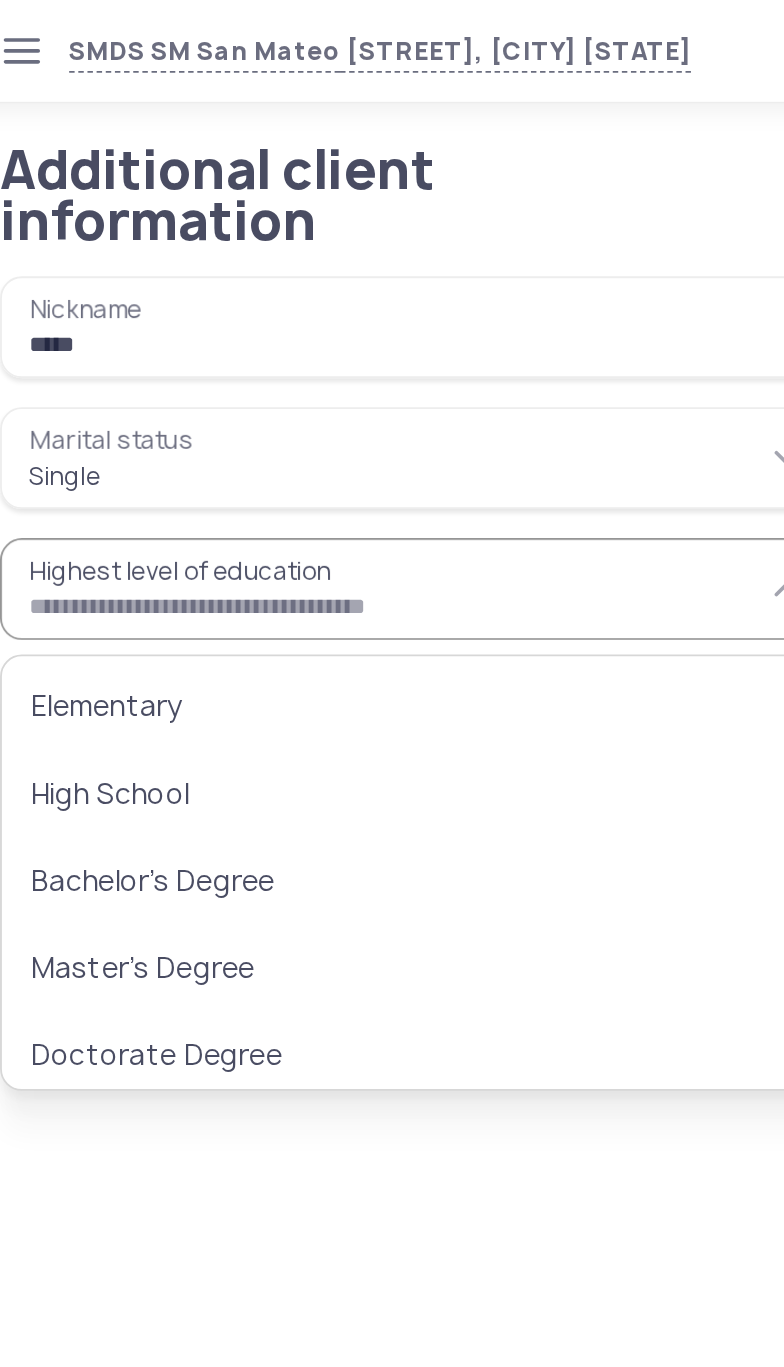 type on "**********" 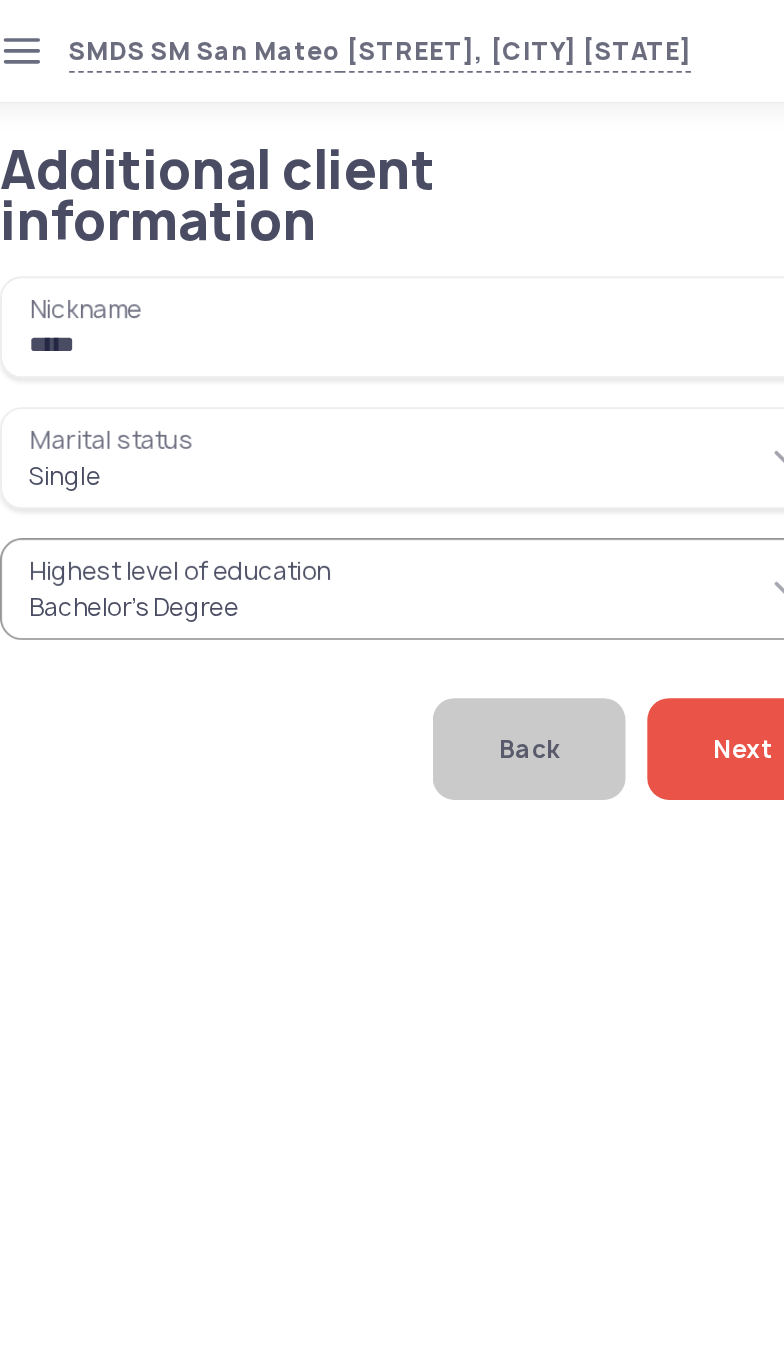 click on "Next" 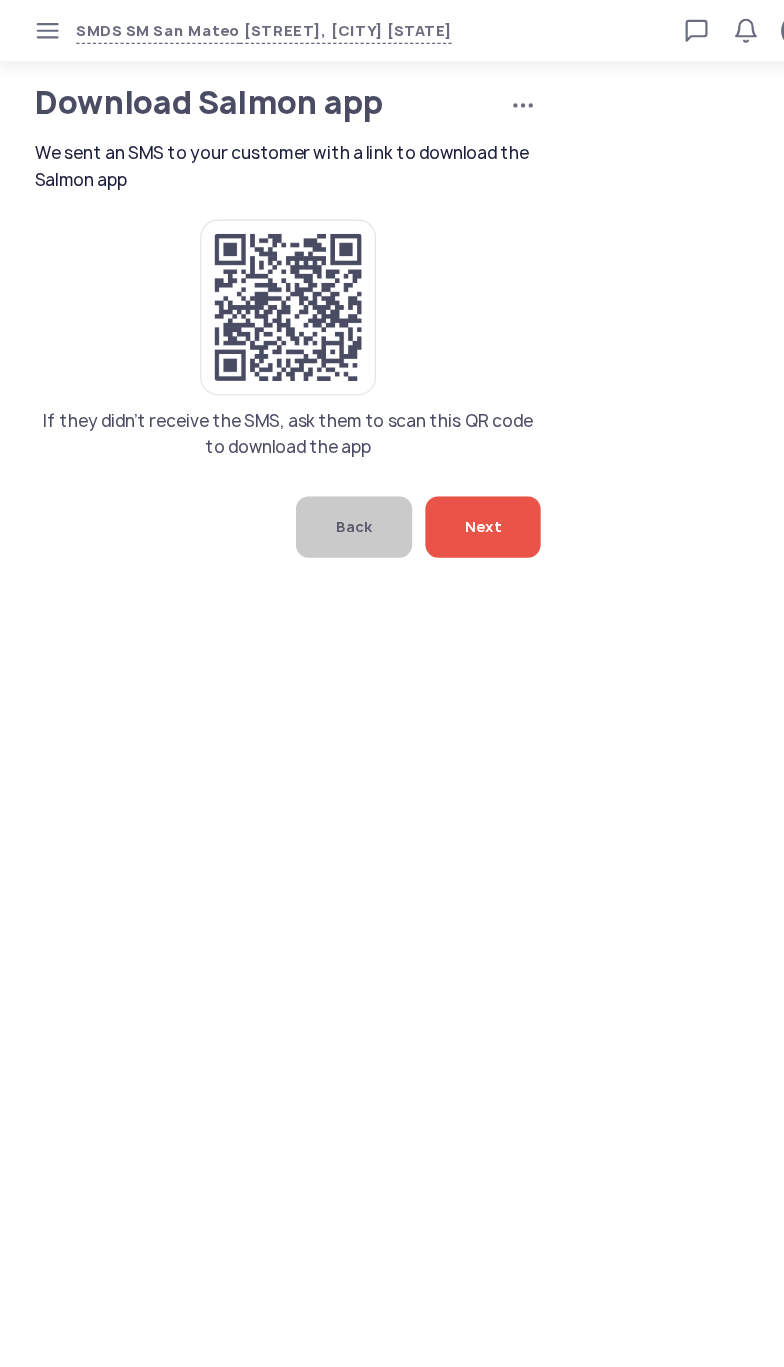 click on "Next" 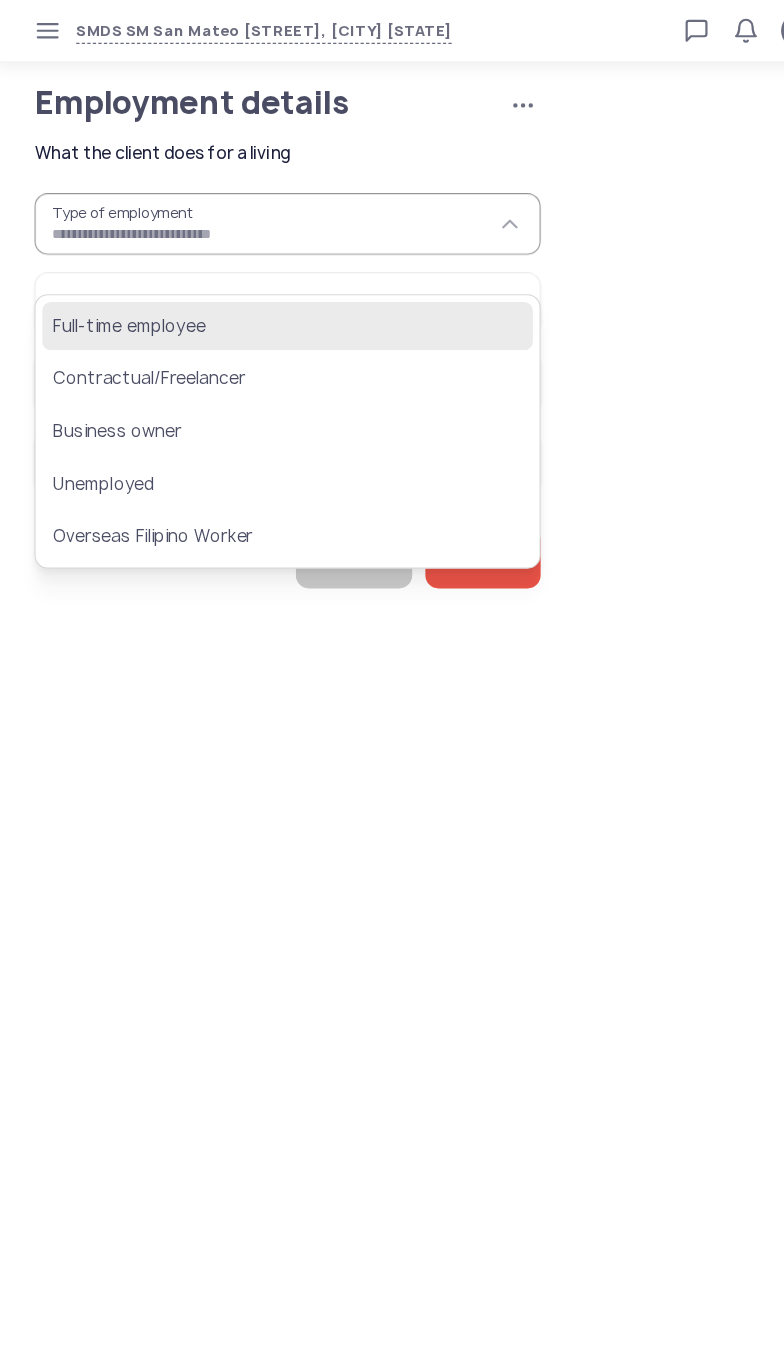 click on "Full-time employee" 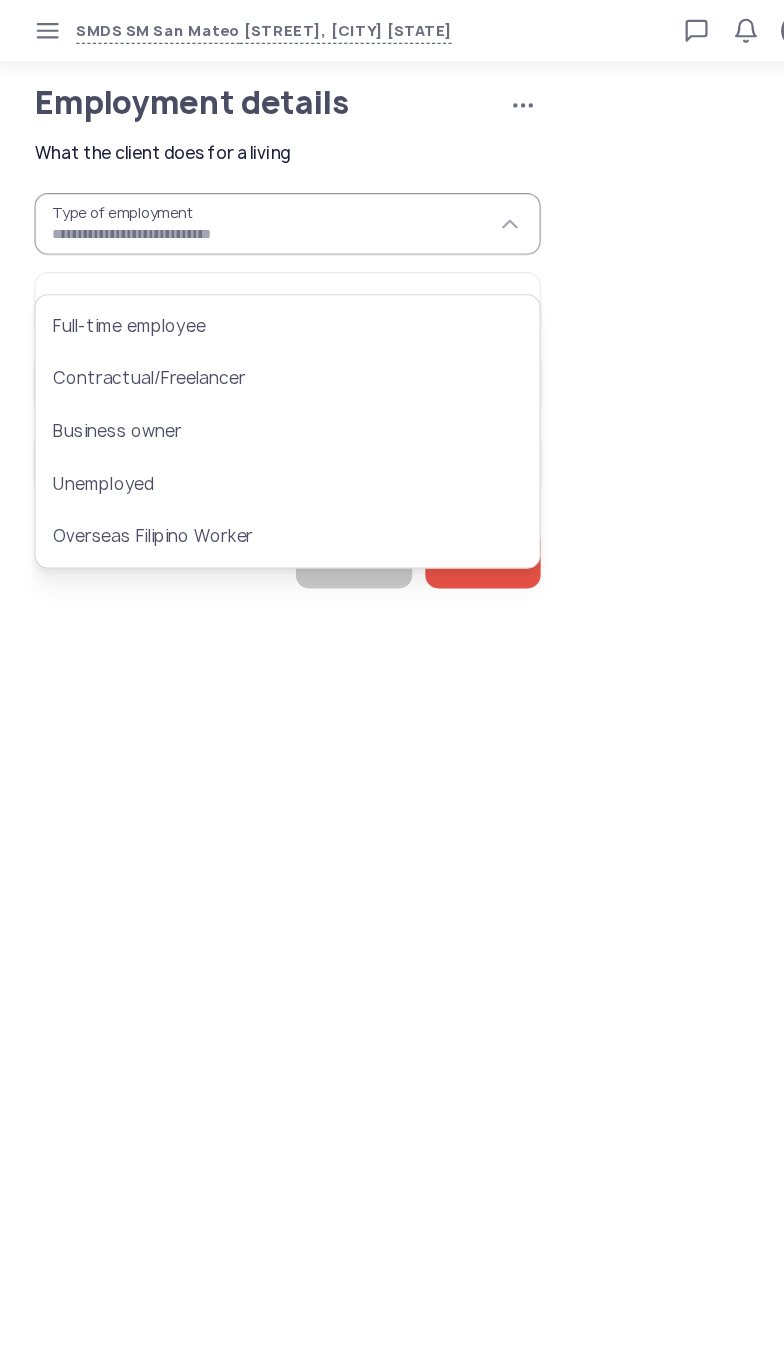 type on "**********" 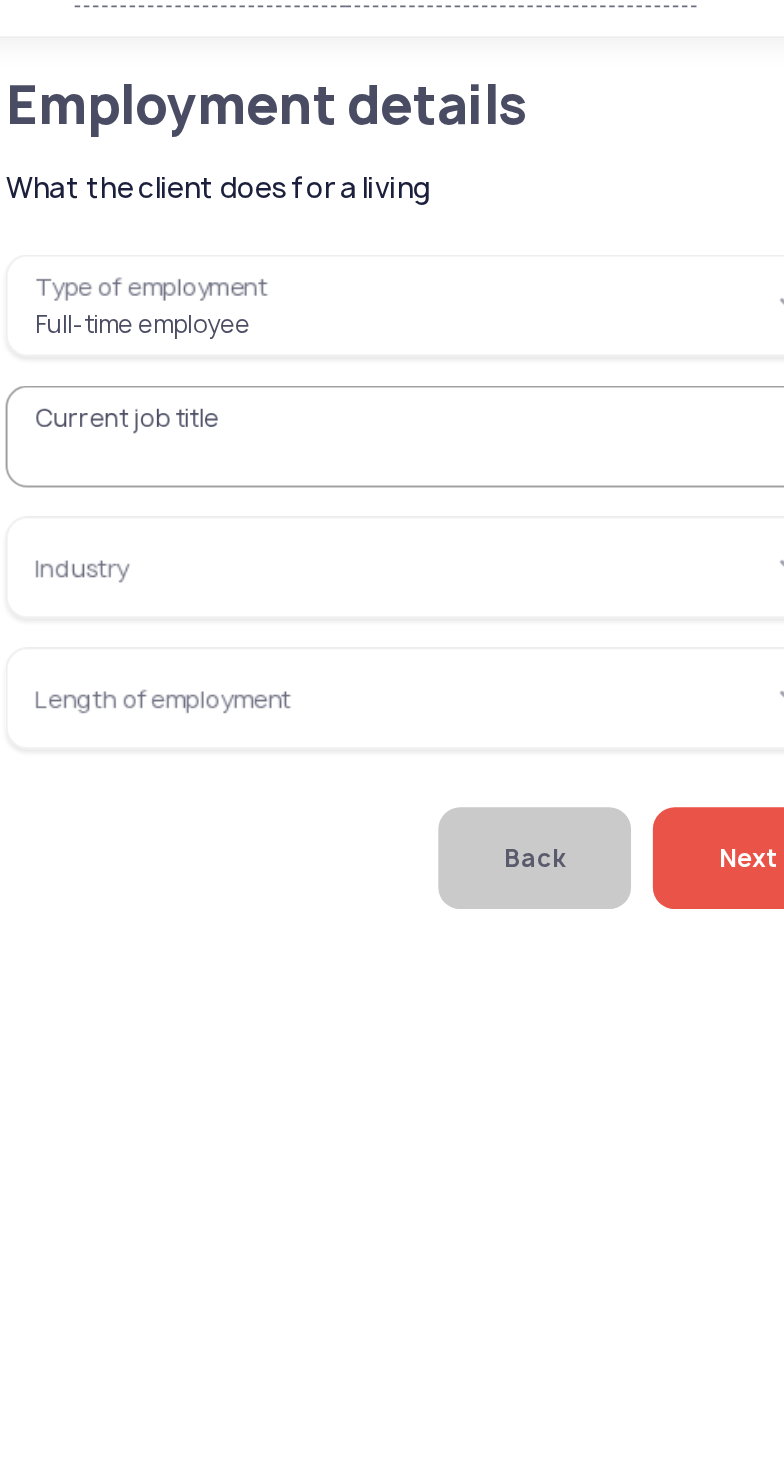 click on "Current job title" at bounding box center [266, 276] 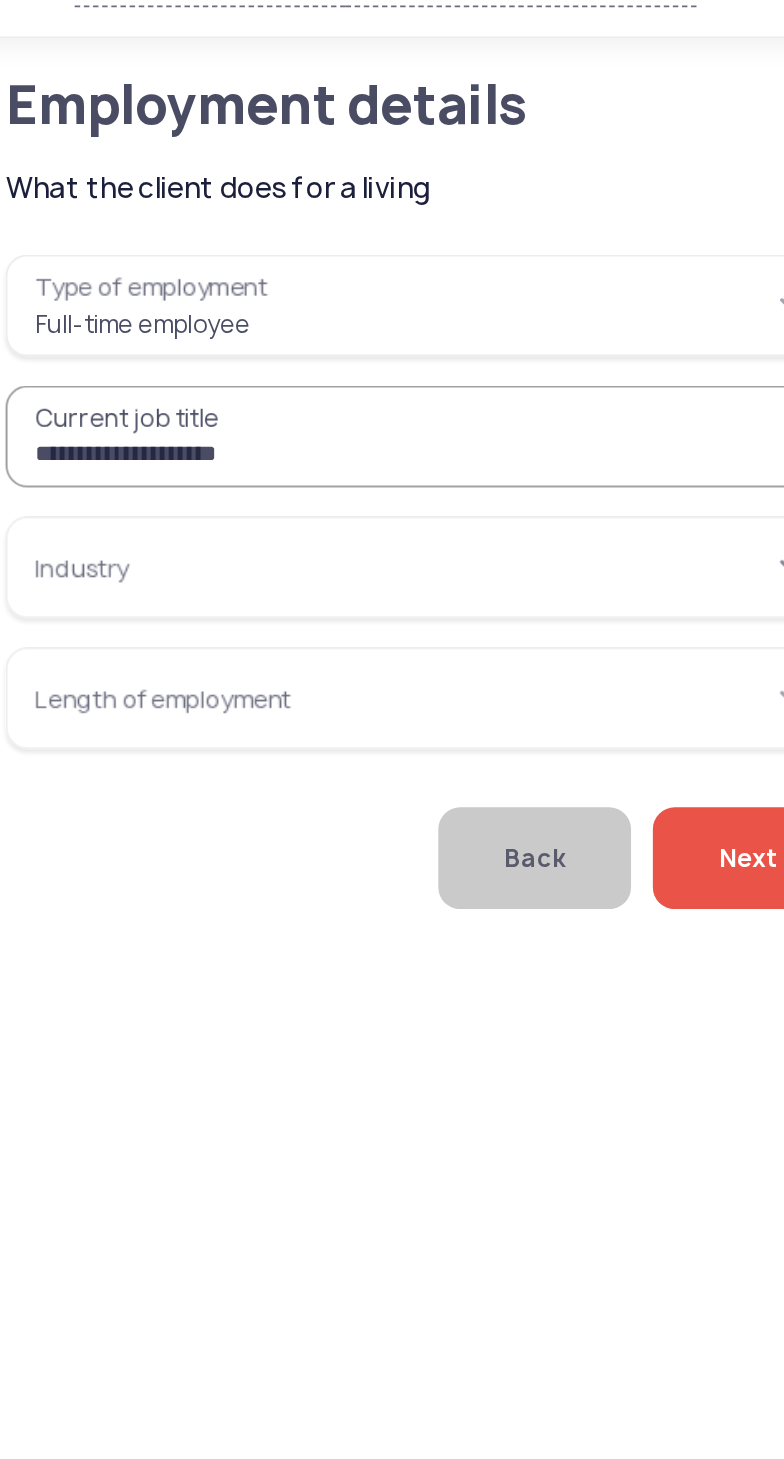 type on "**********" 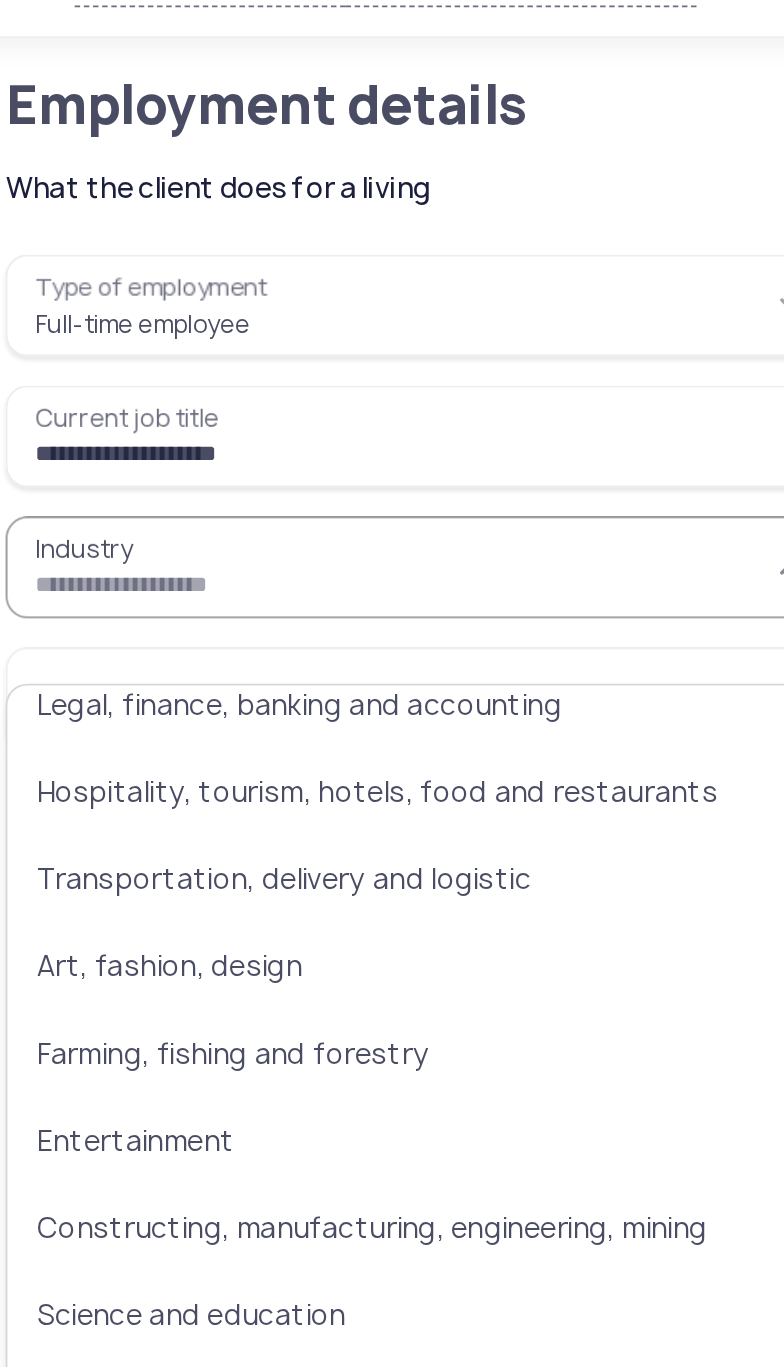 scroll, scrollTop: 0, scrollLeft: 0, axis: both 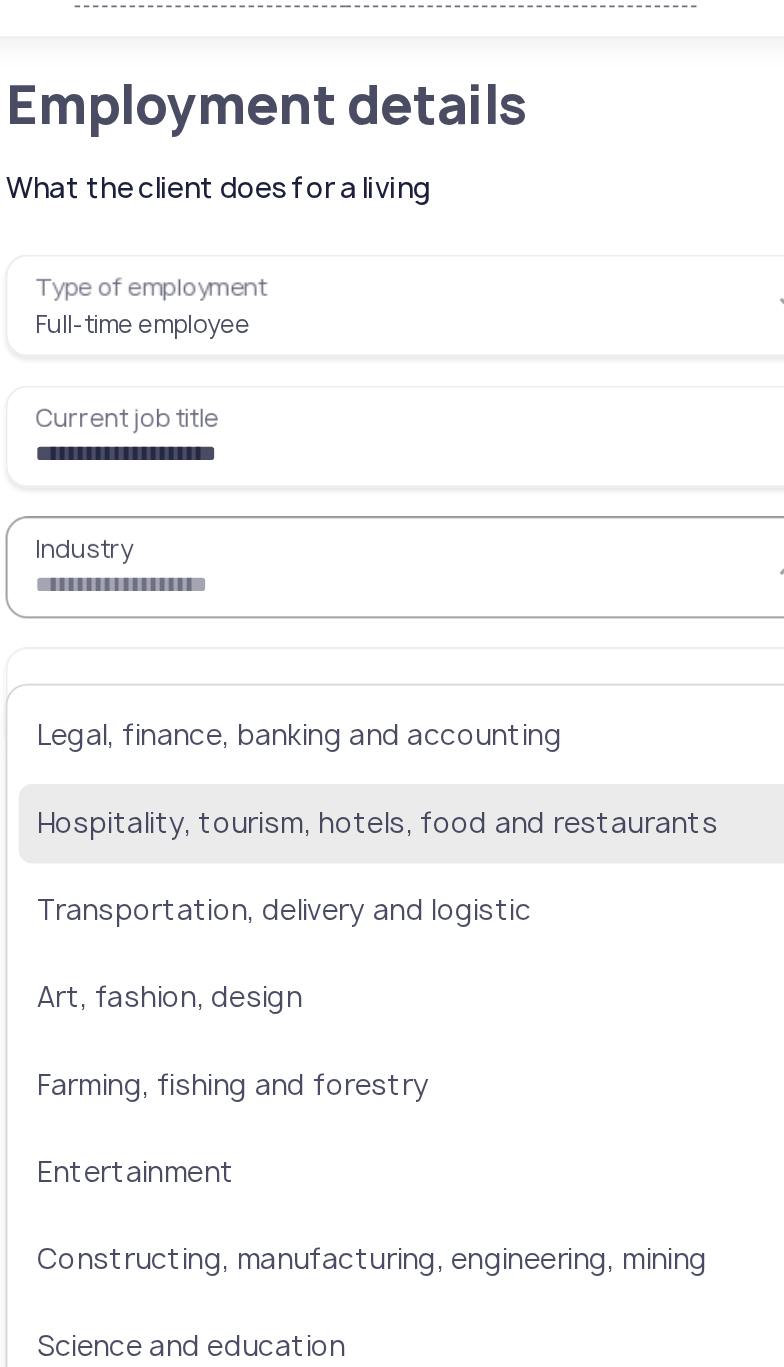 click on "Hospitality, tourism, hotels, food and restaurants" 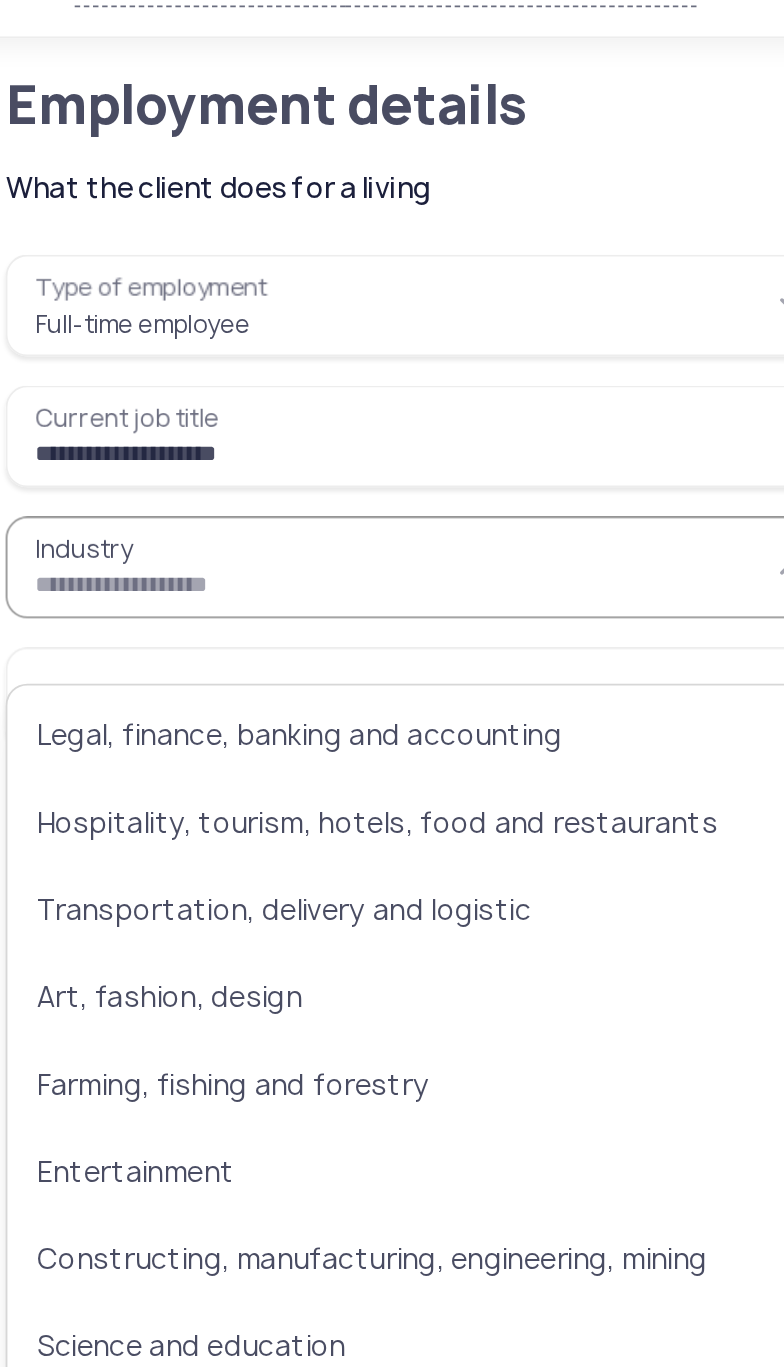 type on "**********" 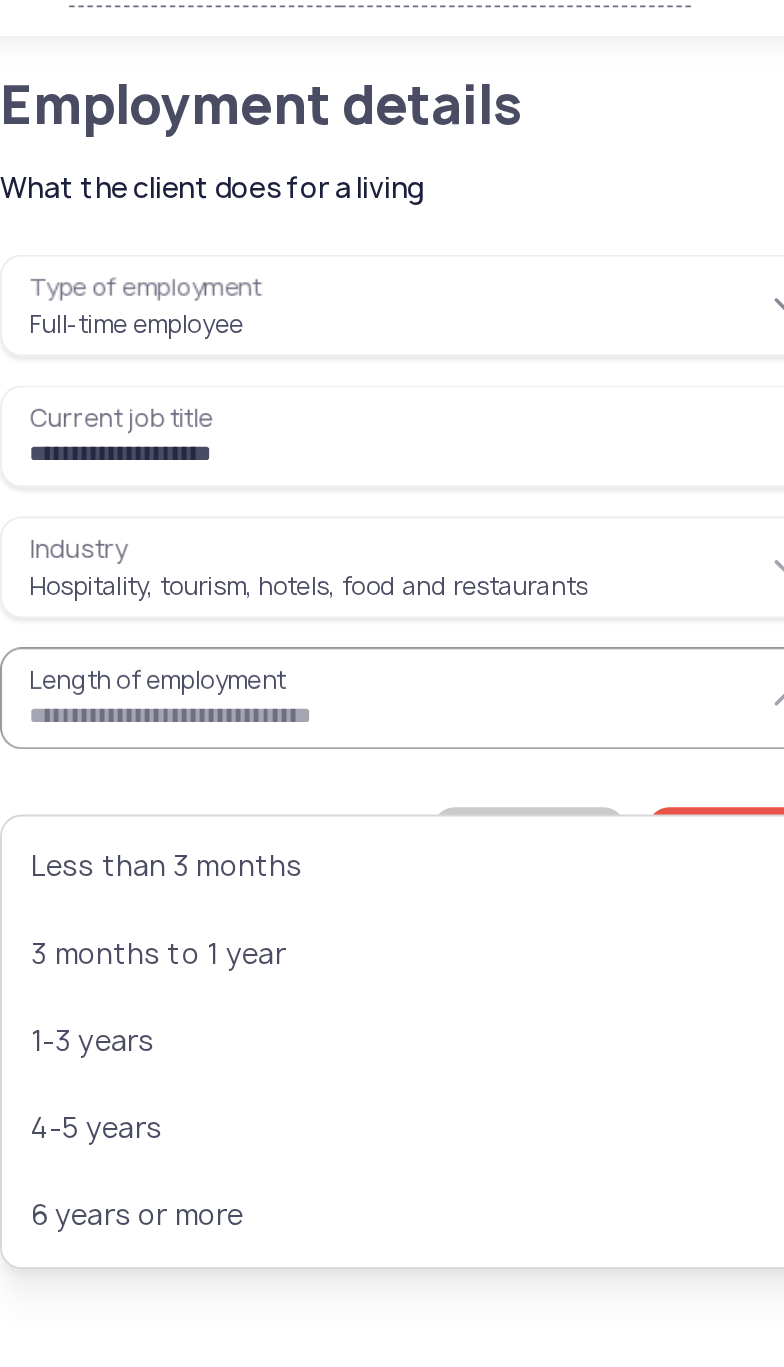 click on "**********" at bounding box center (266, 204) 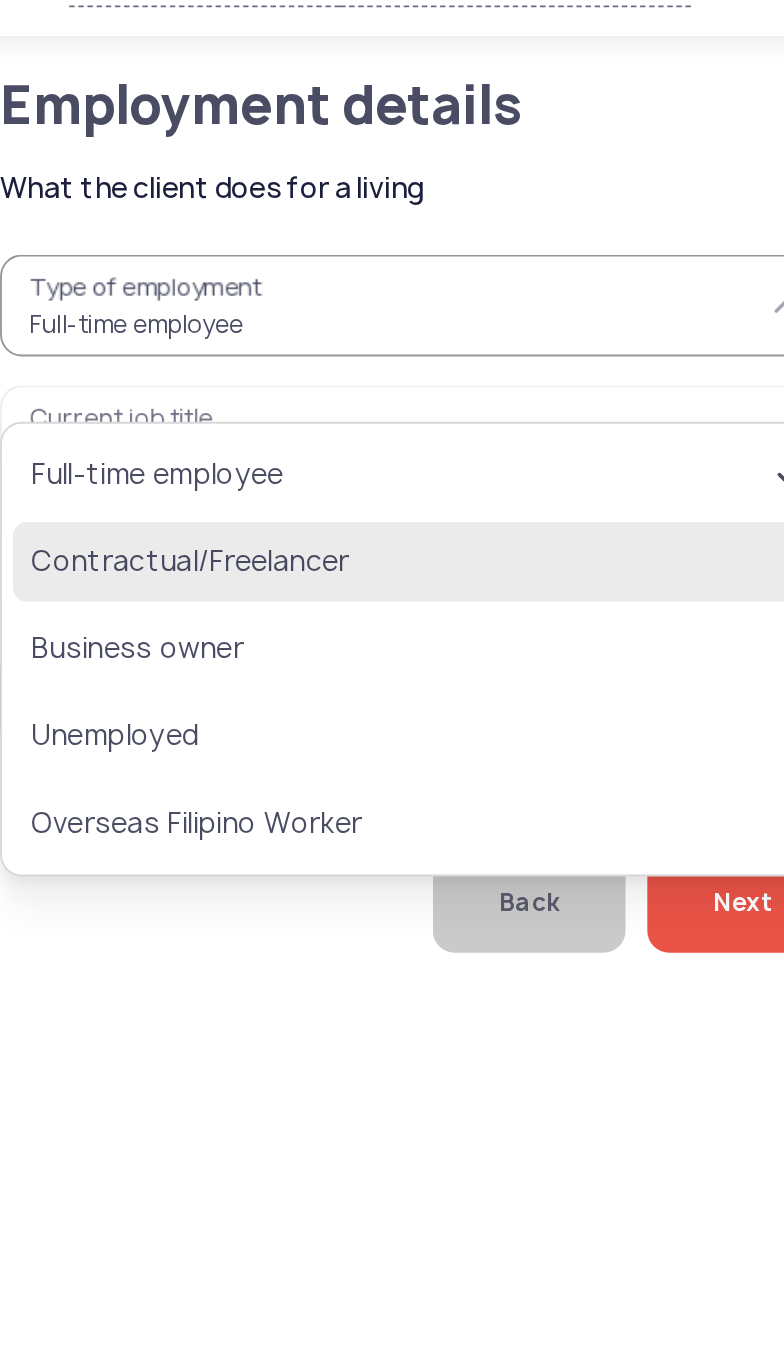 click on "Contractual/Freelancer" 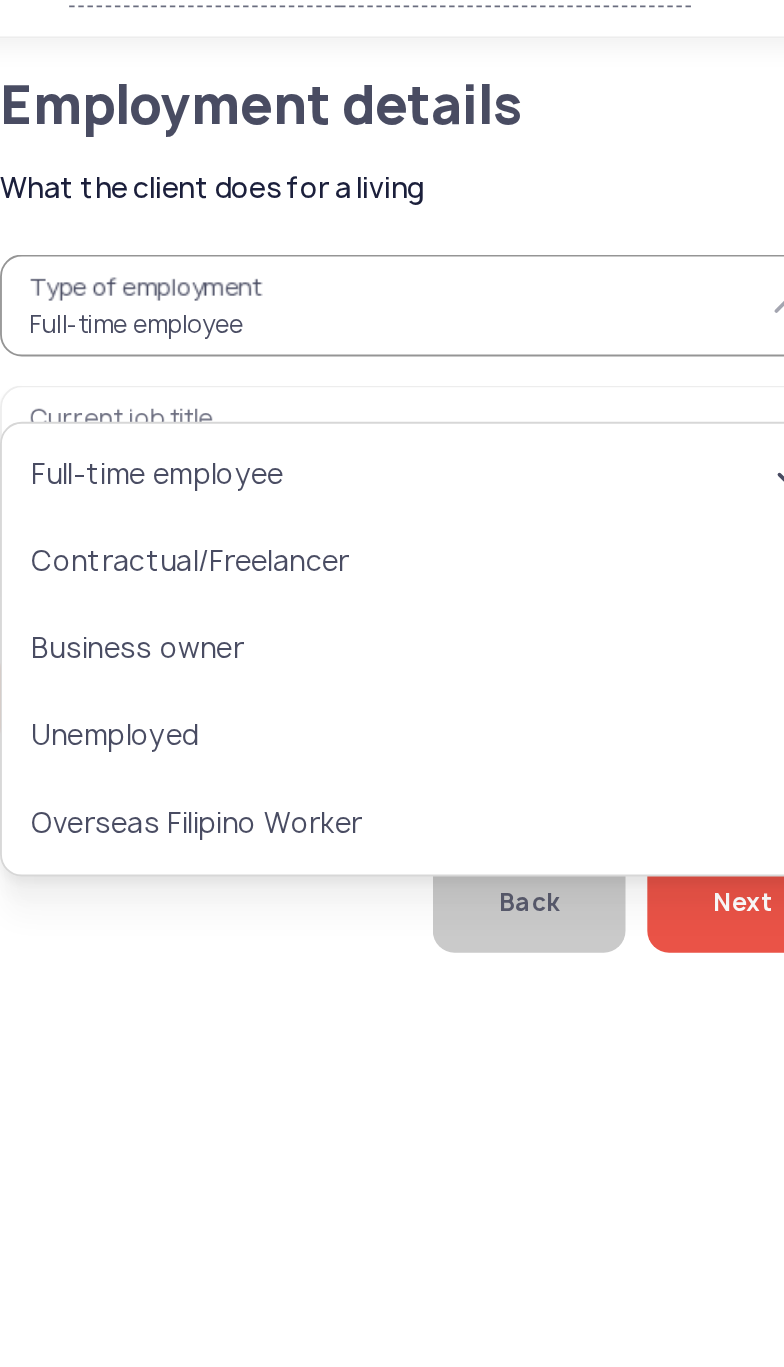 type on "**********" 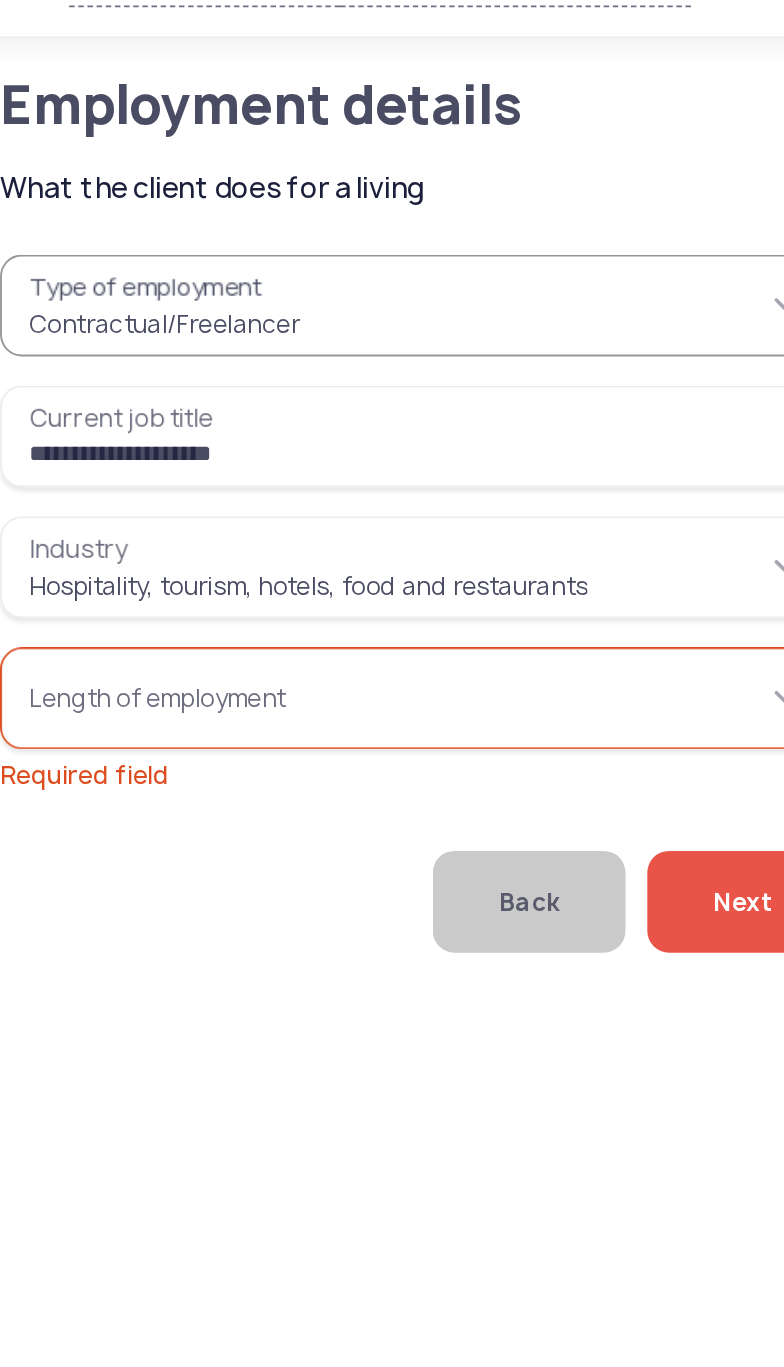 click on "**********" at bounding box center [266, 276] 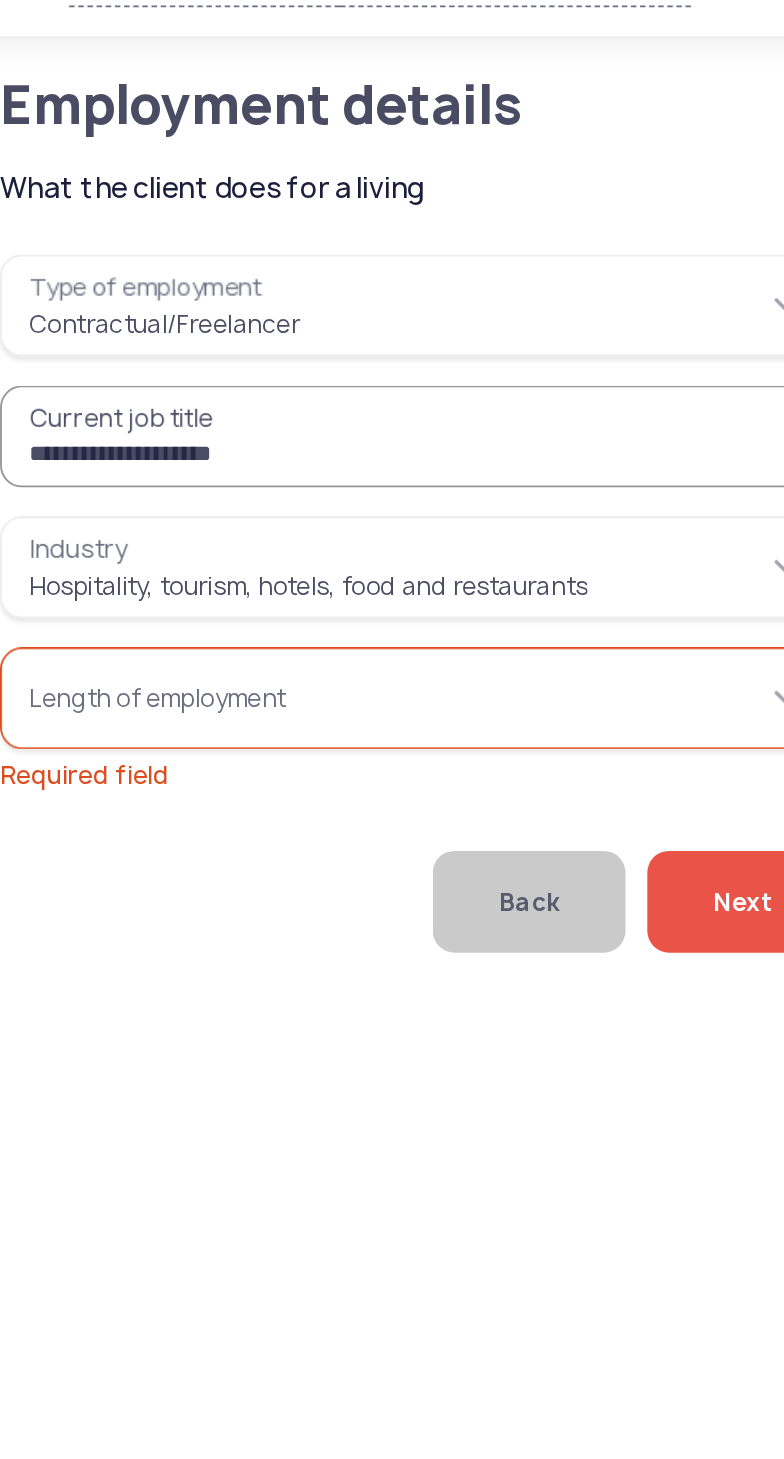 click on "**********" at bounding box center [266, 276] 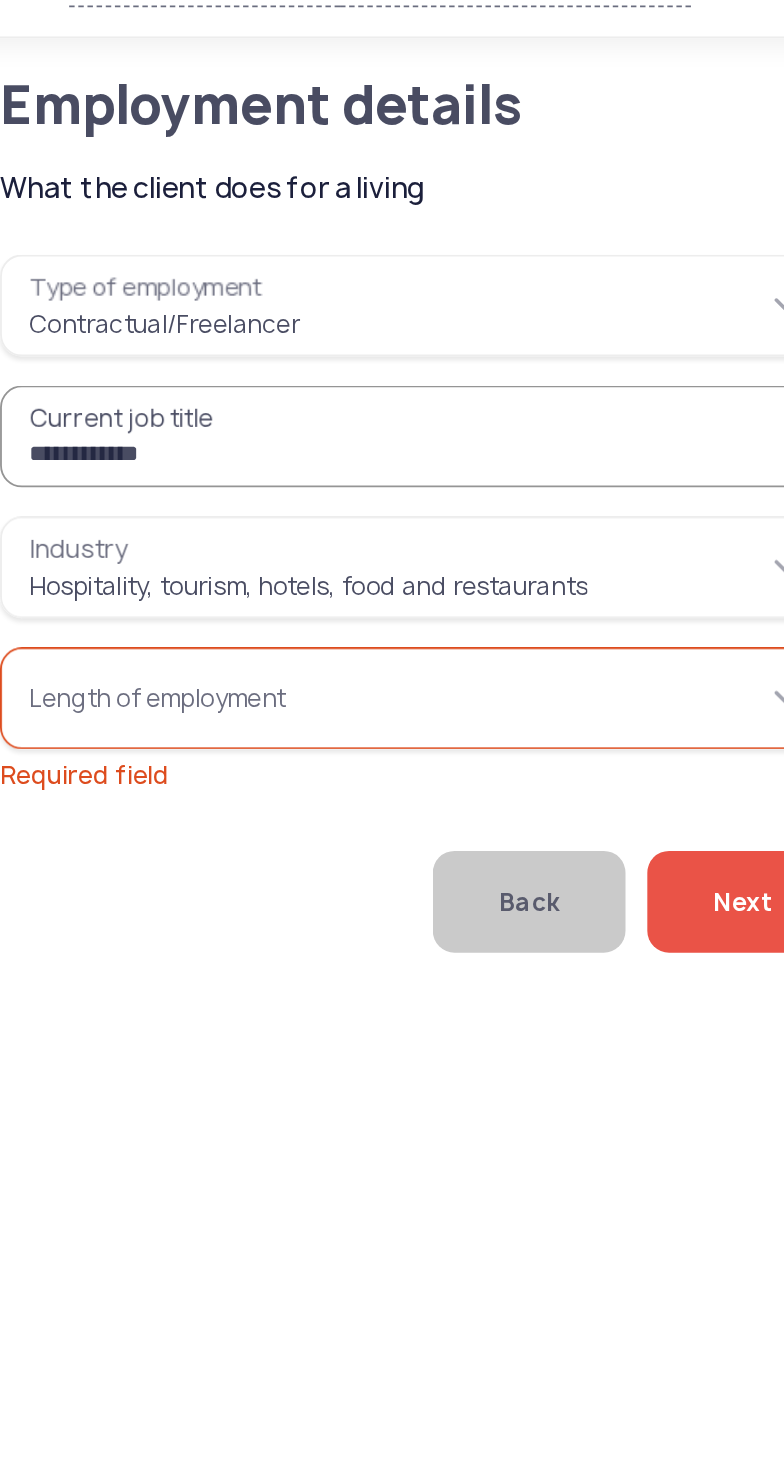 type on "**********" 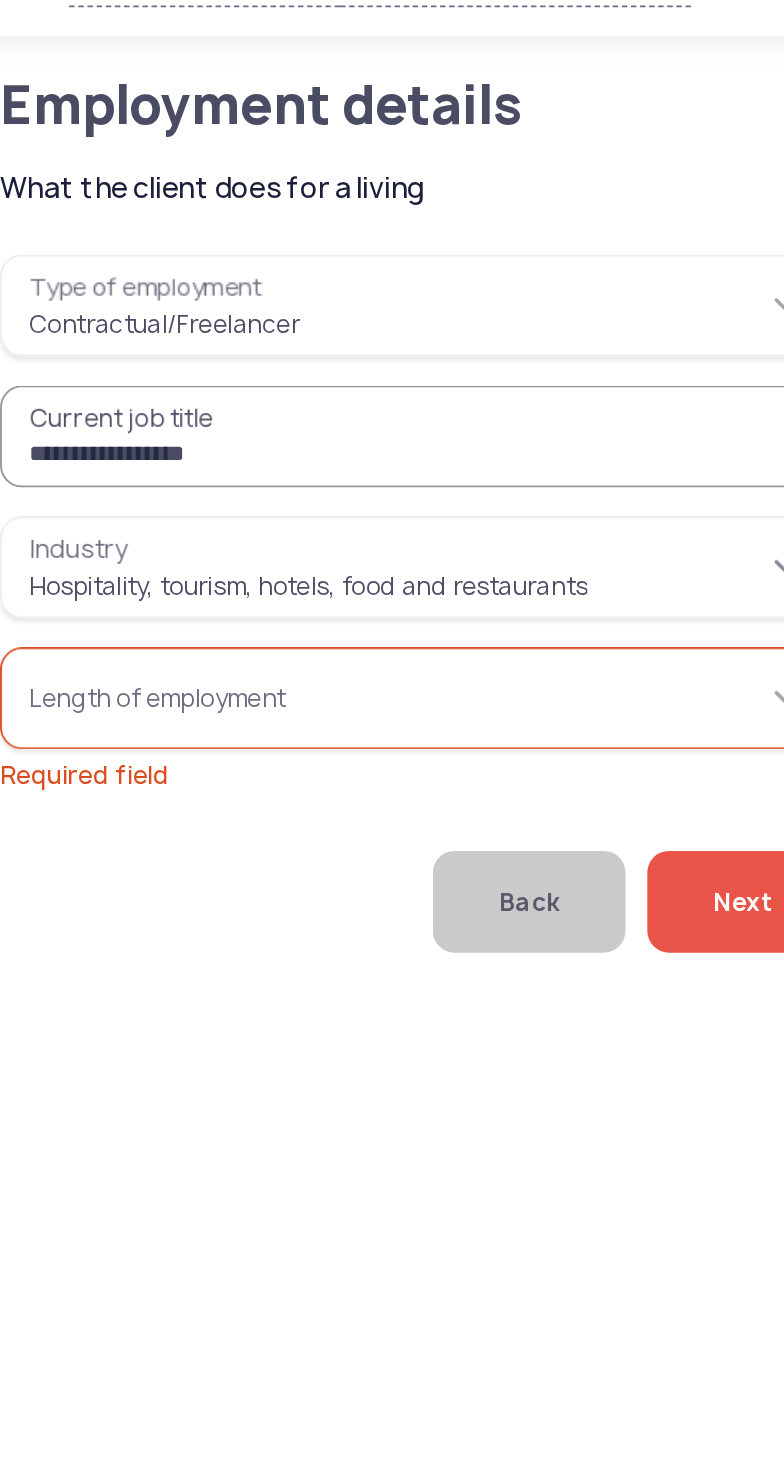 type on "**********" 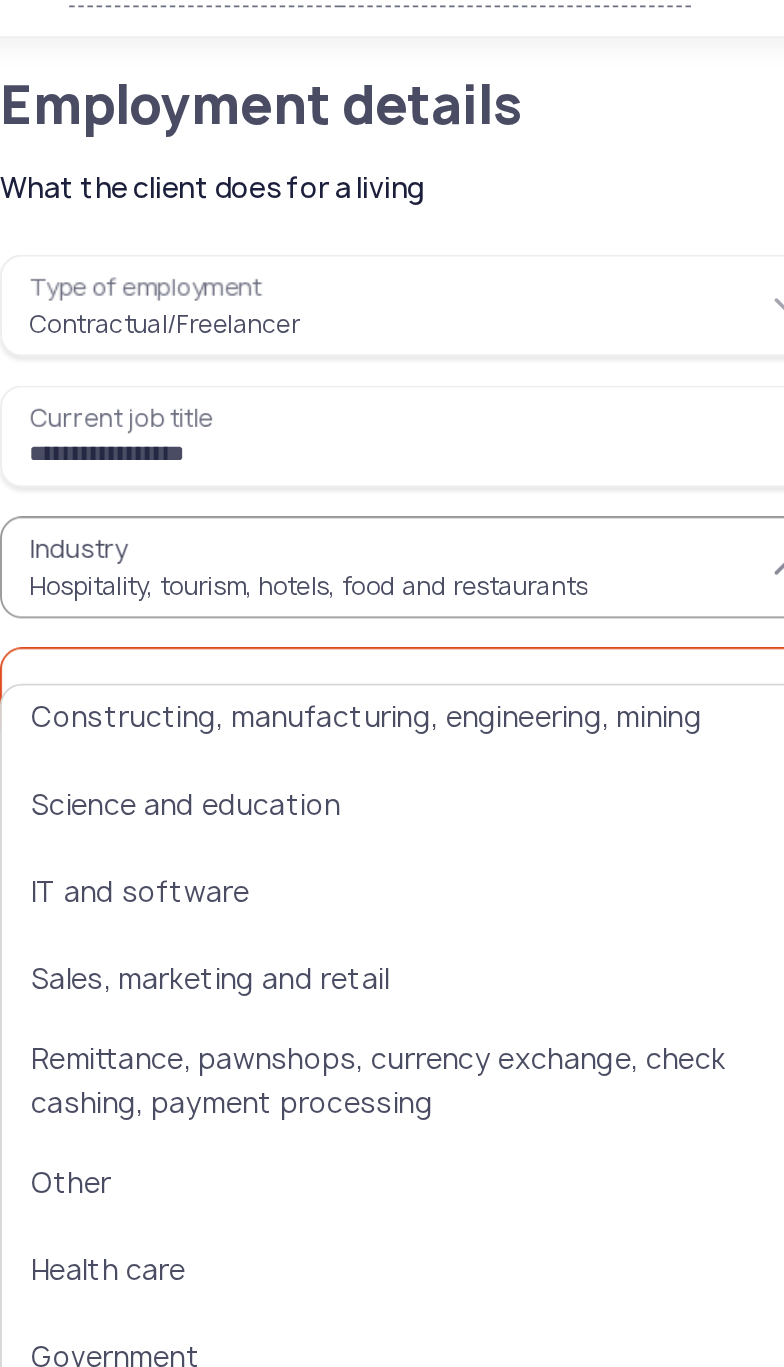 scroll, scrollTop: 405, scrollLeft: 0, axis: vertical 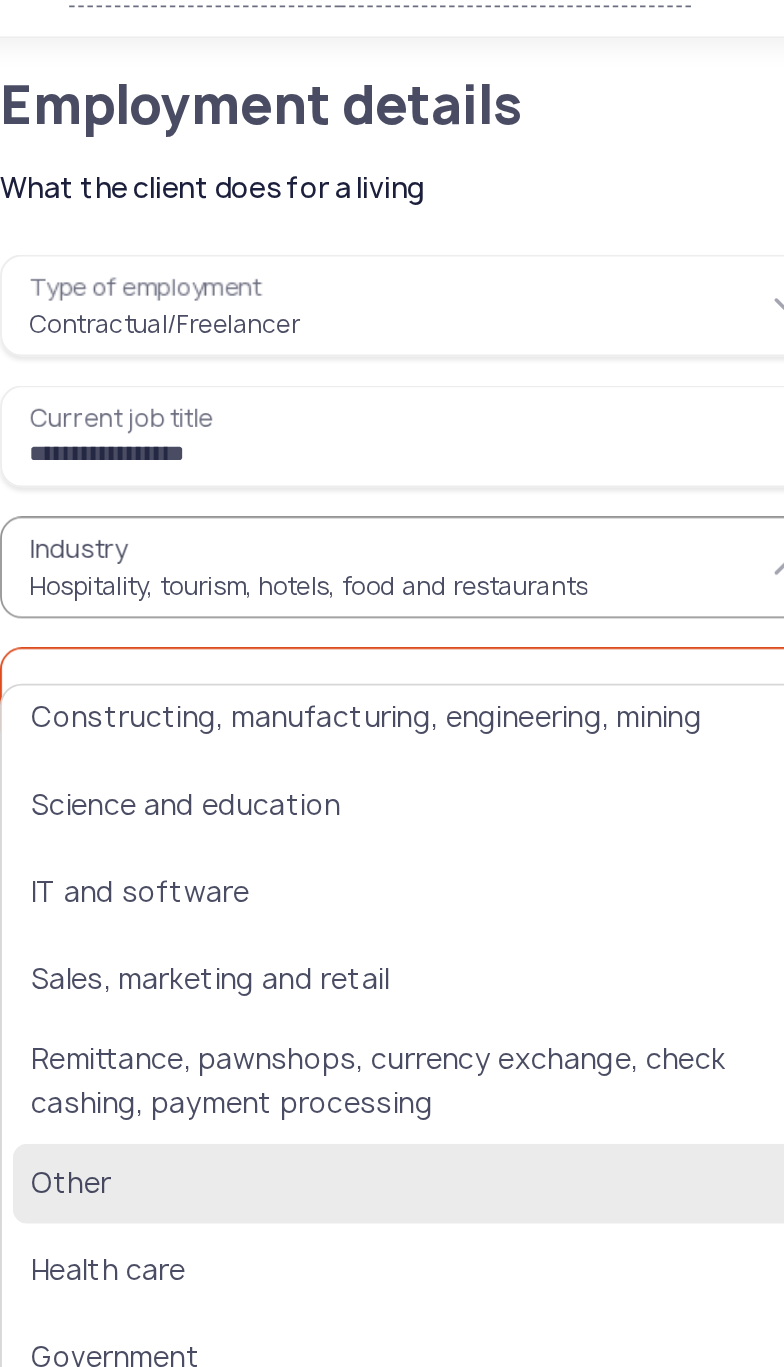 click on "Other" 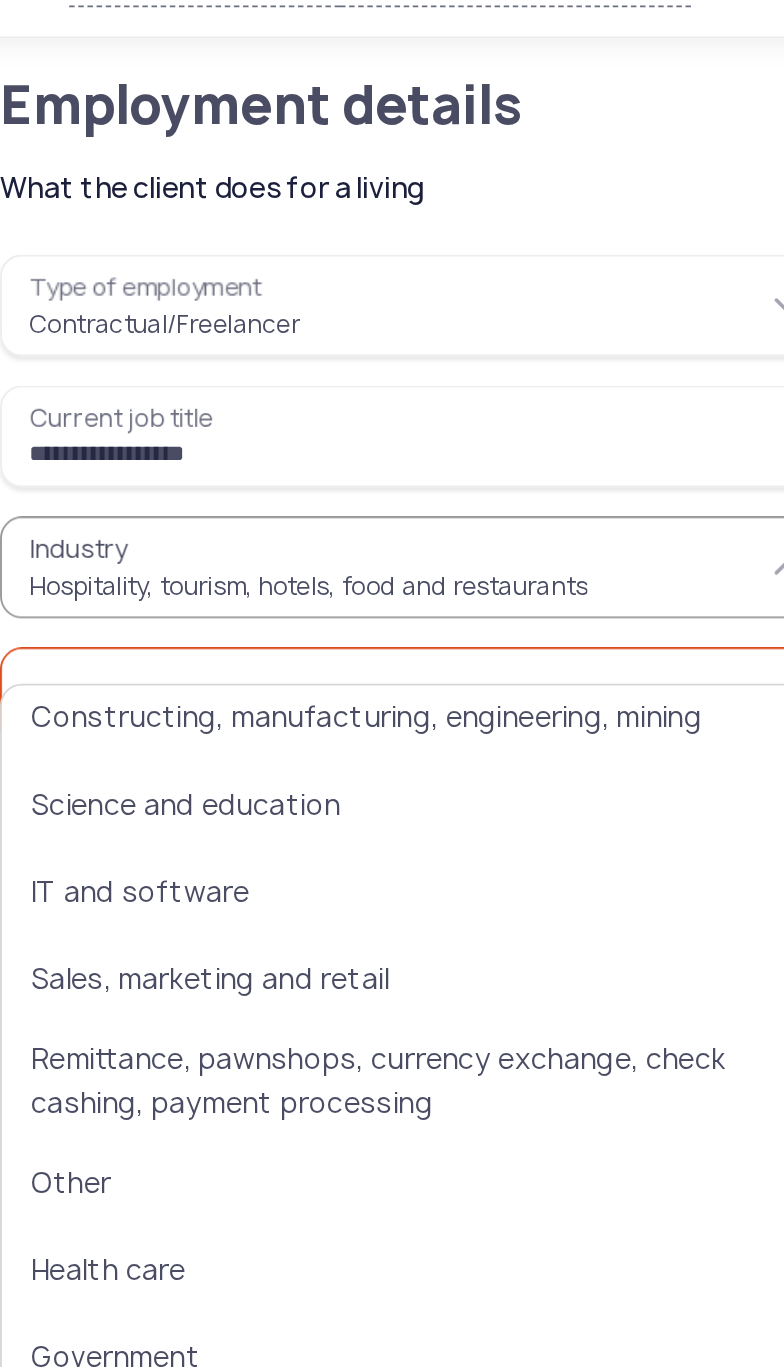 type on "*****" 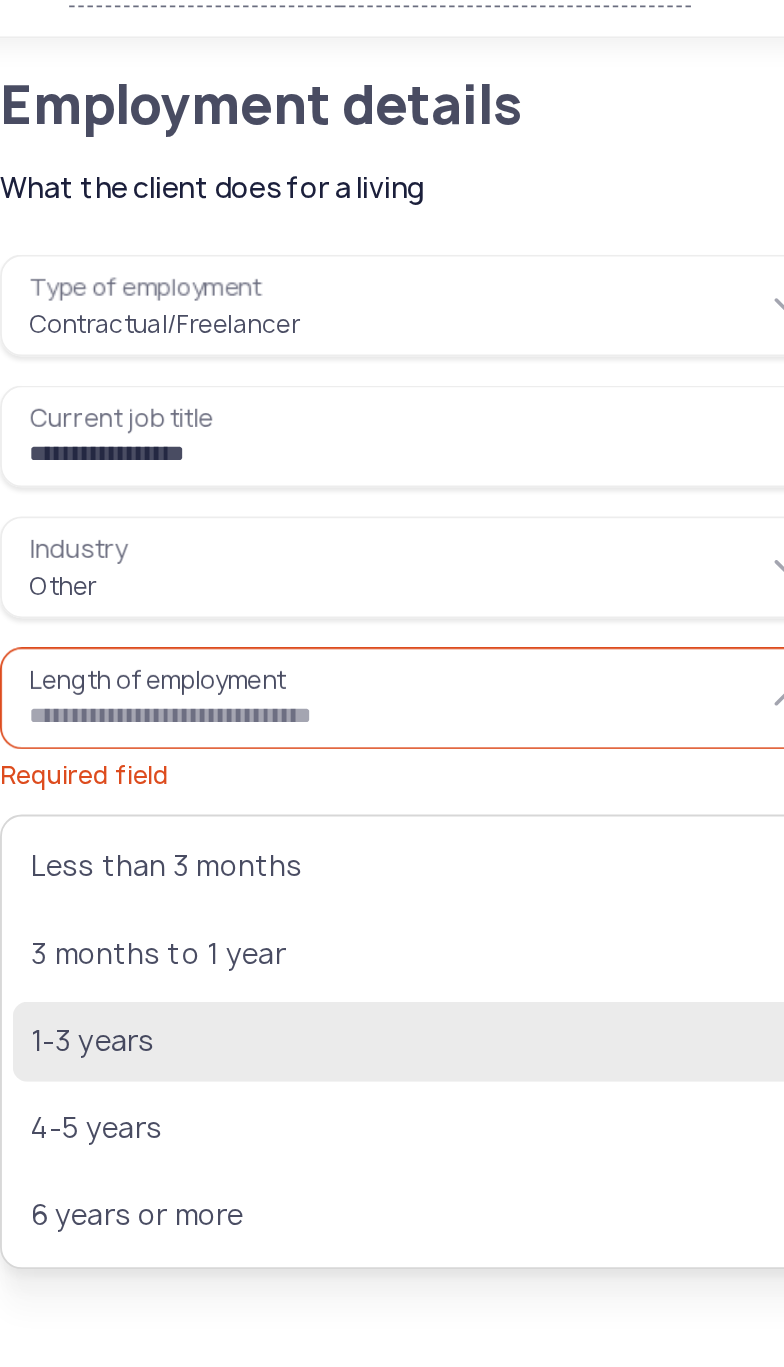click on "1-3 years" 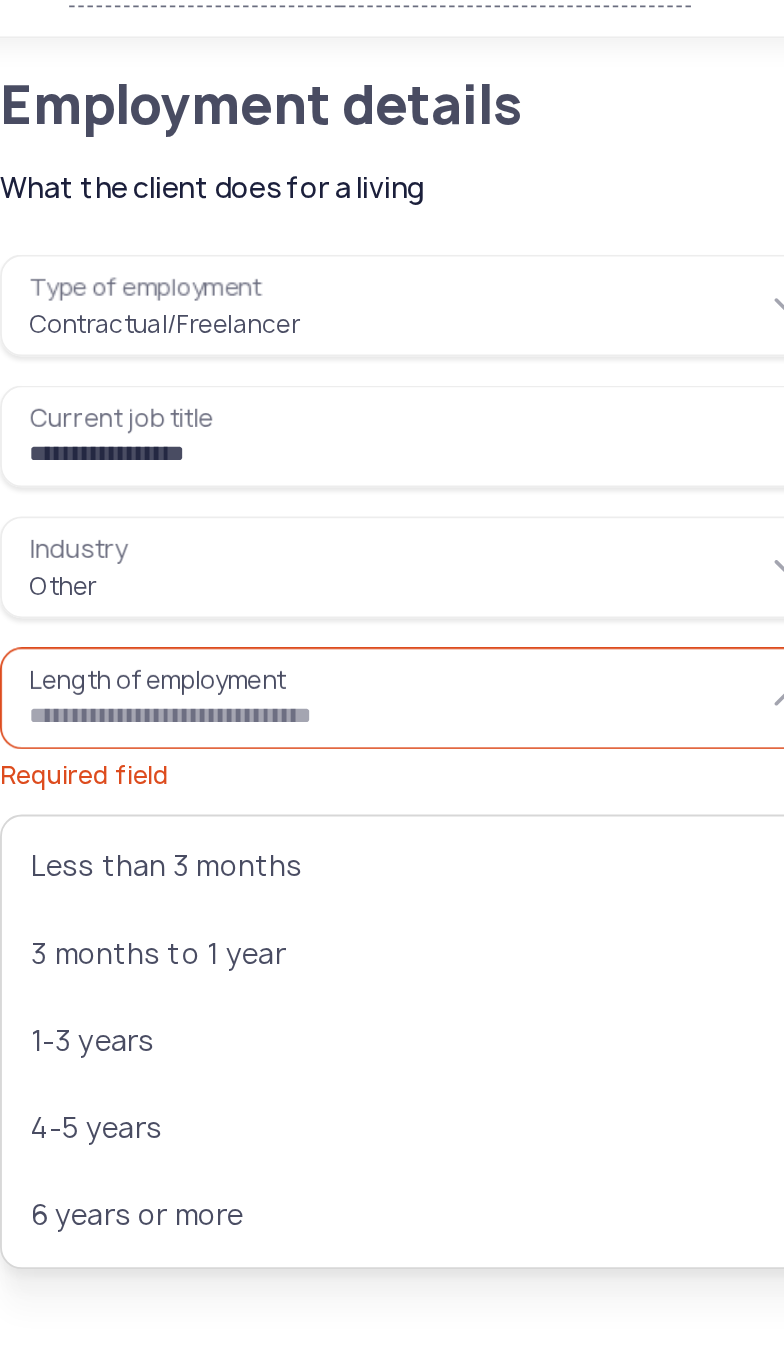 type on "*********" 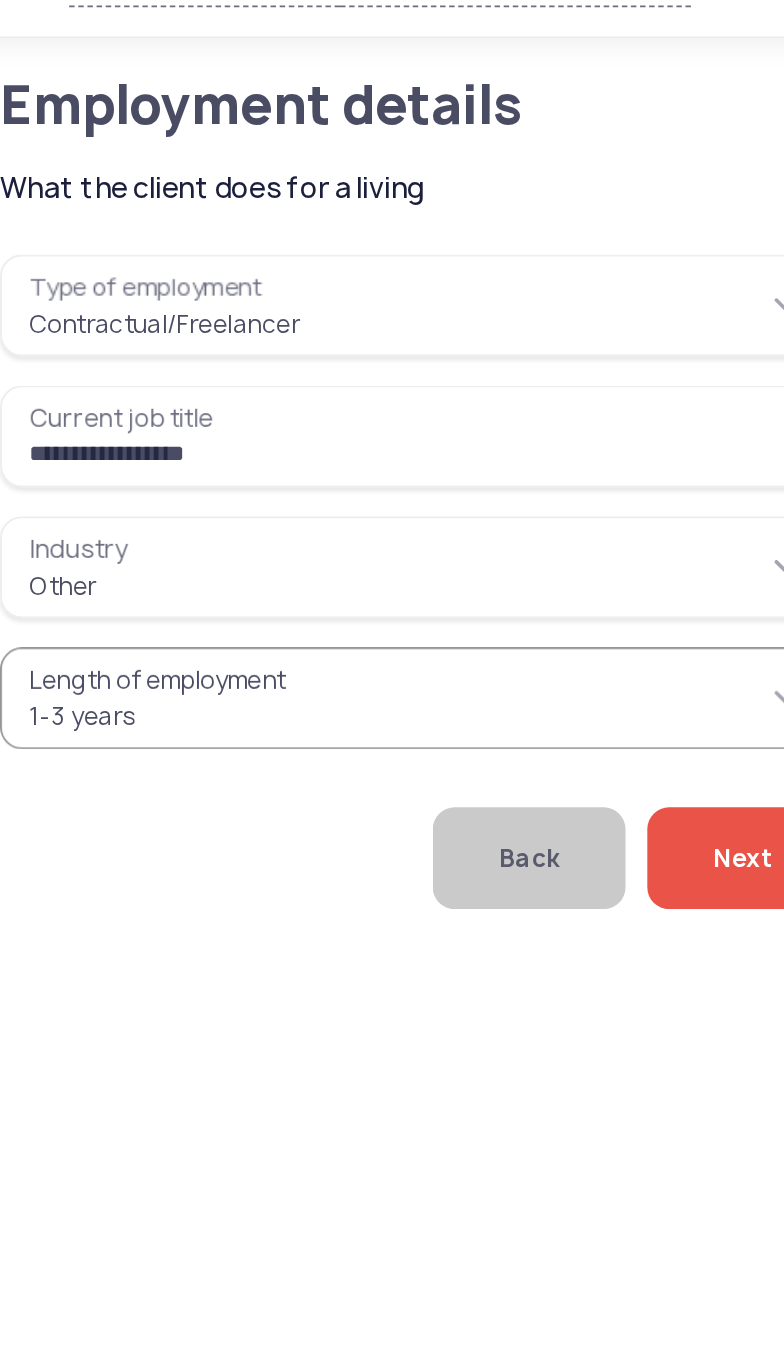 click on "Next" 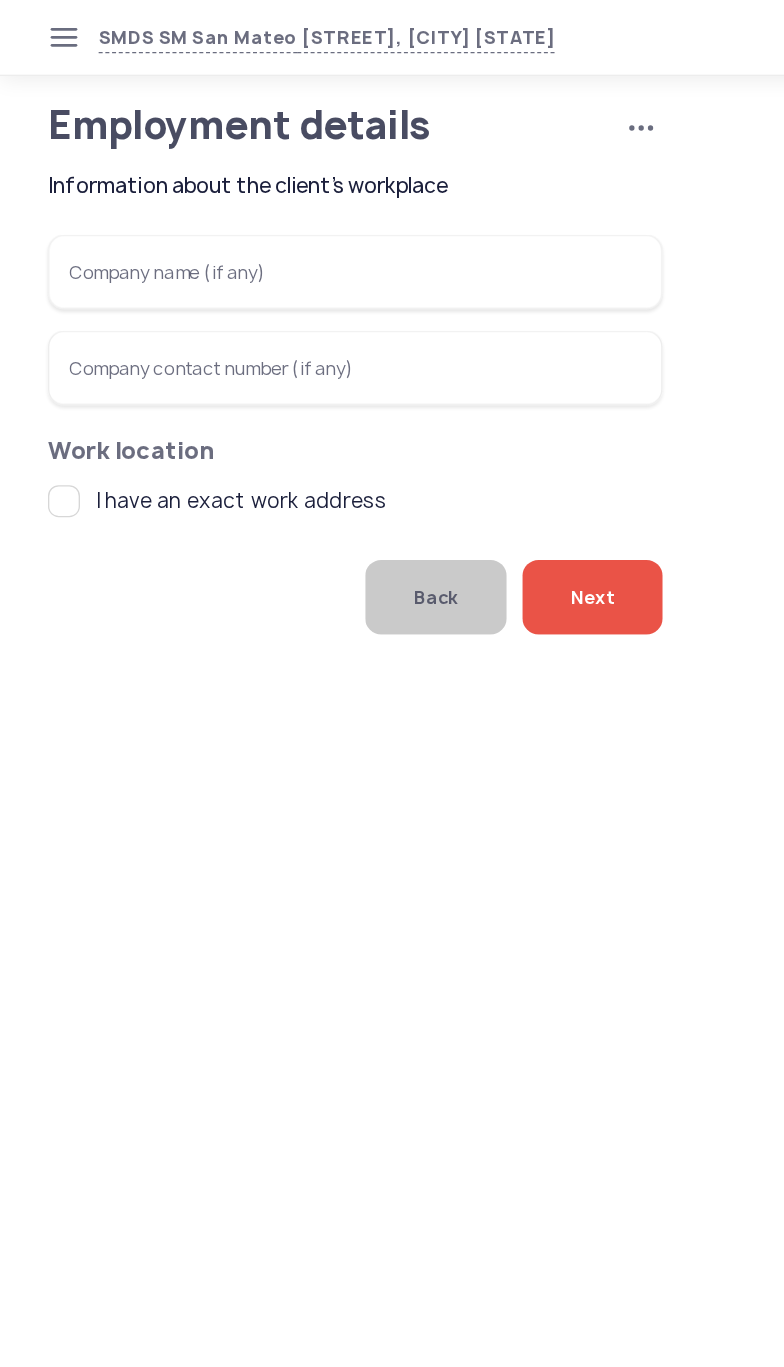 click on "Next" 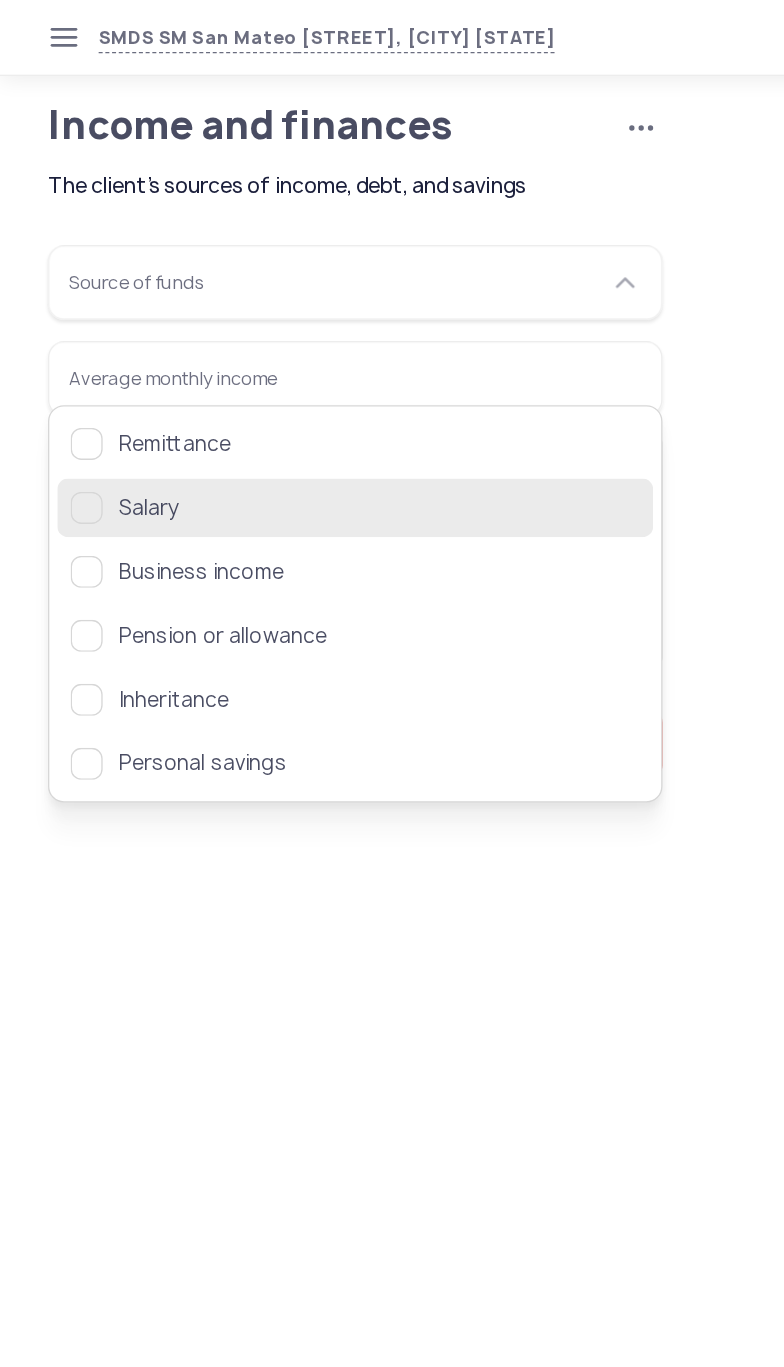 click 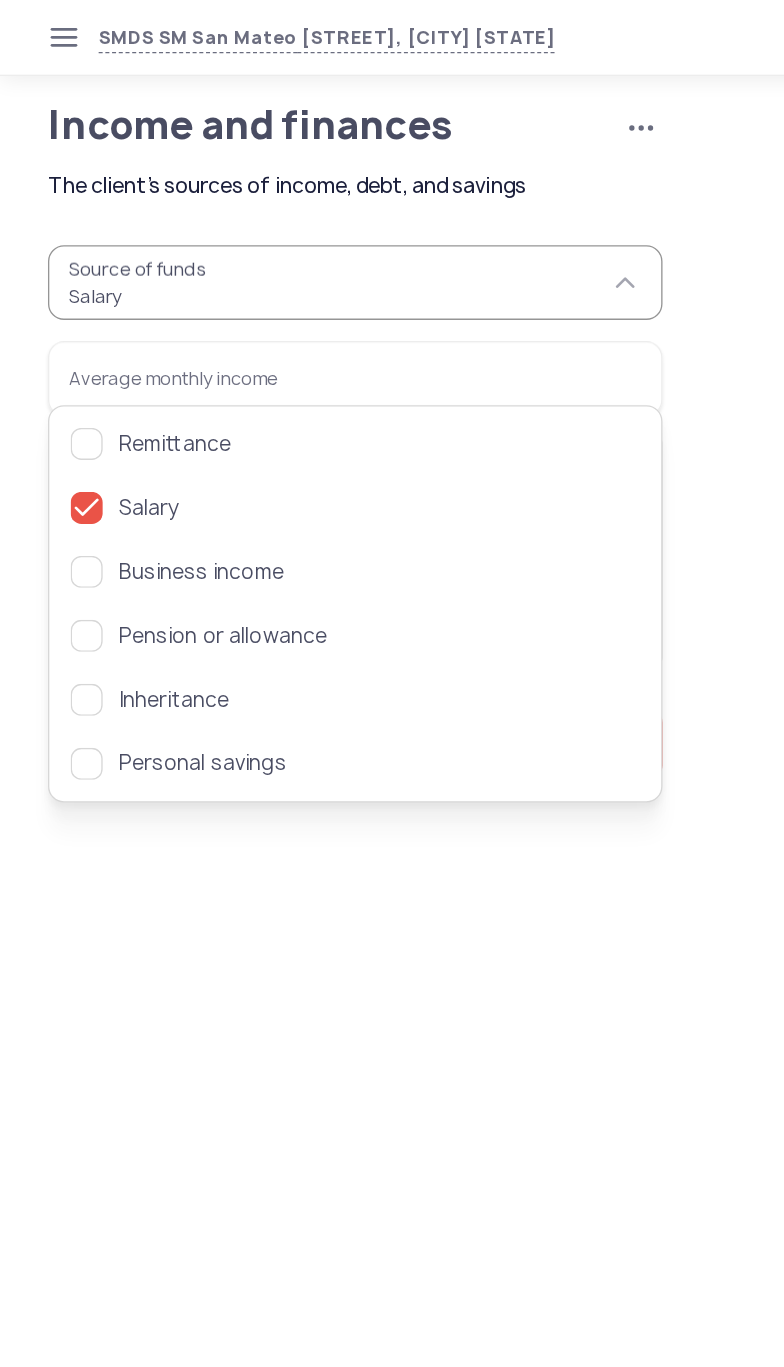 click on "Next" 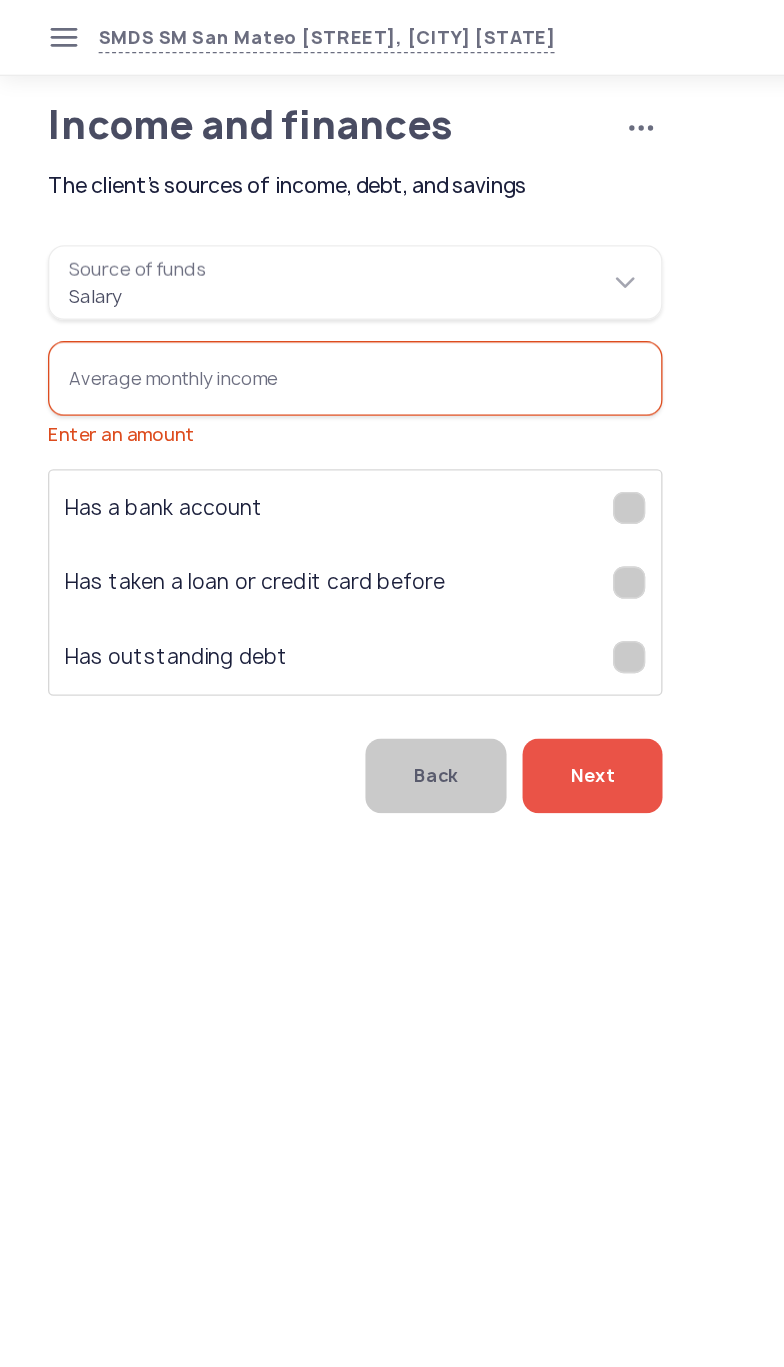 click on "Average monthly income   Enter an amount" at bounding box center [266, 284] 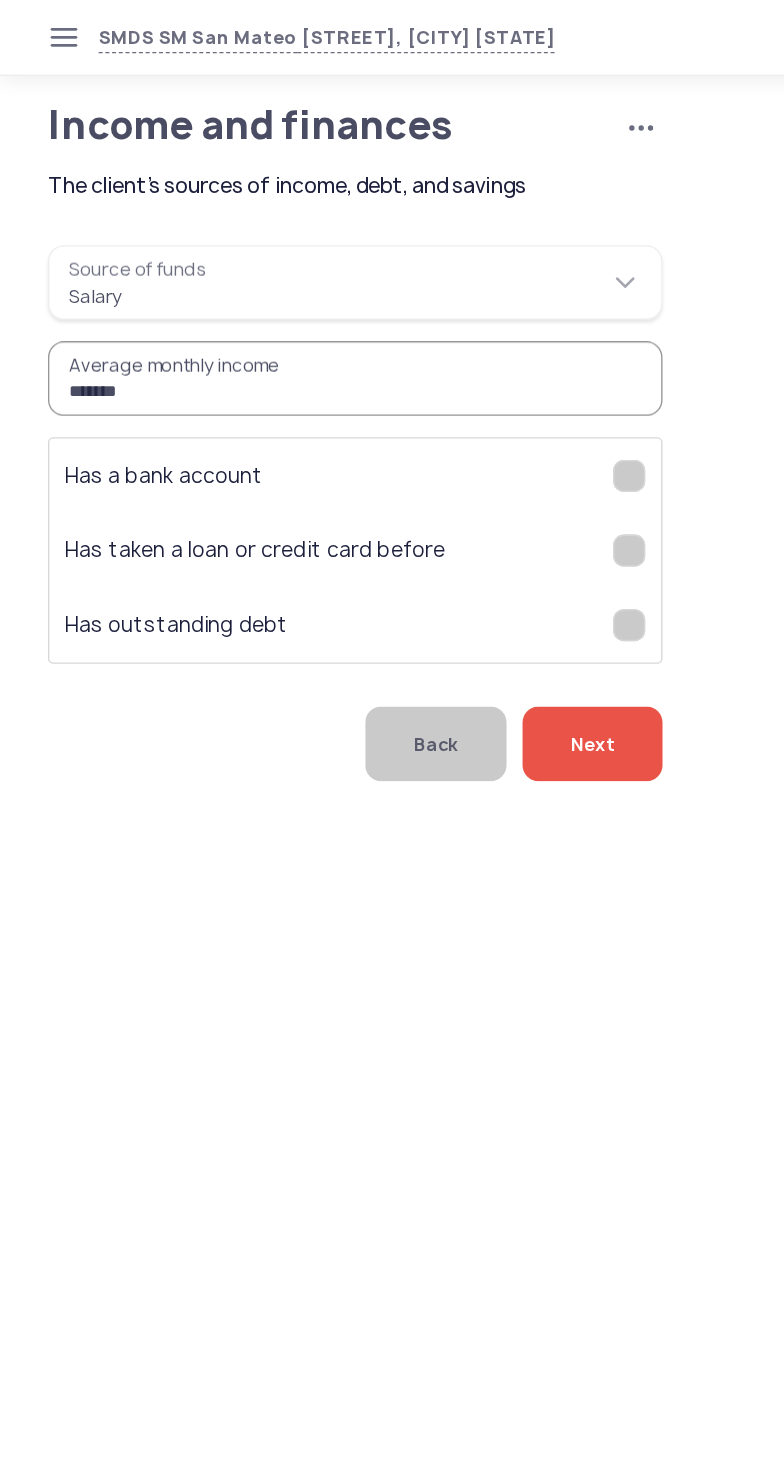 type on "*******" 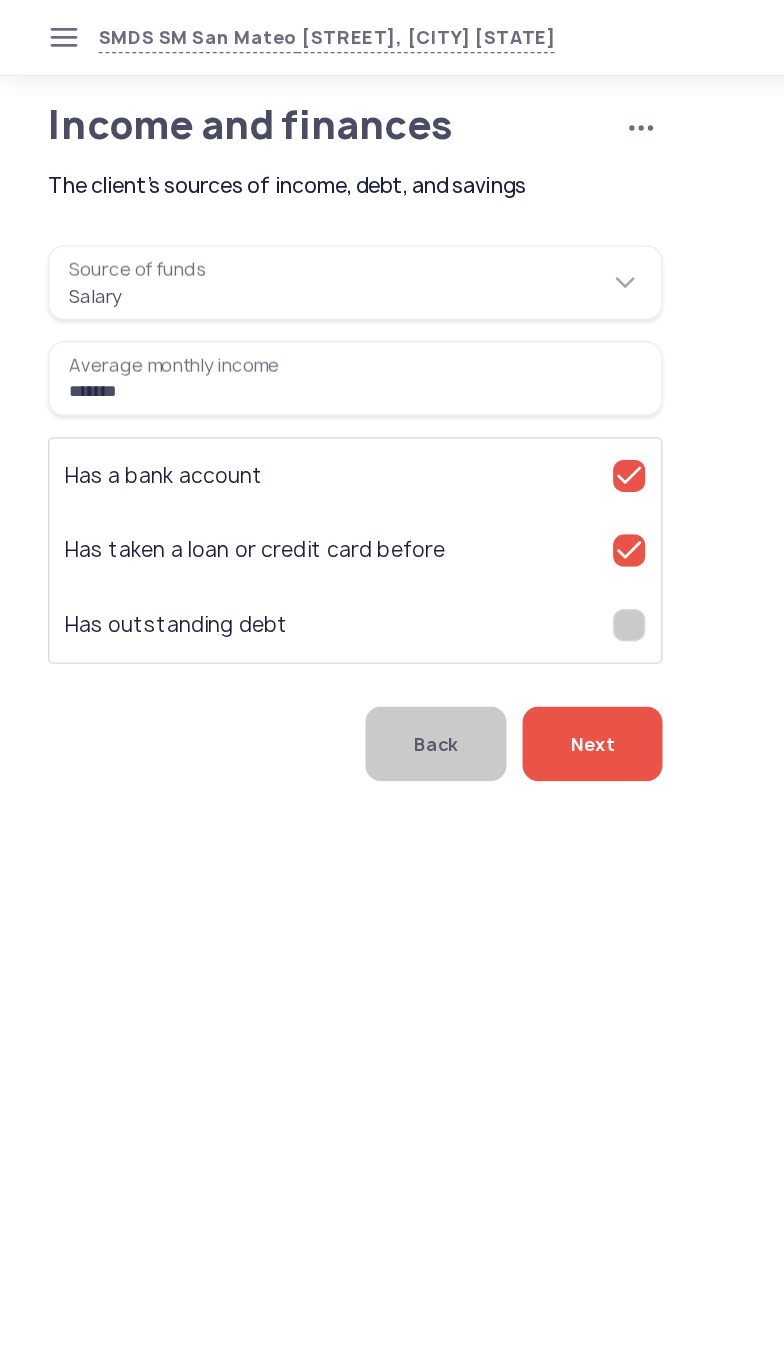 click on "Next" 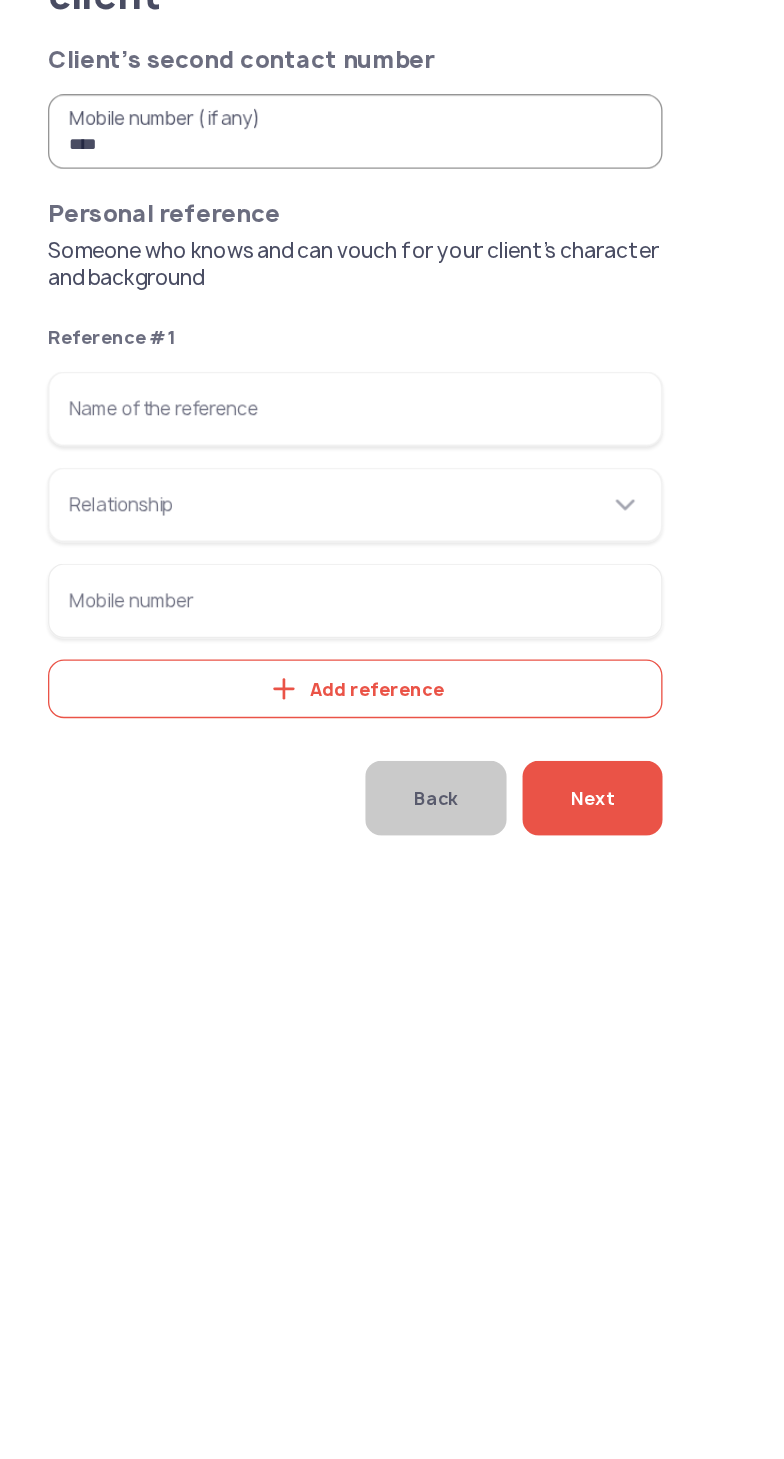 click on "Add reference" 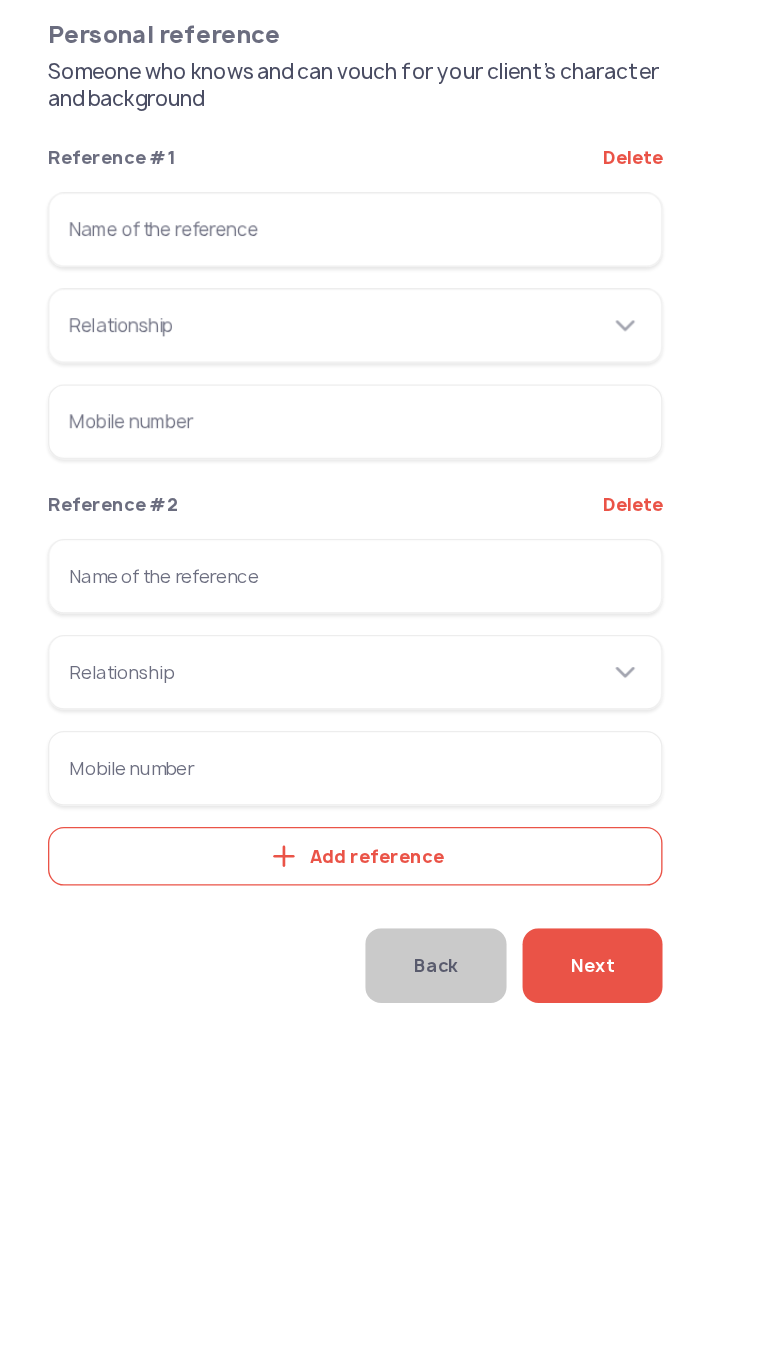 click on "Add reference" 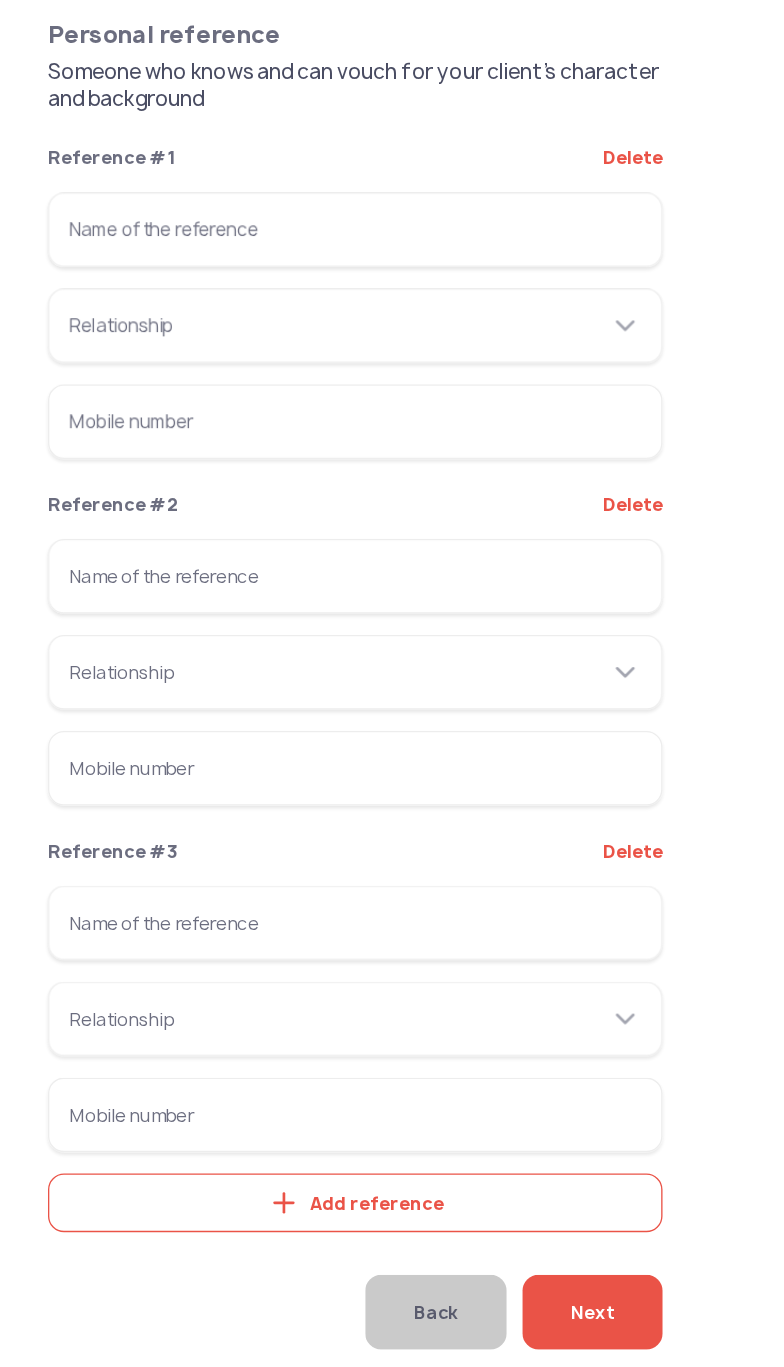 click on "Name of the reference" at bounding box center [266, 432] 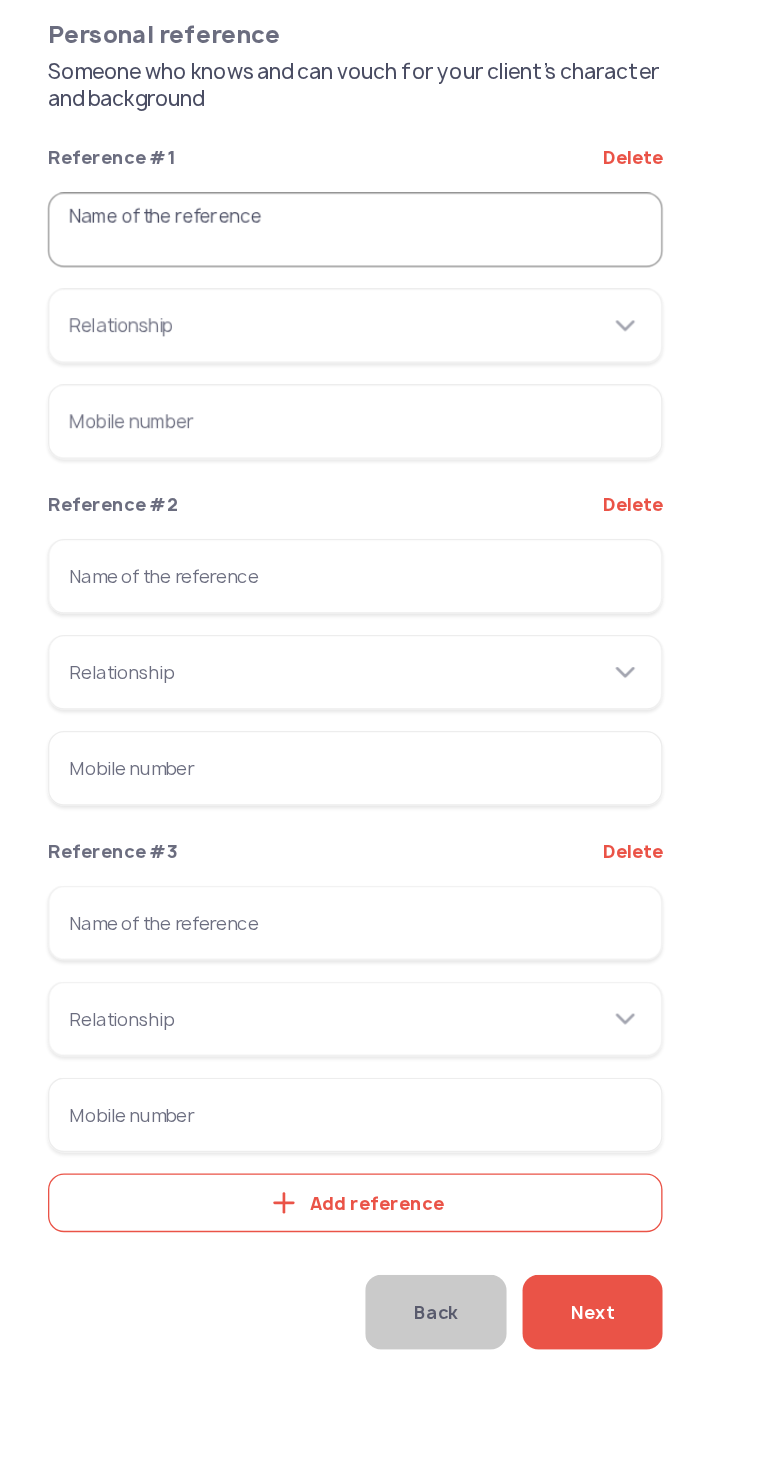 click on "Name of the reference" at bounding box center [266, 432] 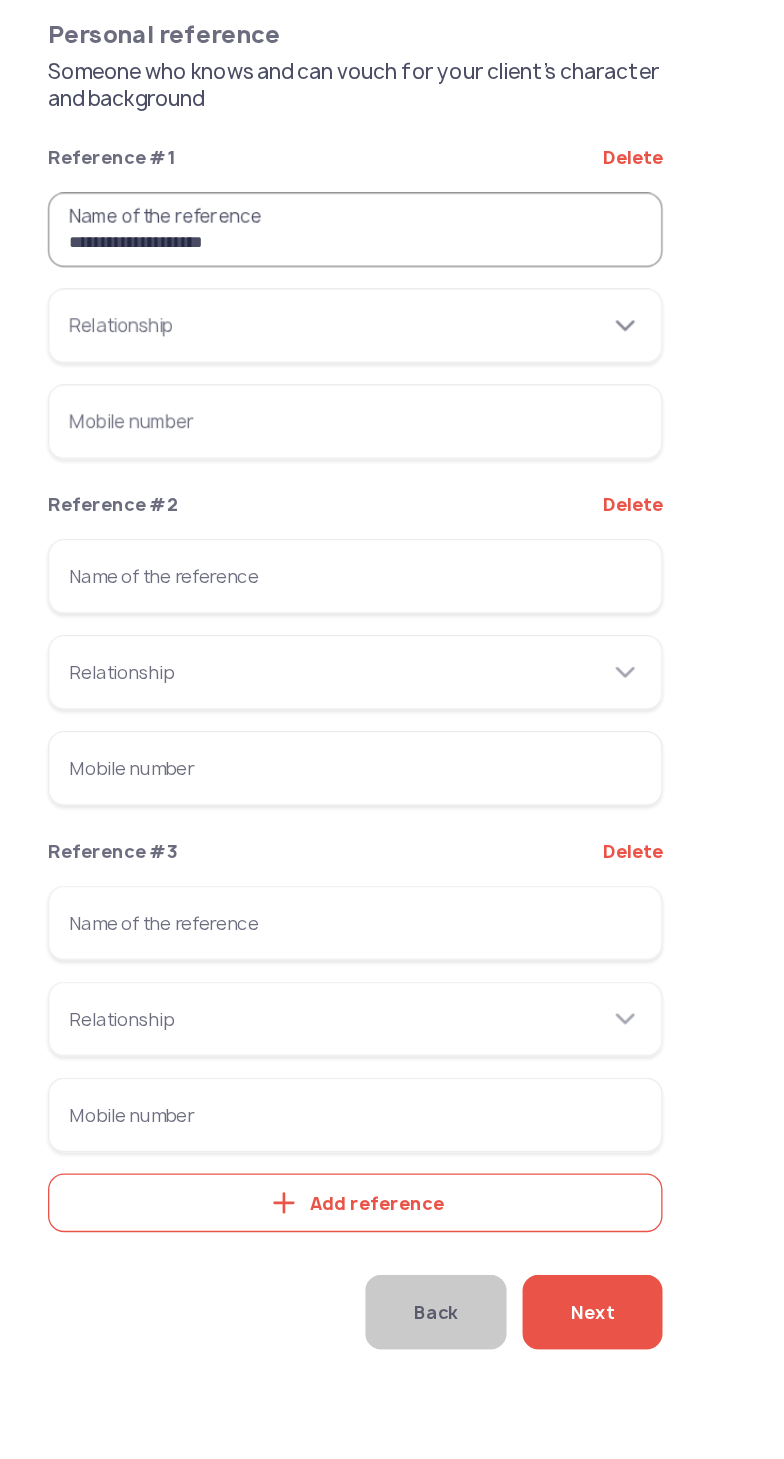 type on "**********" 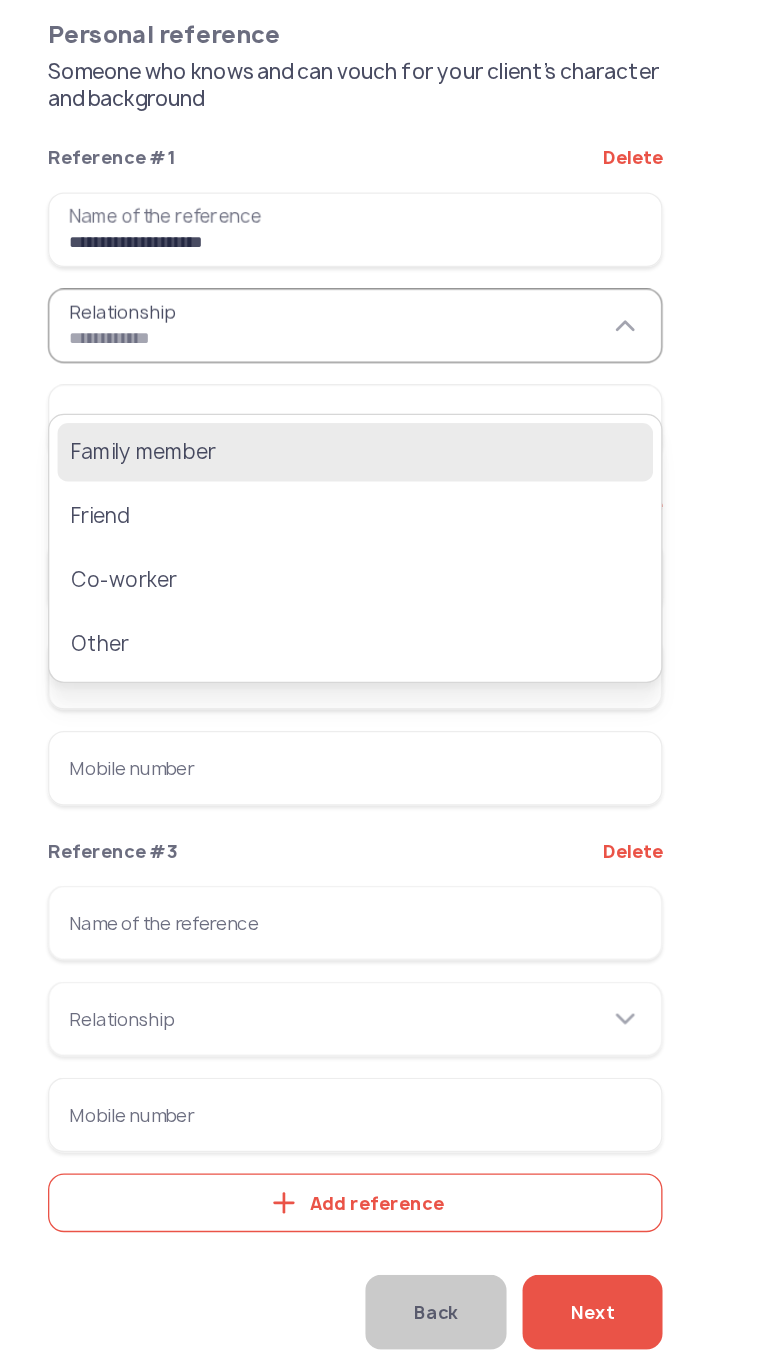 click on "Family member" 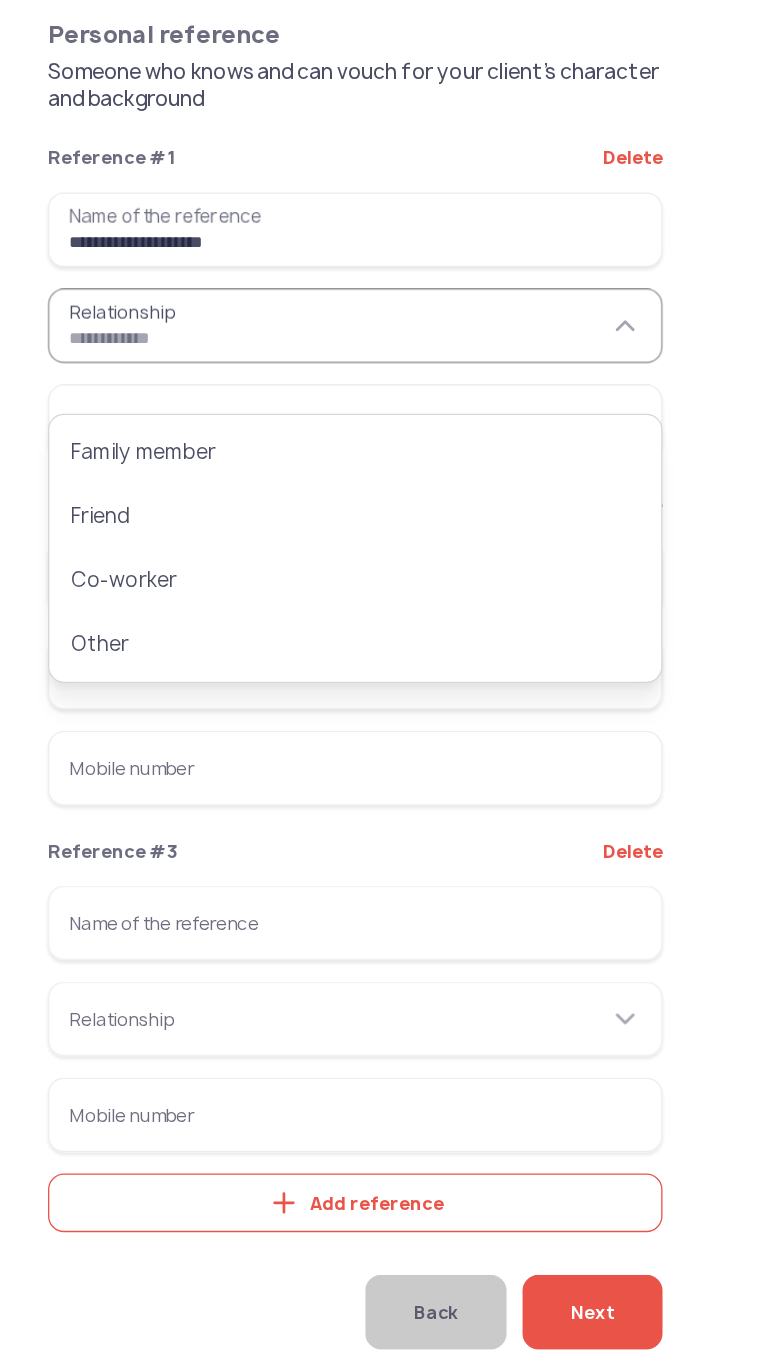 type on "**********" 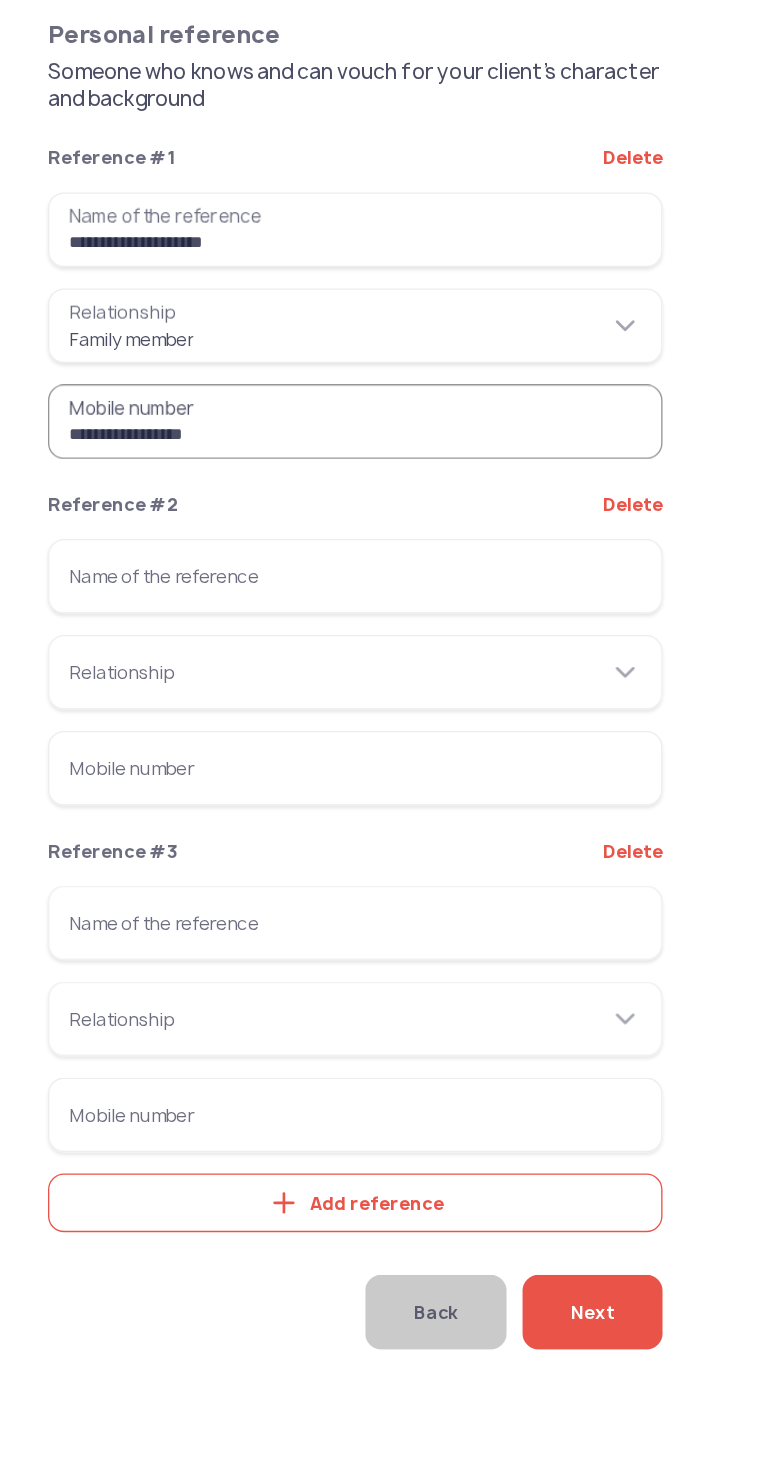 type on "**********" 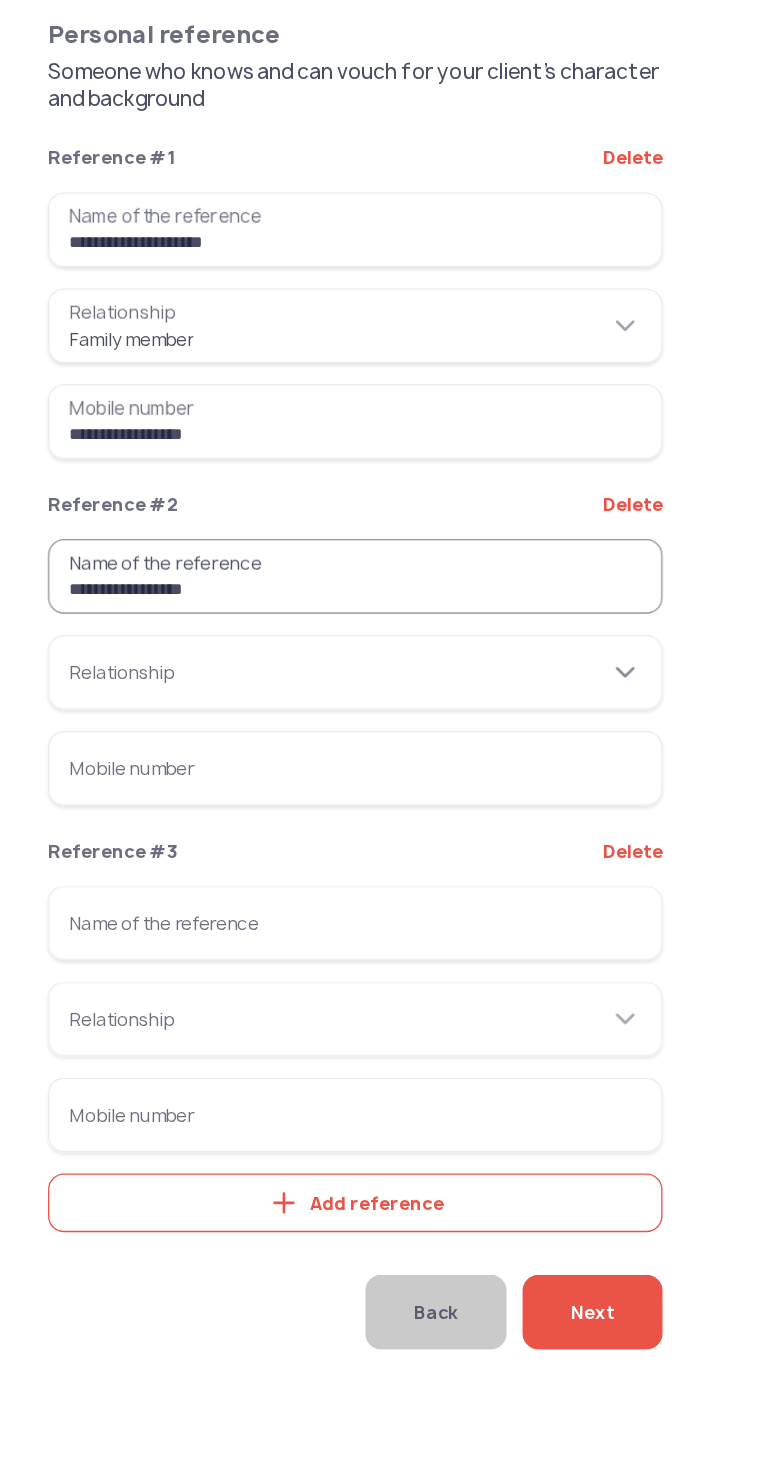 type on "**********" 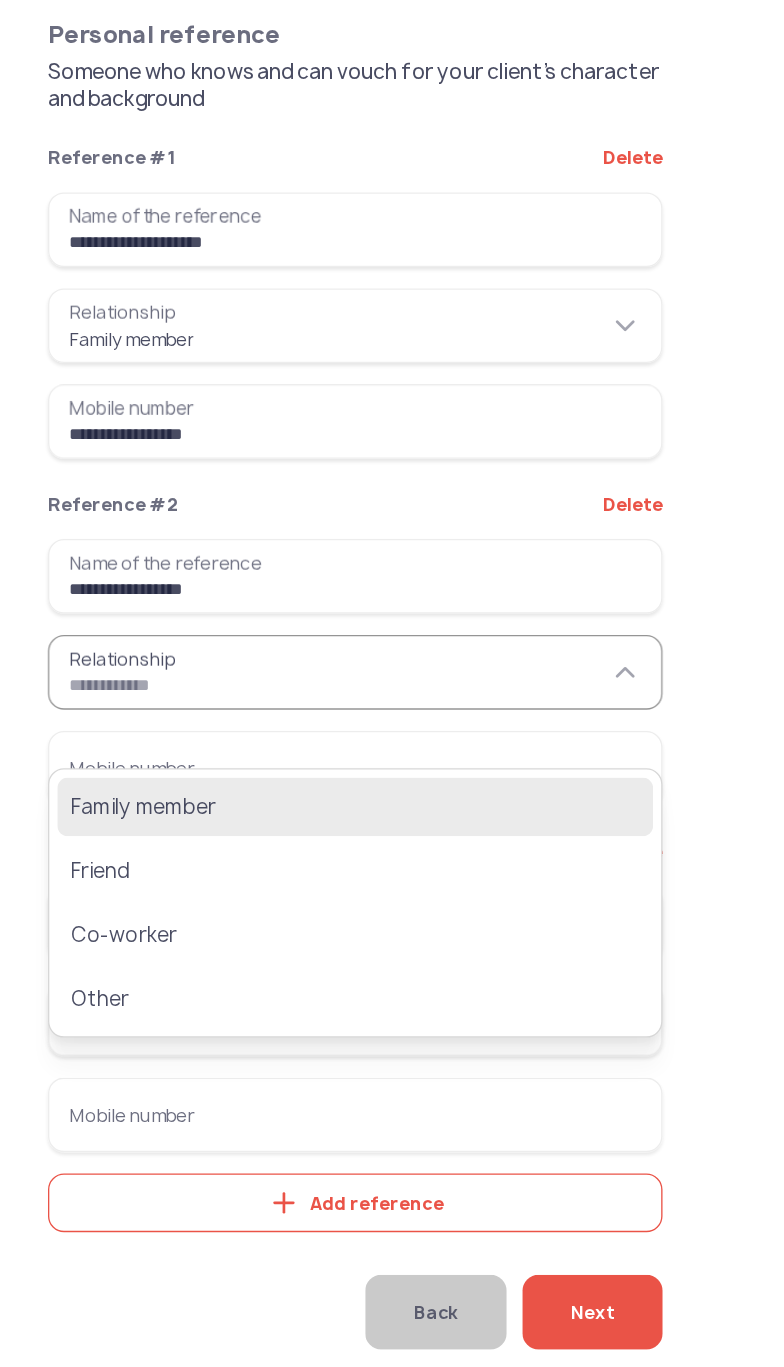 click on "Family member" 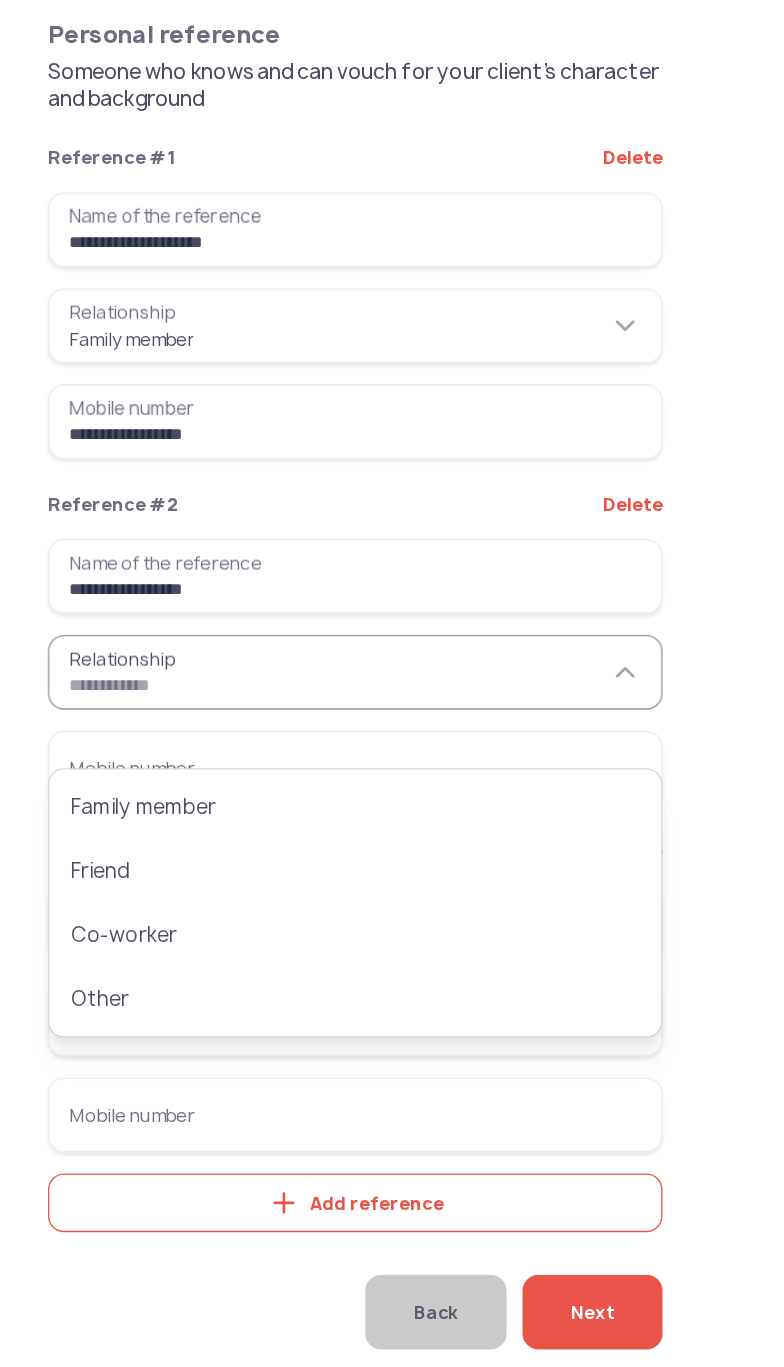 type on "**********" 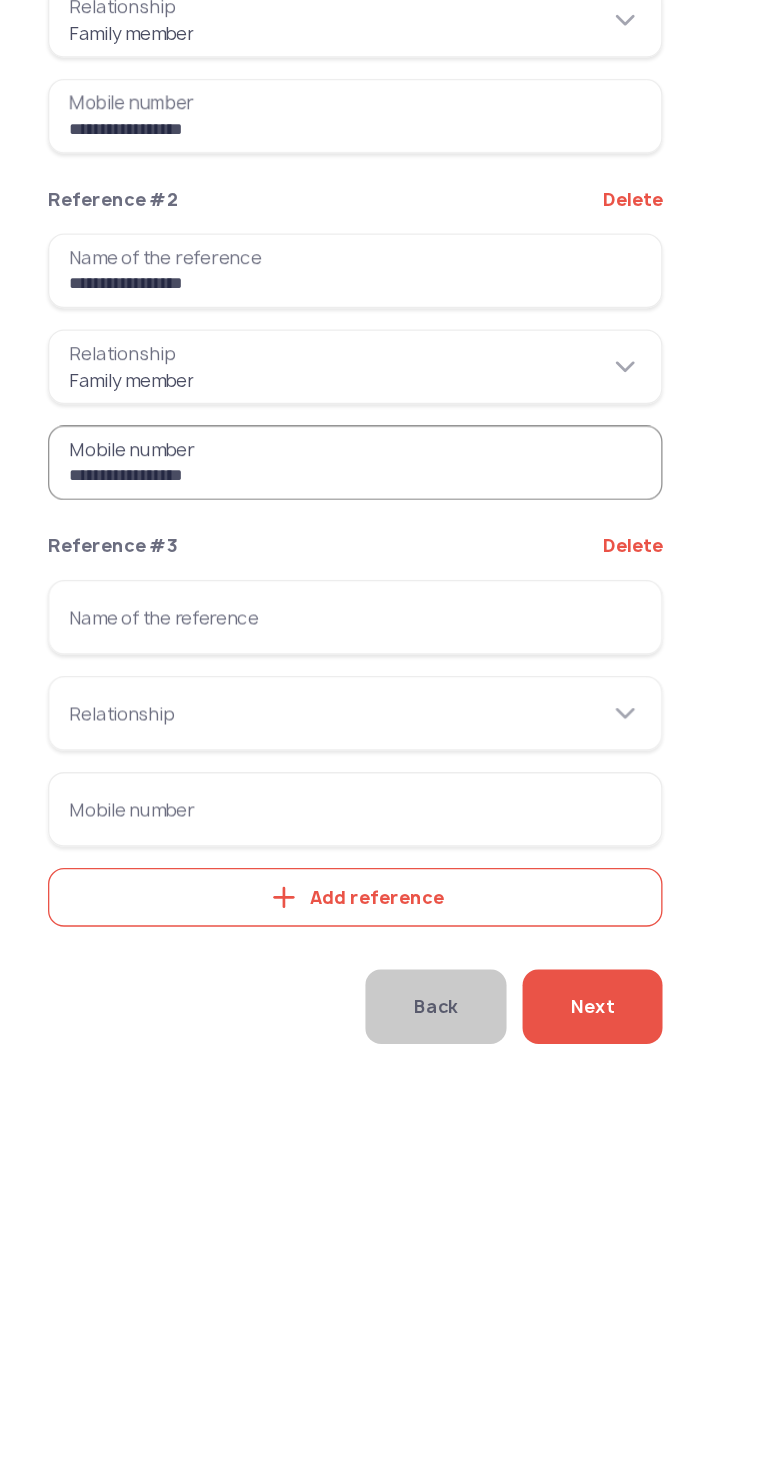 type on "**********" 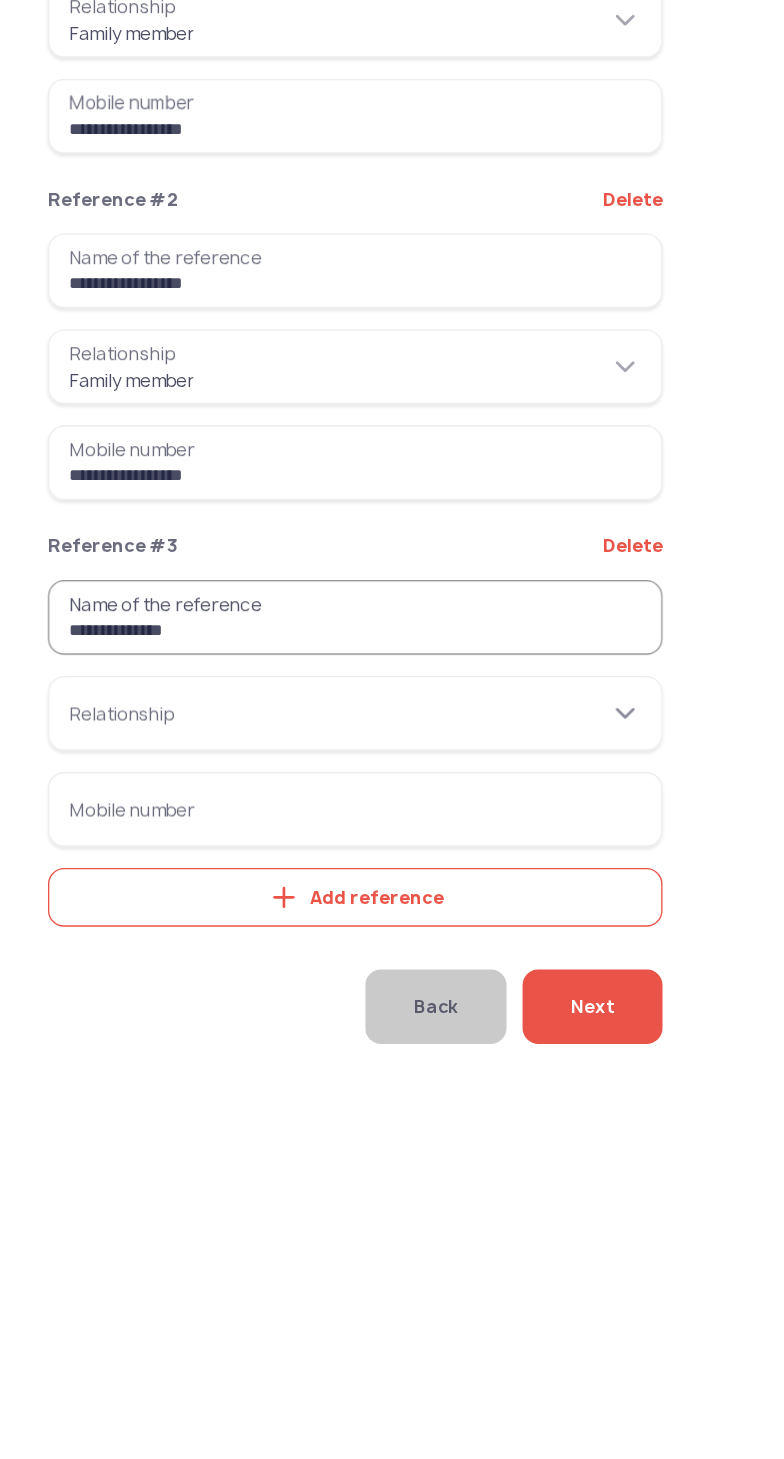 type on "**********" 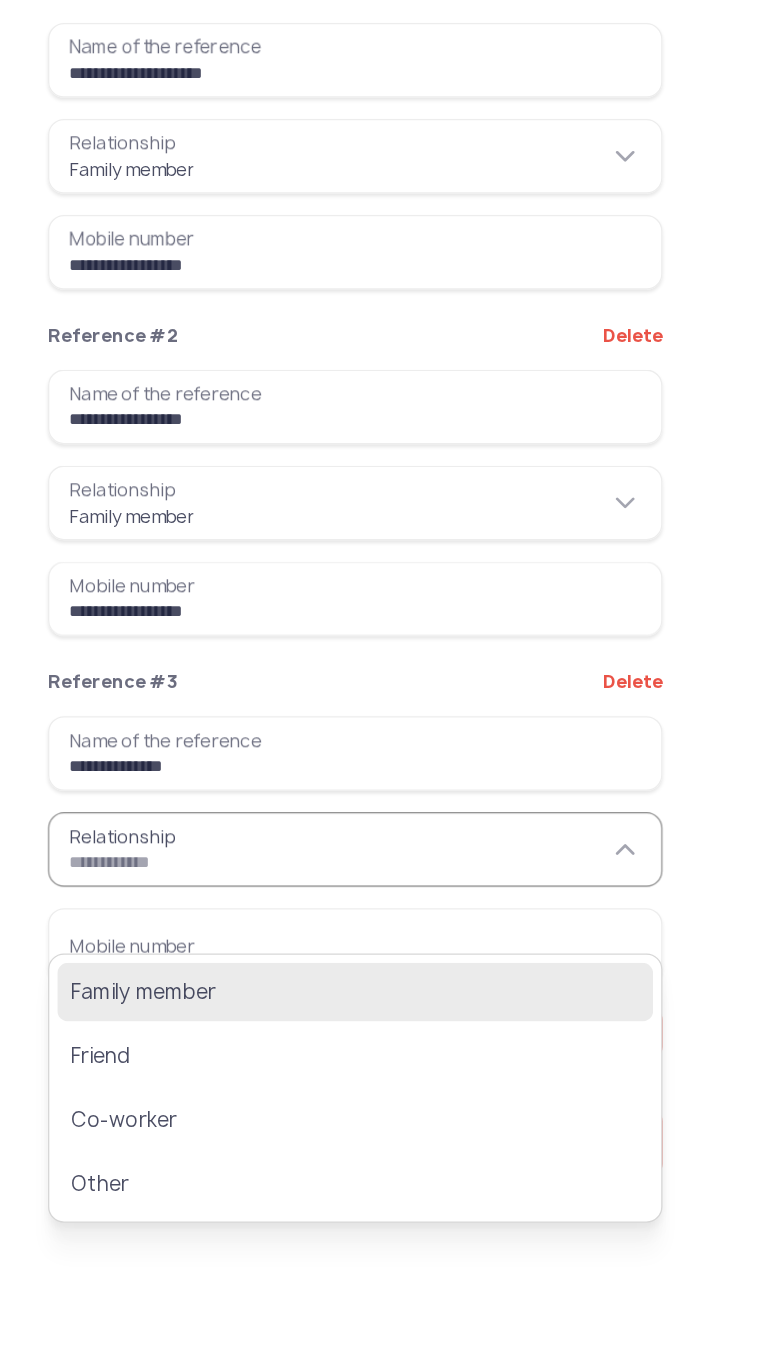 click on "Family member" 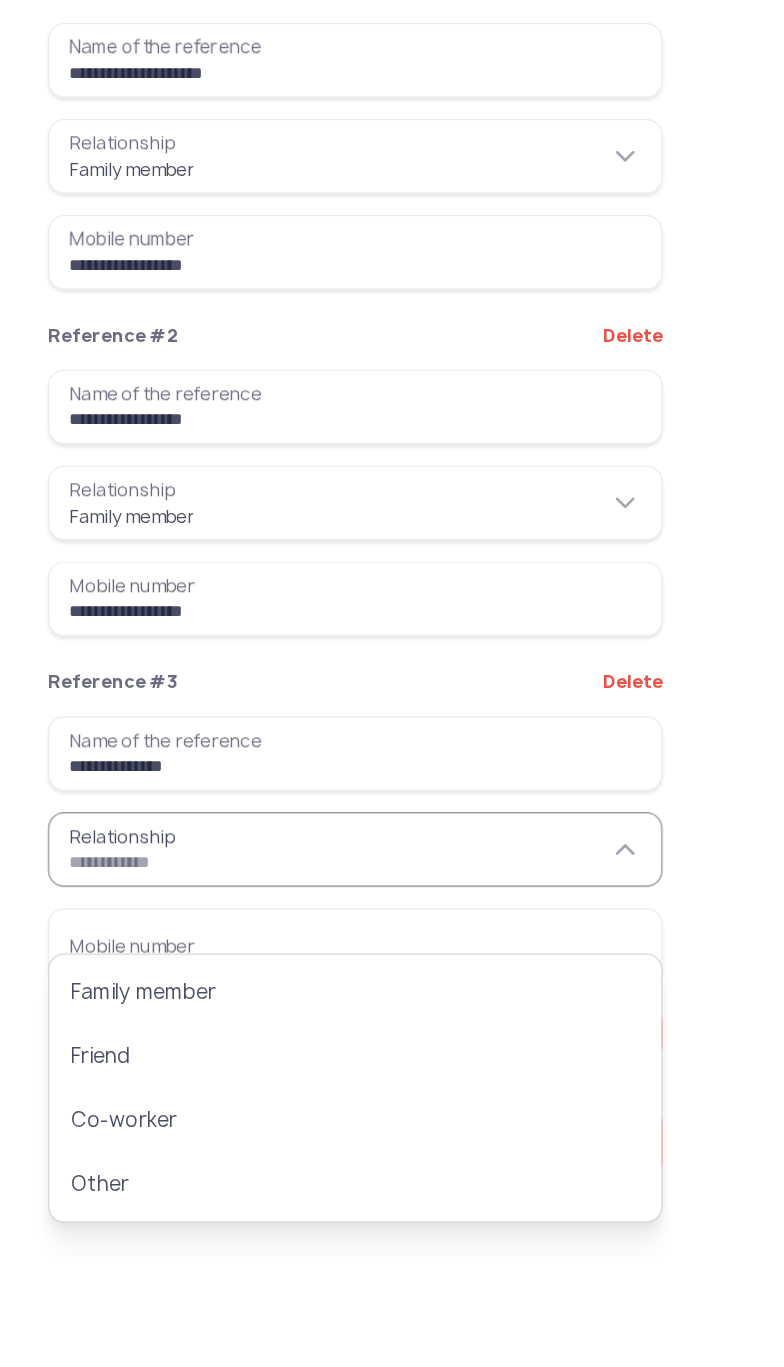 type on "**********" 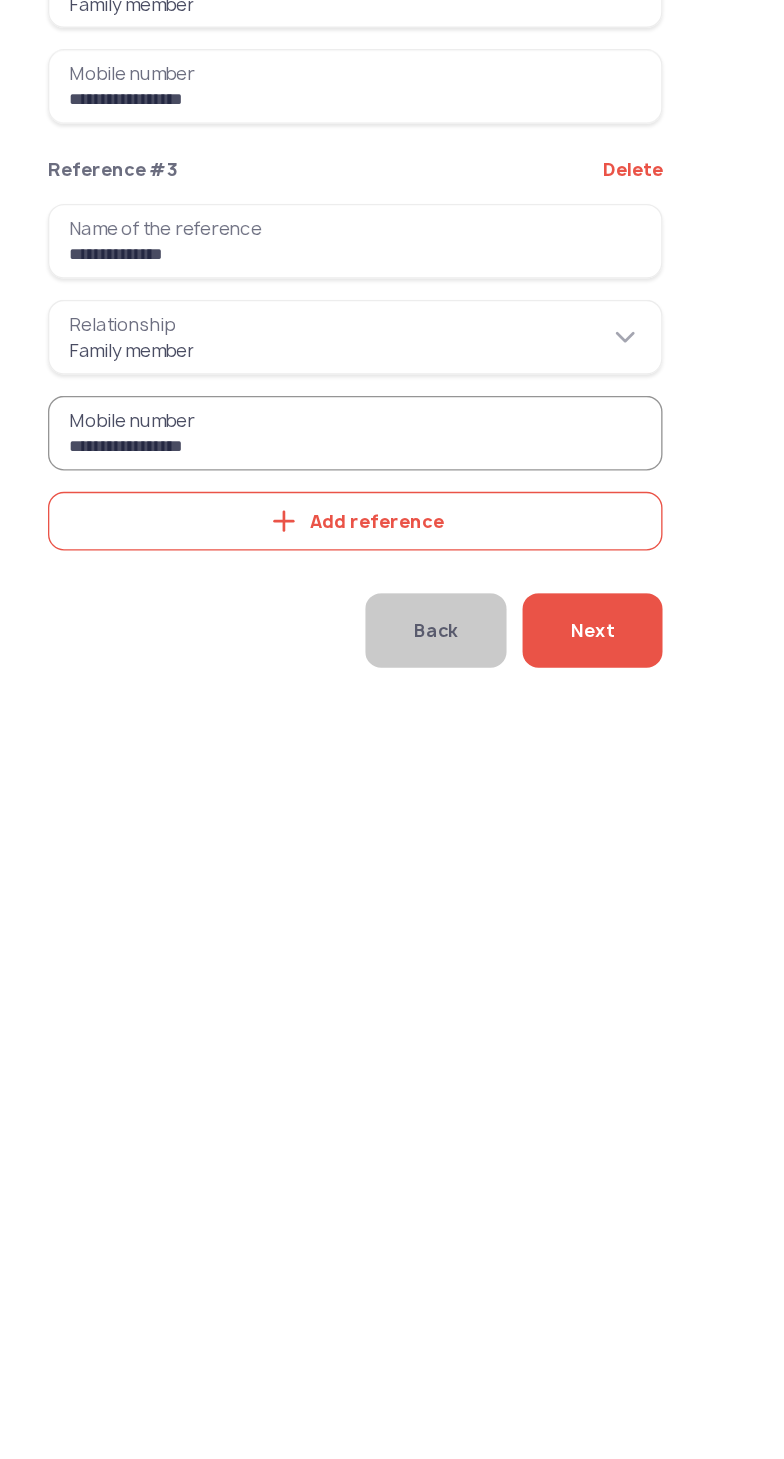 type on "**********" 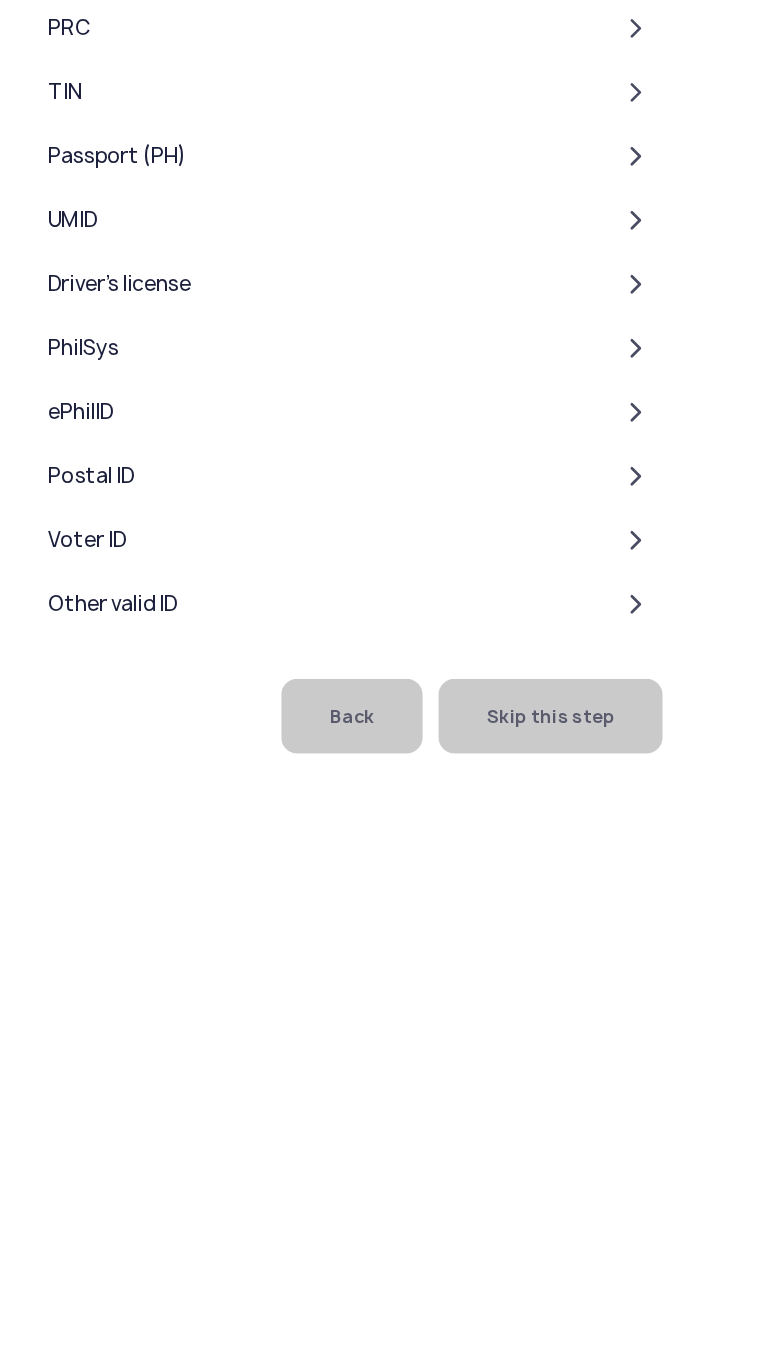 click on "Skip this step" 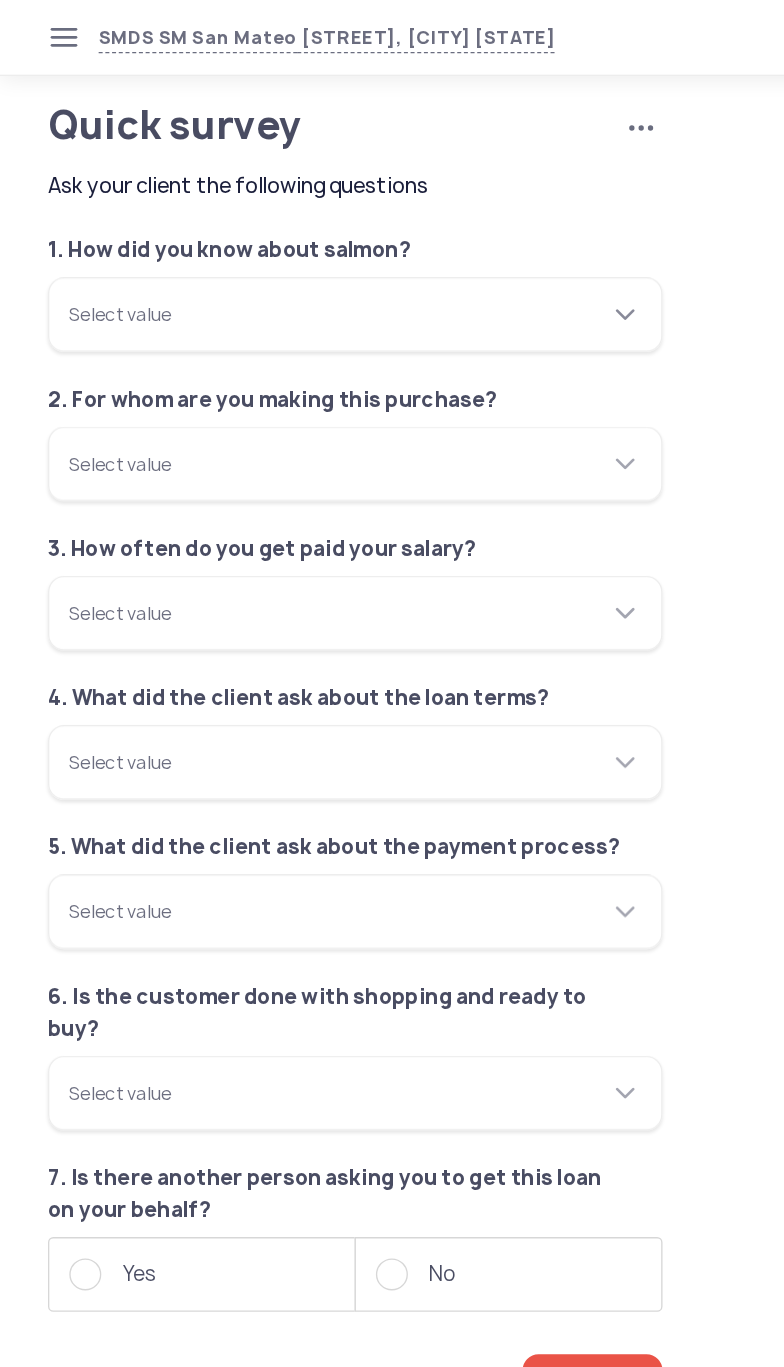 click on "Select value" at bounding box center (266, 236) 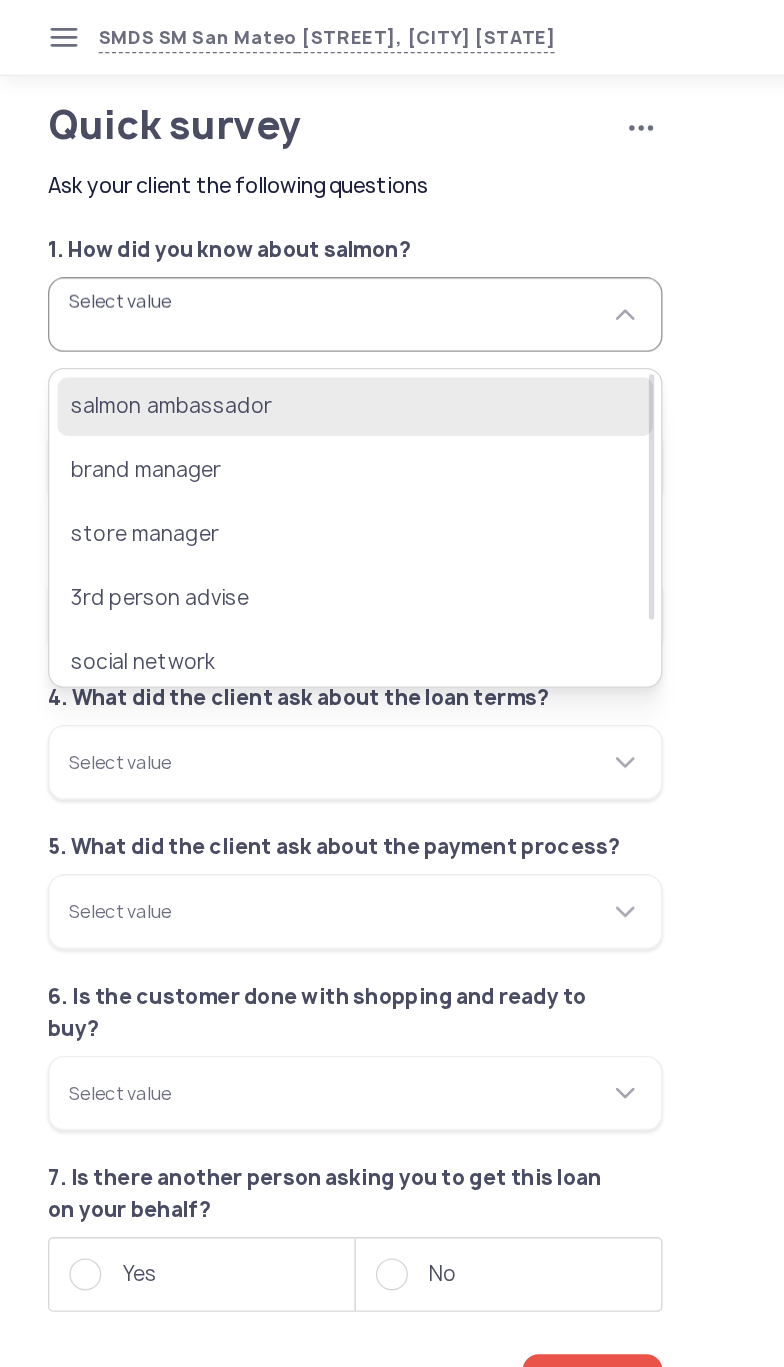 click on "salmon ambassador" 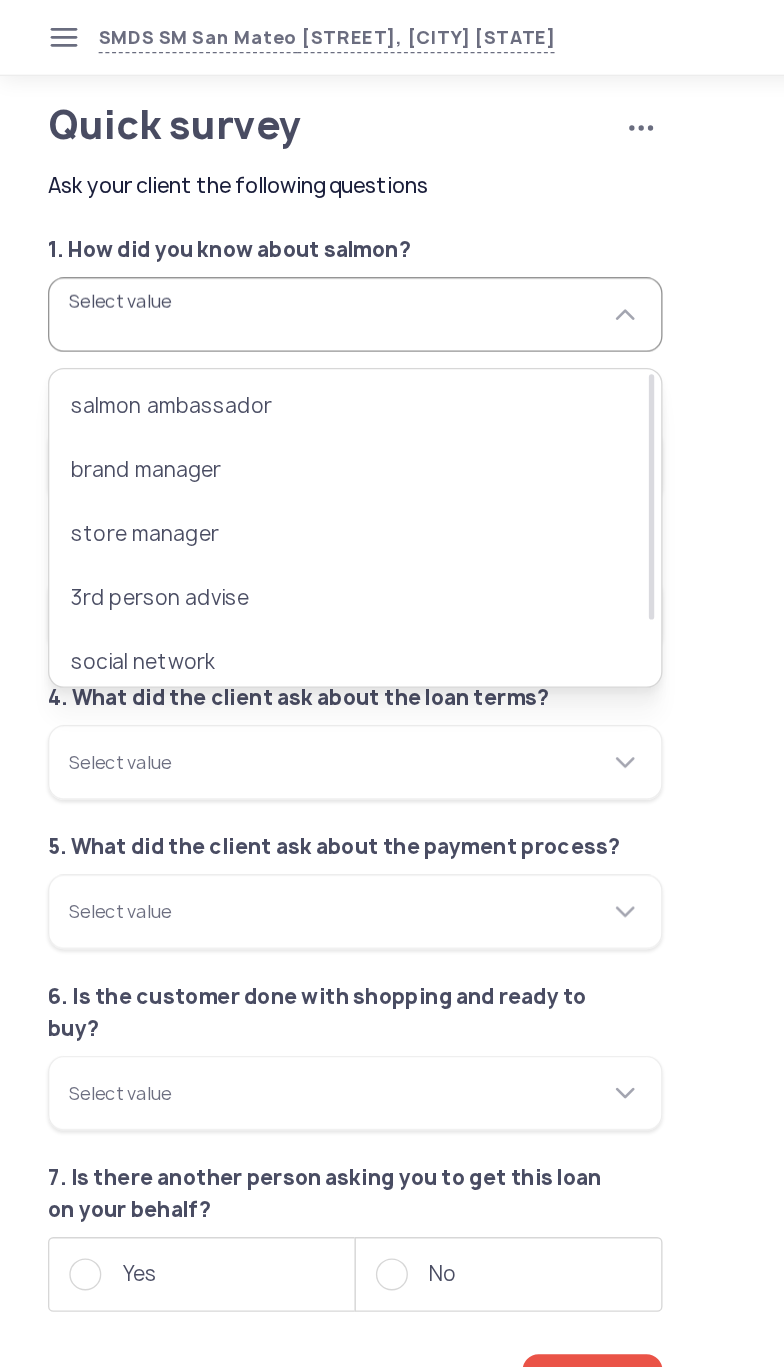 type on "**********" 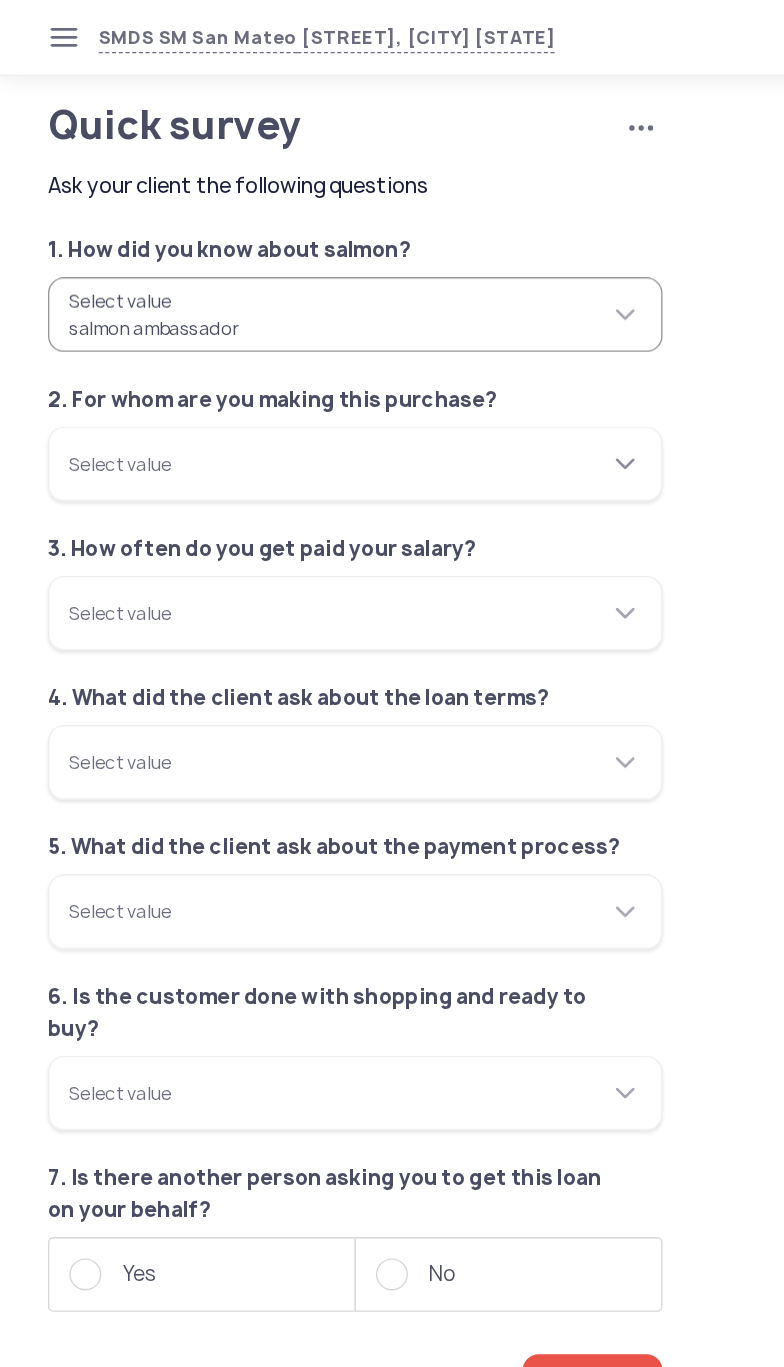 click on "Select value" at bounding box center [266, 348] 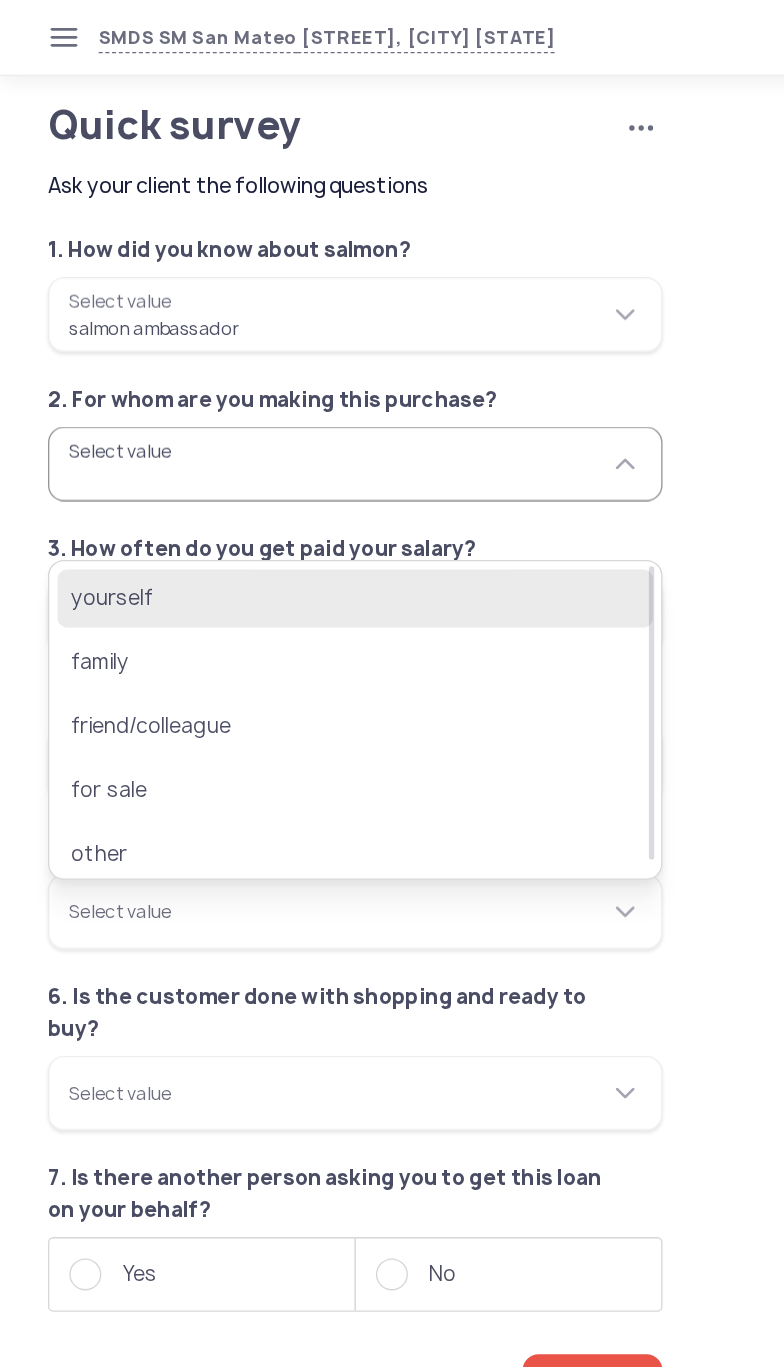click on "yourself" 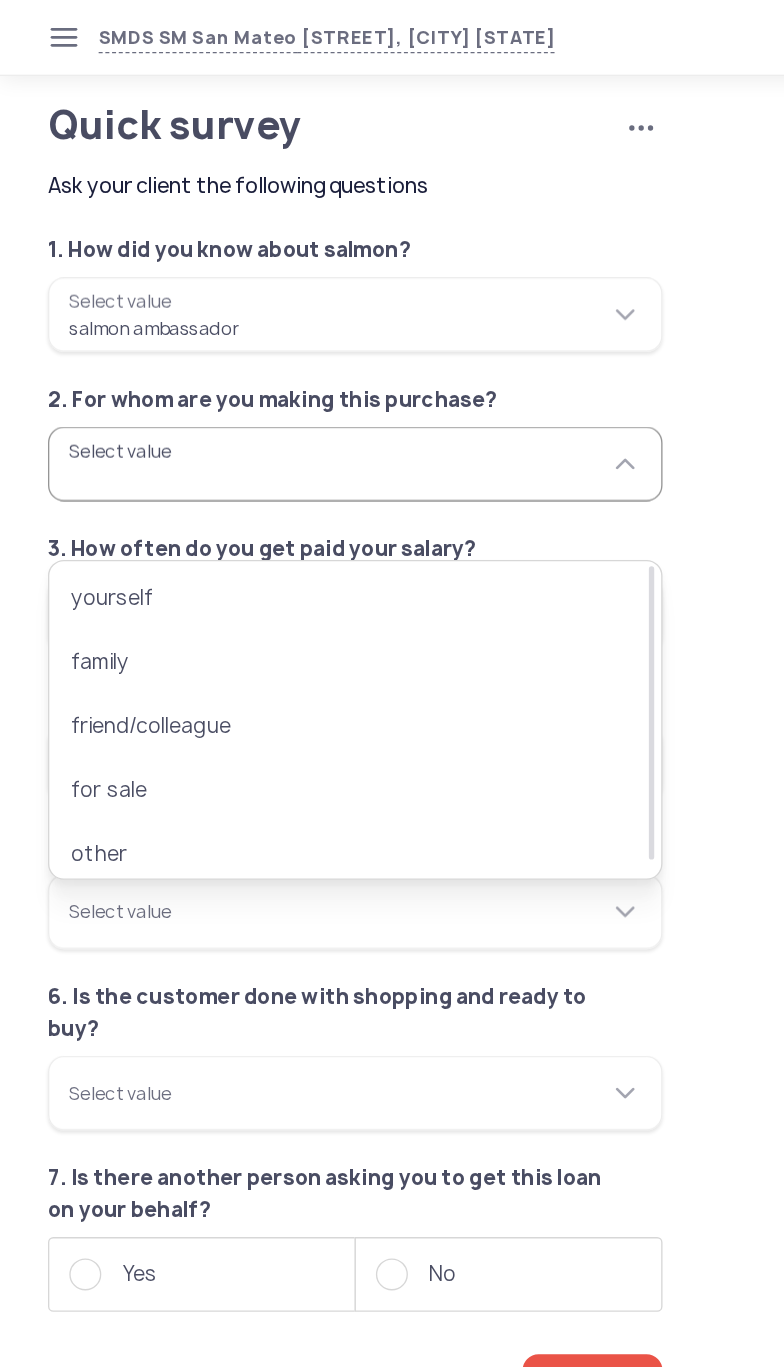 type on "********" 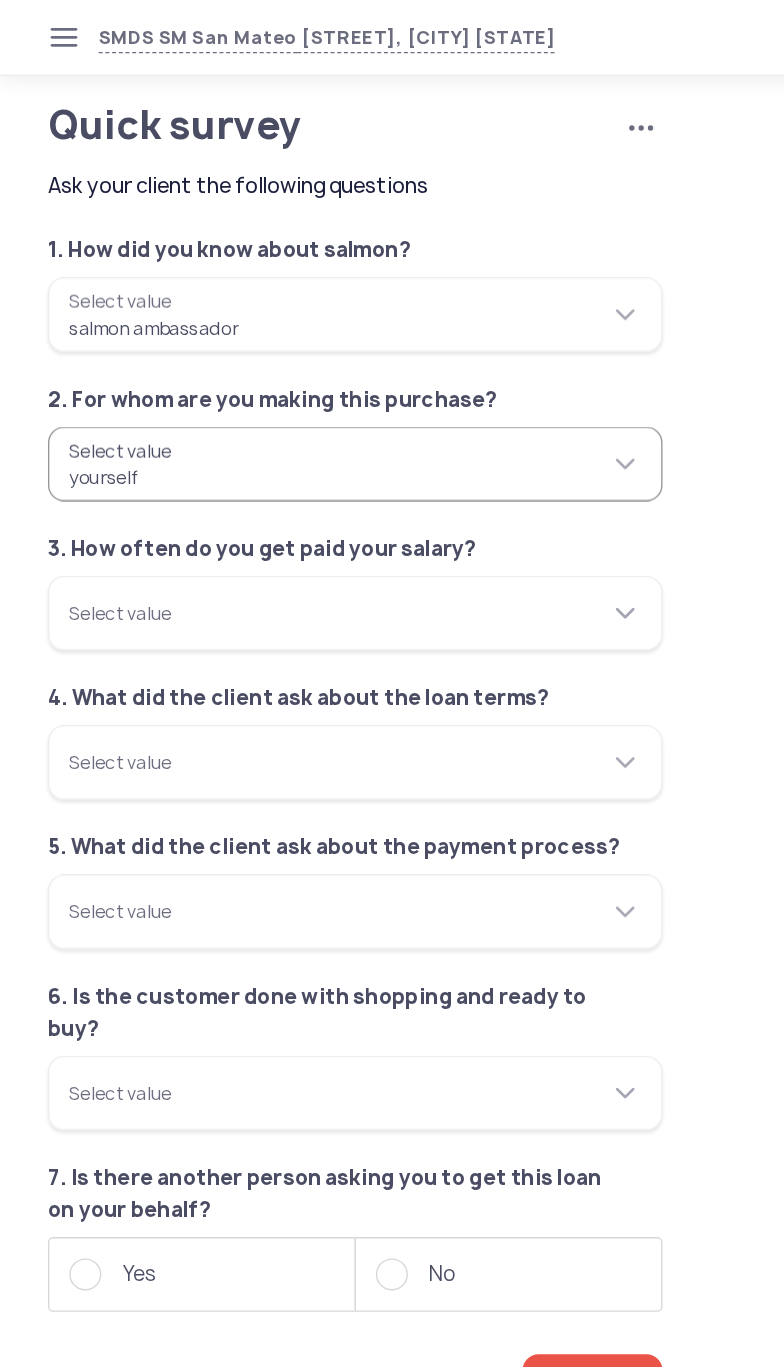 click on "**********" 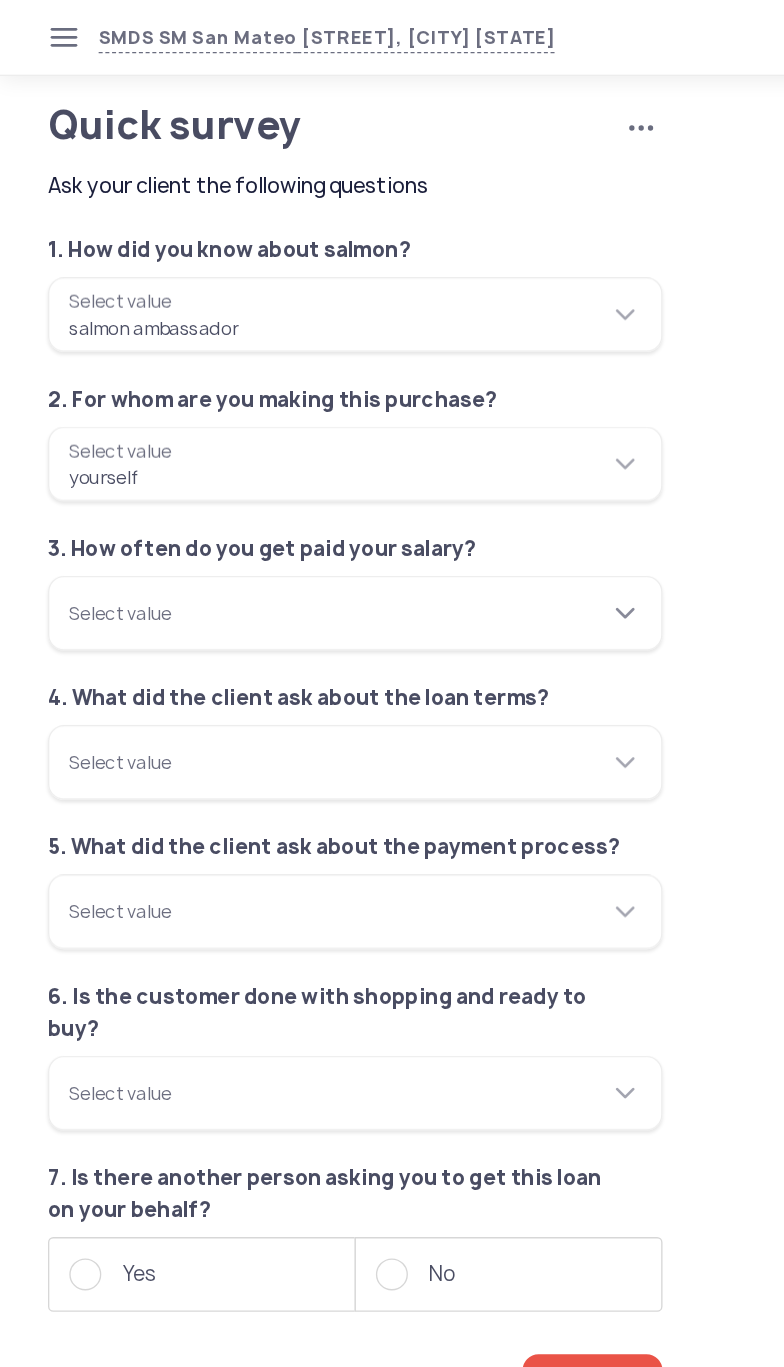 click on "Select value" at bounding box center [266, 460] 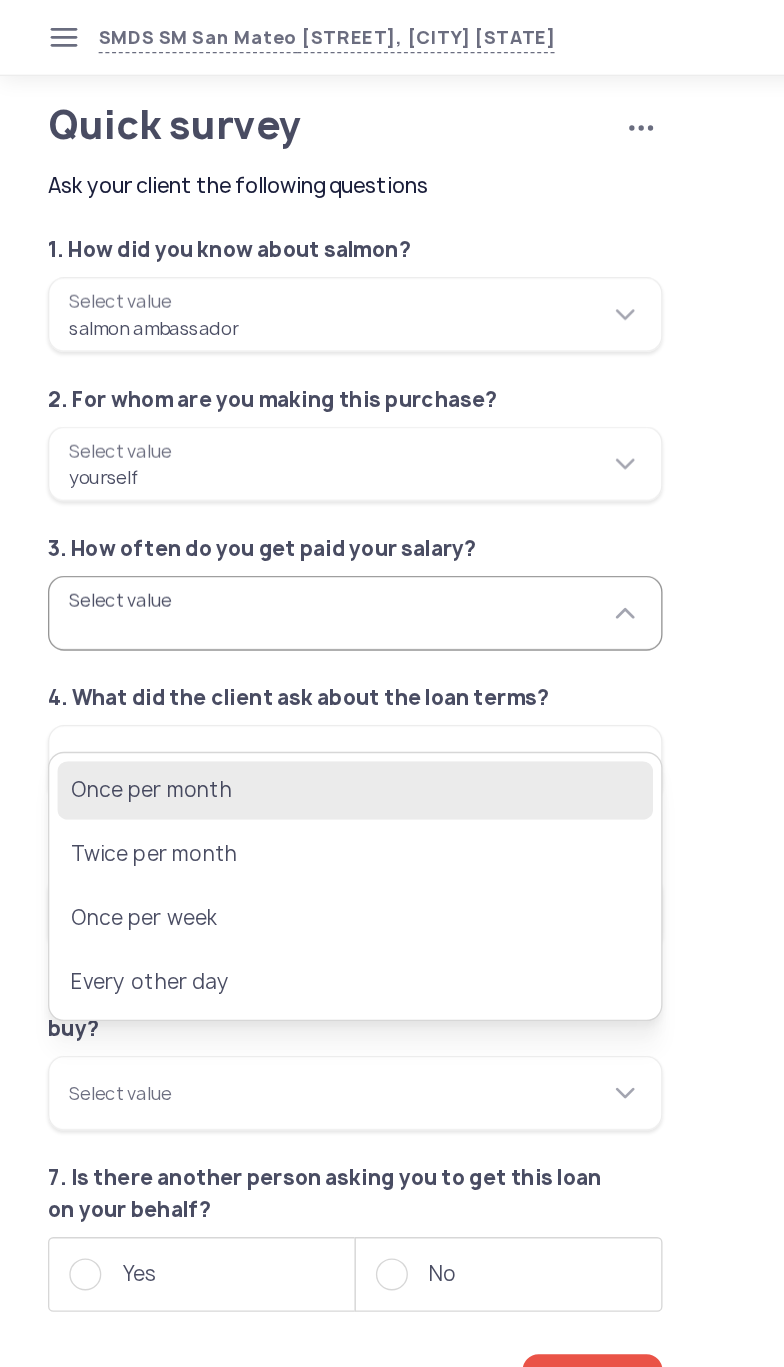 click on "Once per month" 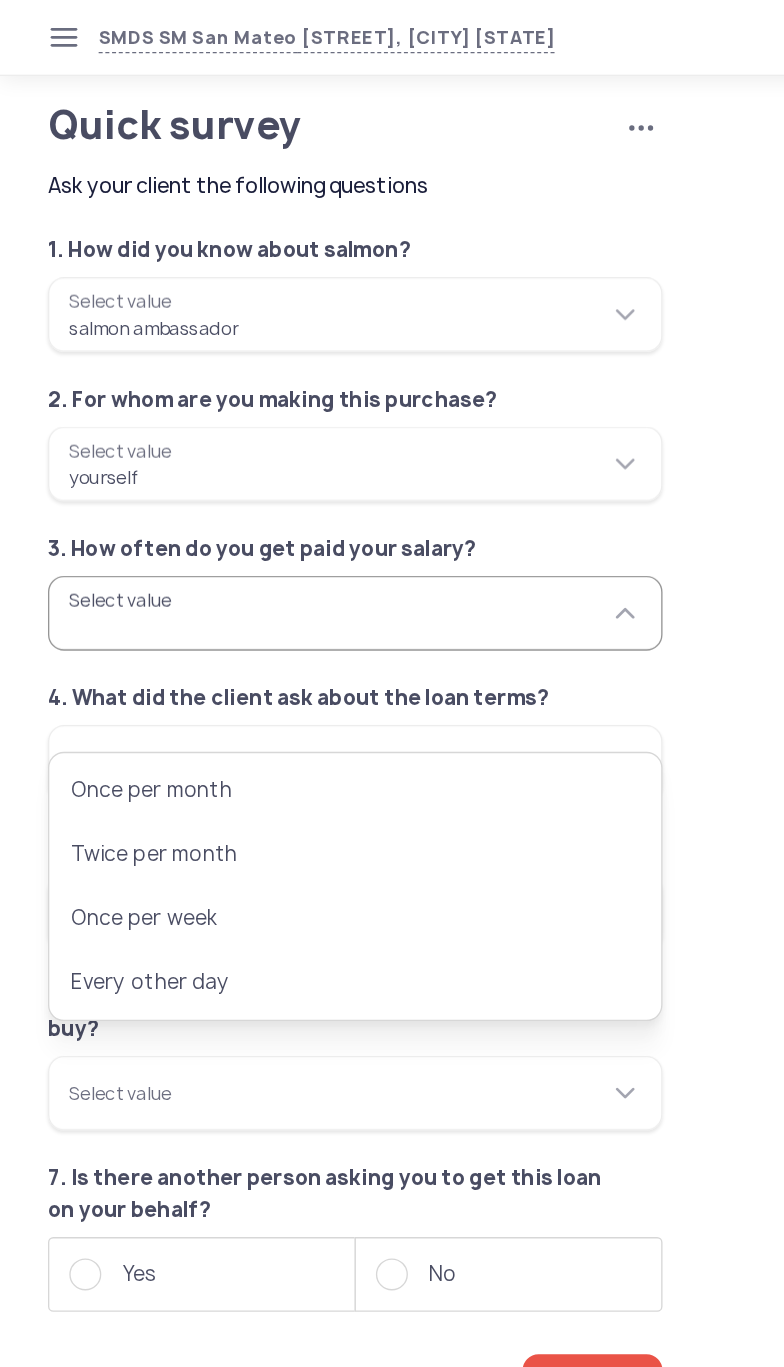 type on "**********" 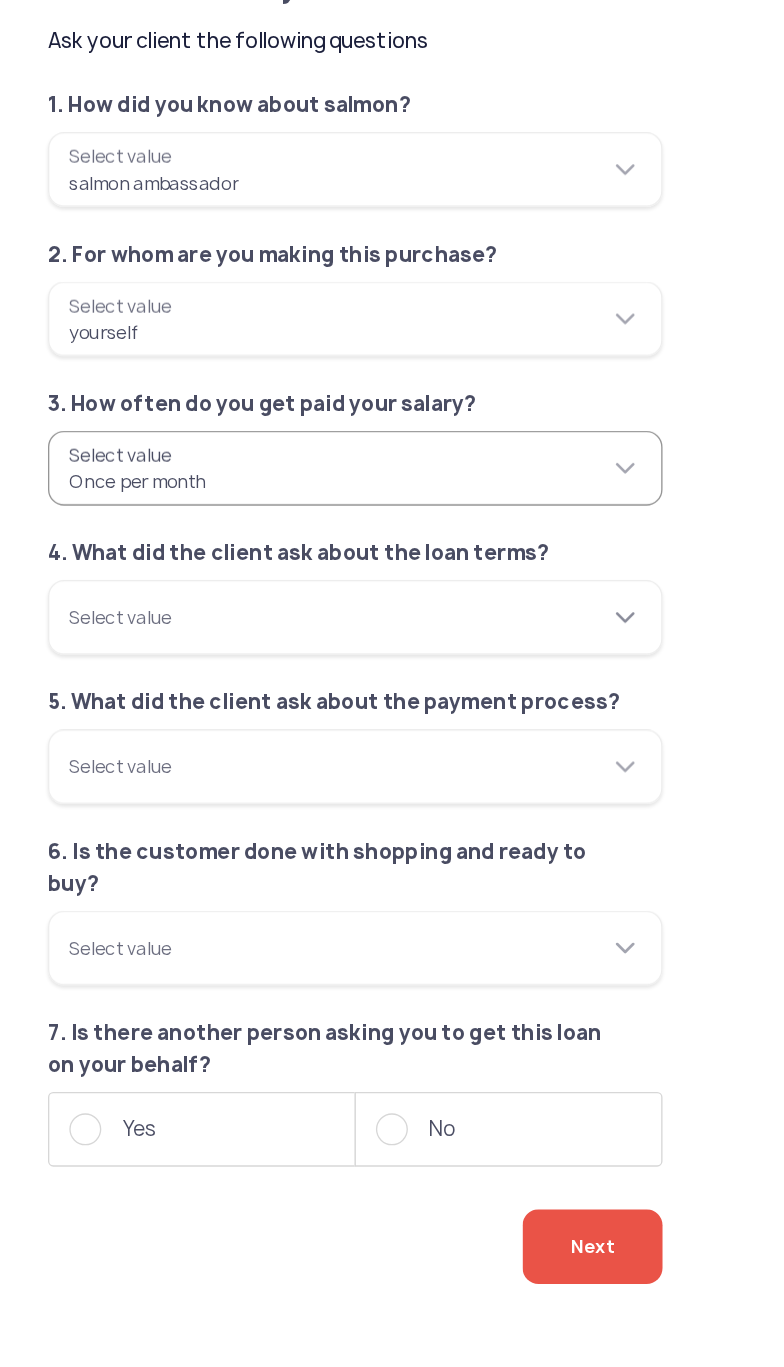 click on "Select value" 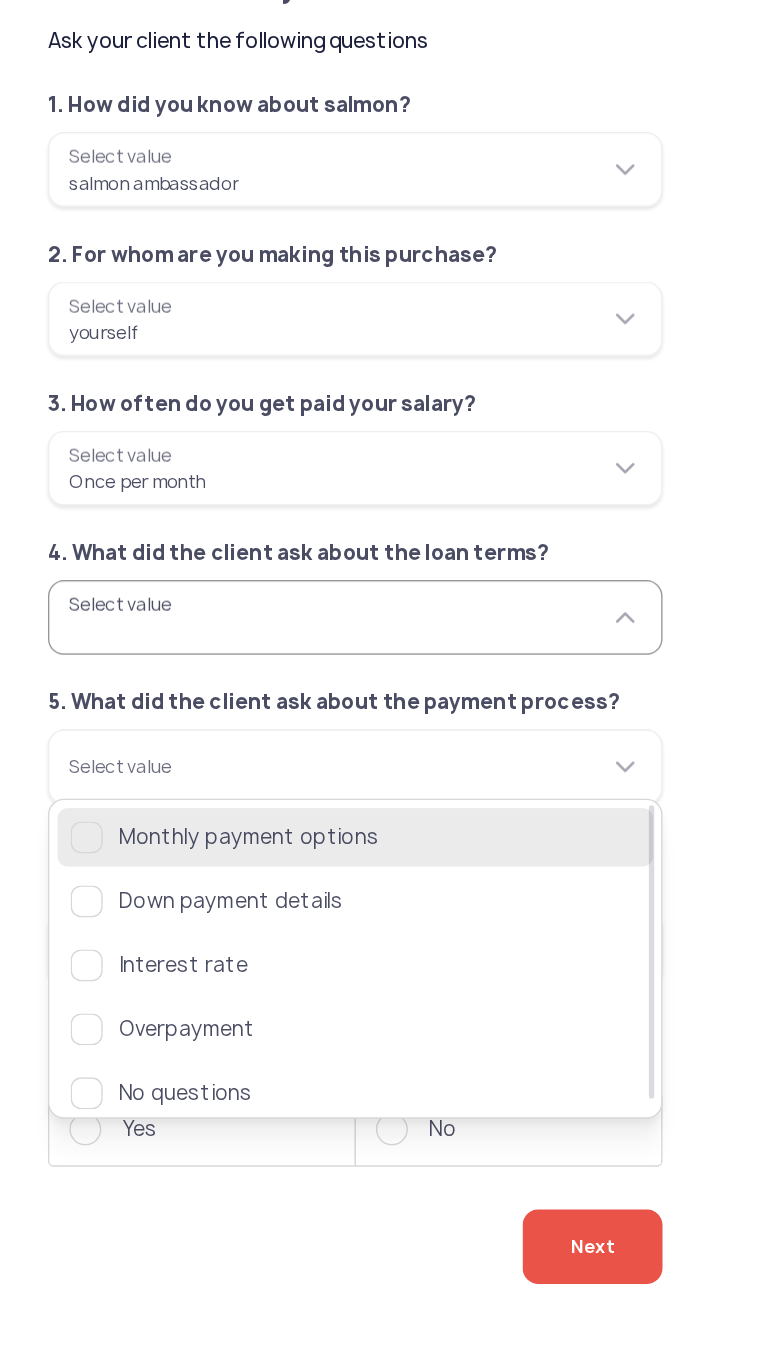 click 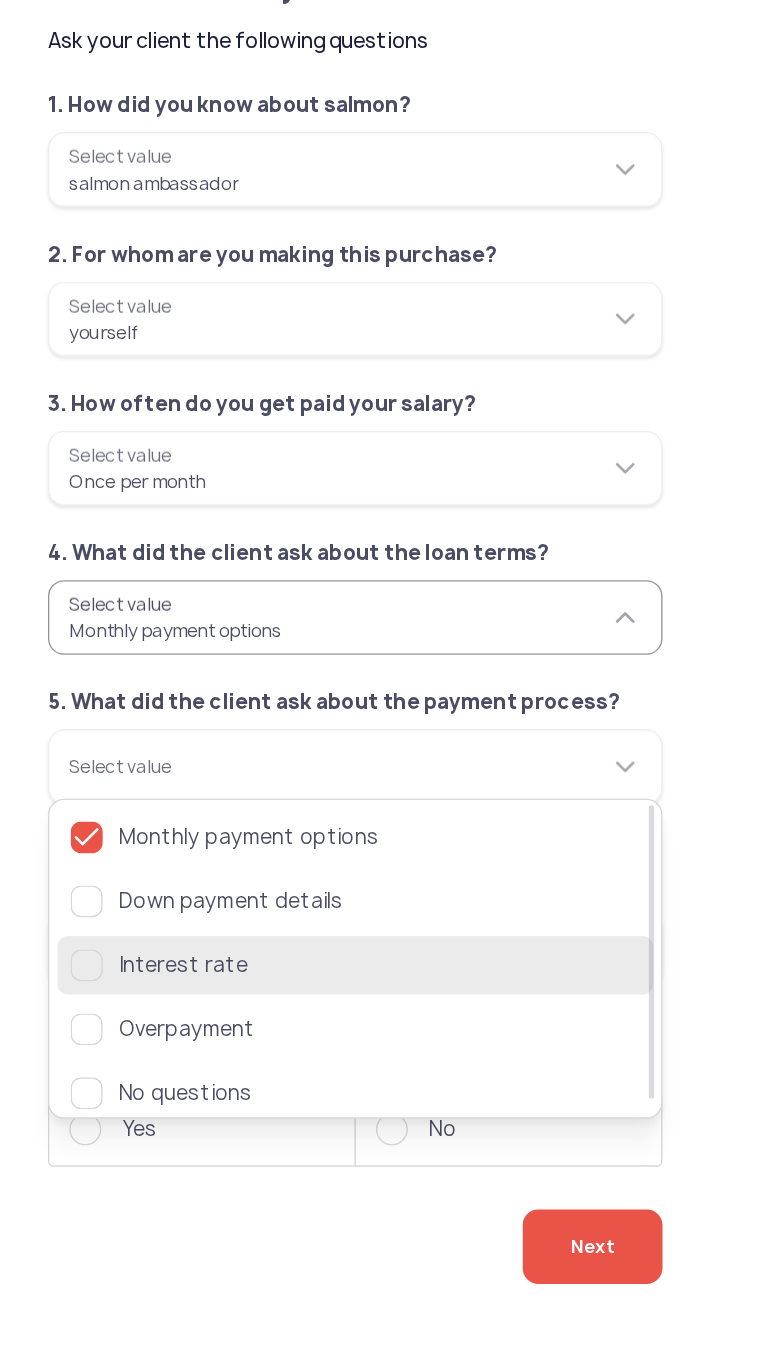 click 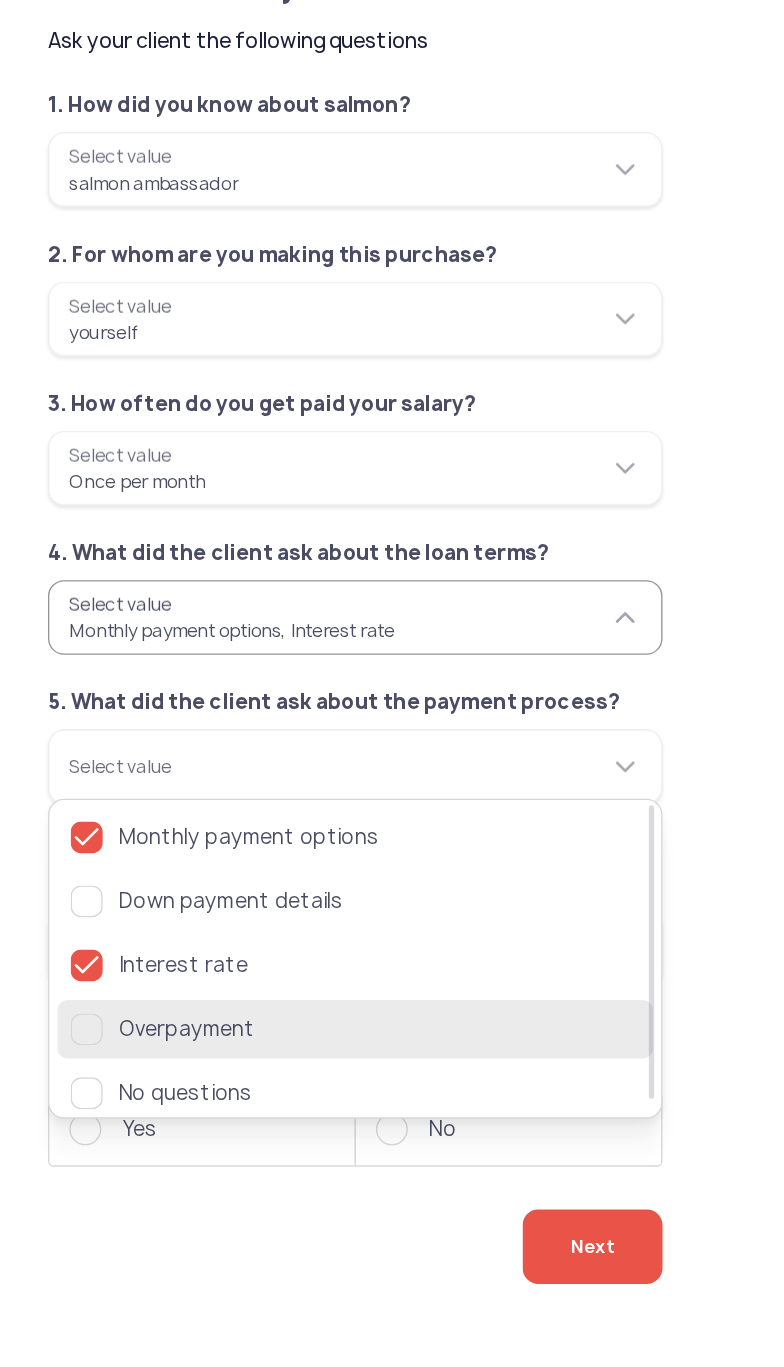 click 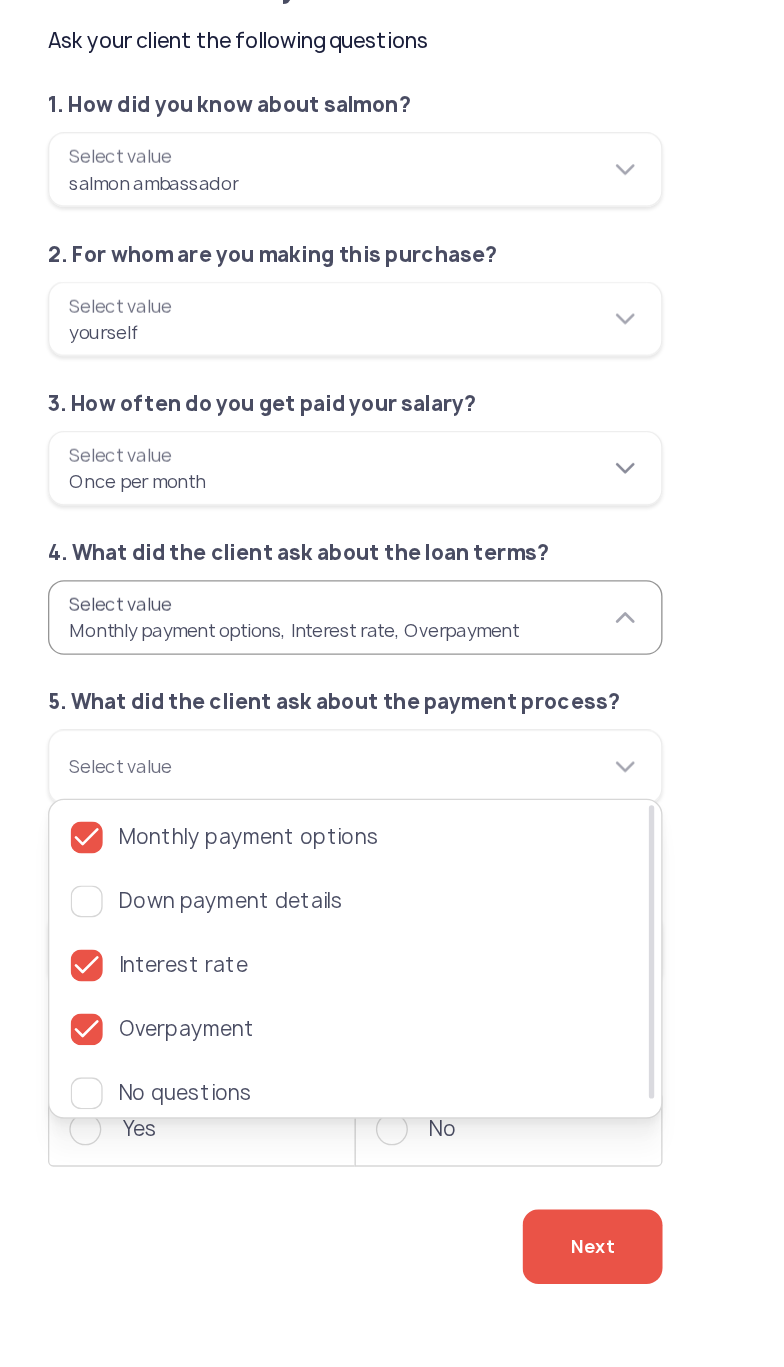 click on "**********" at bounding box center [266, 460] 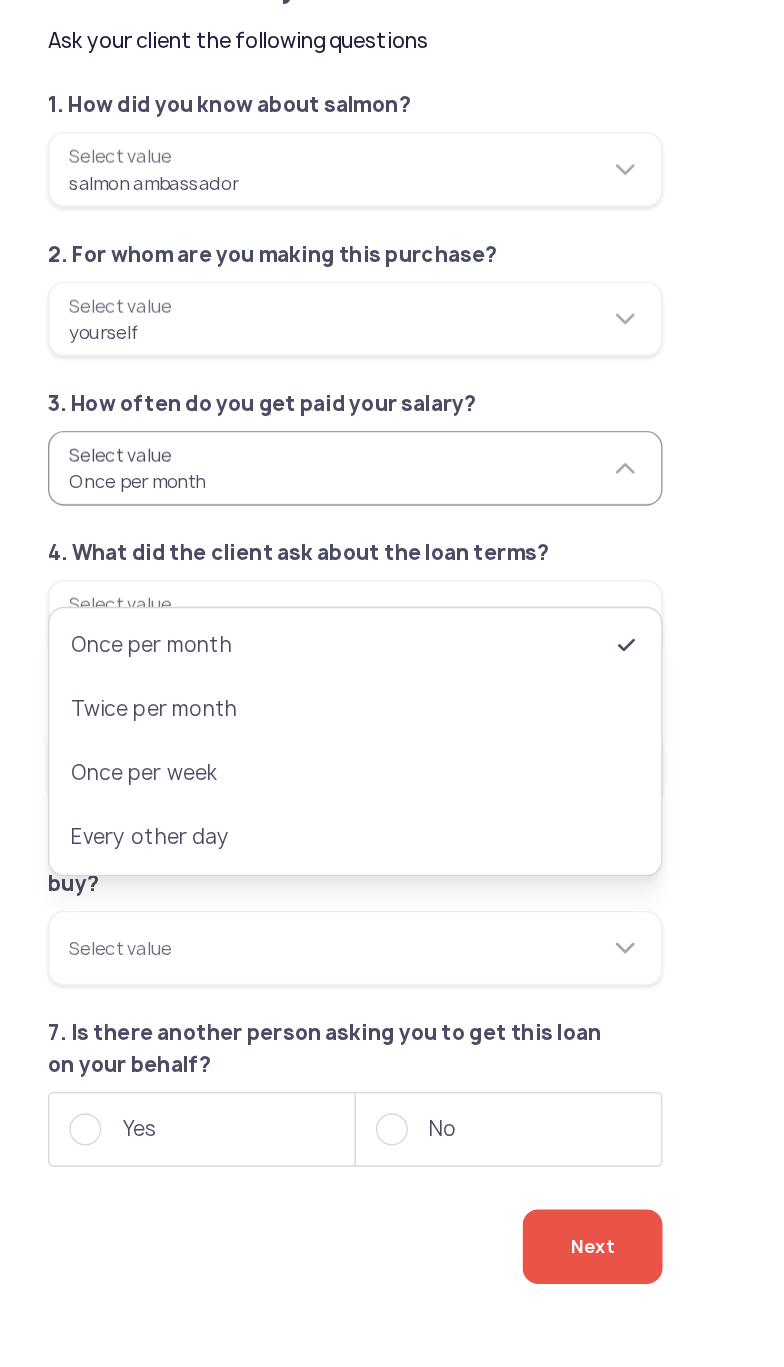 click on "Select value" 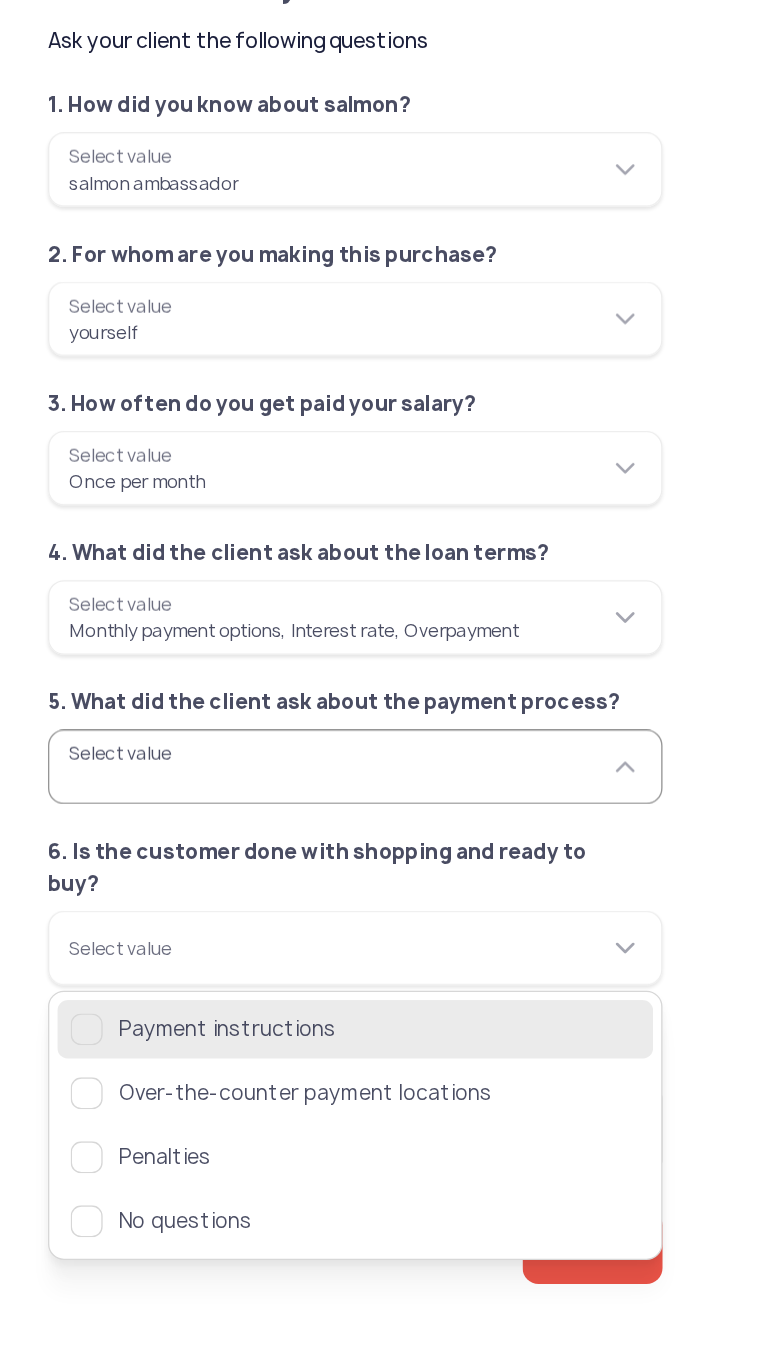click 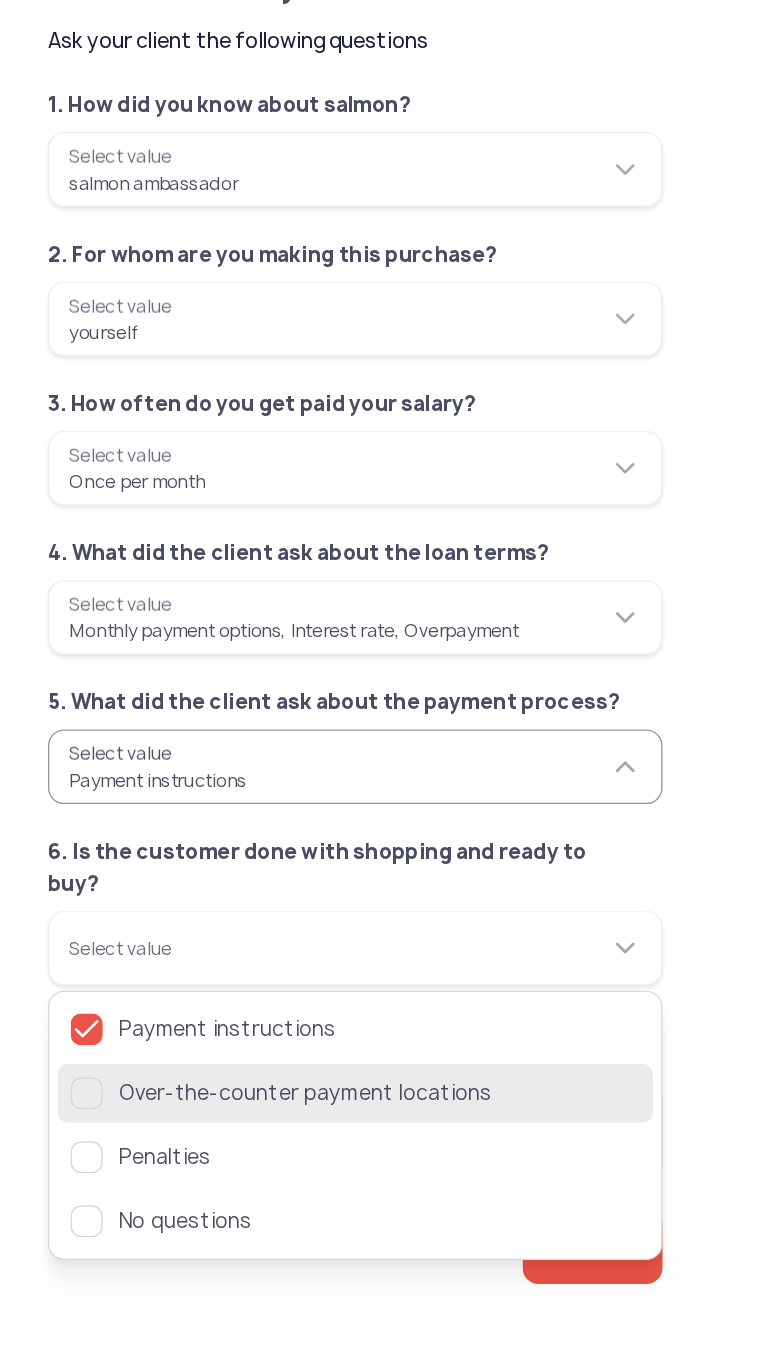 click 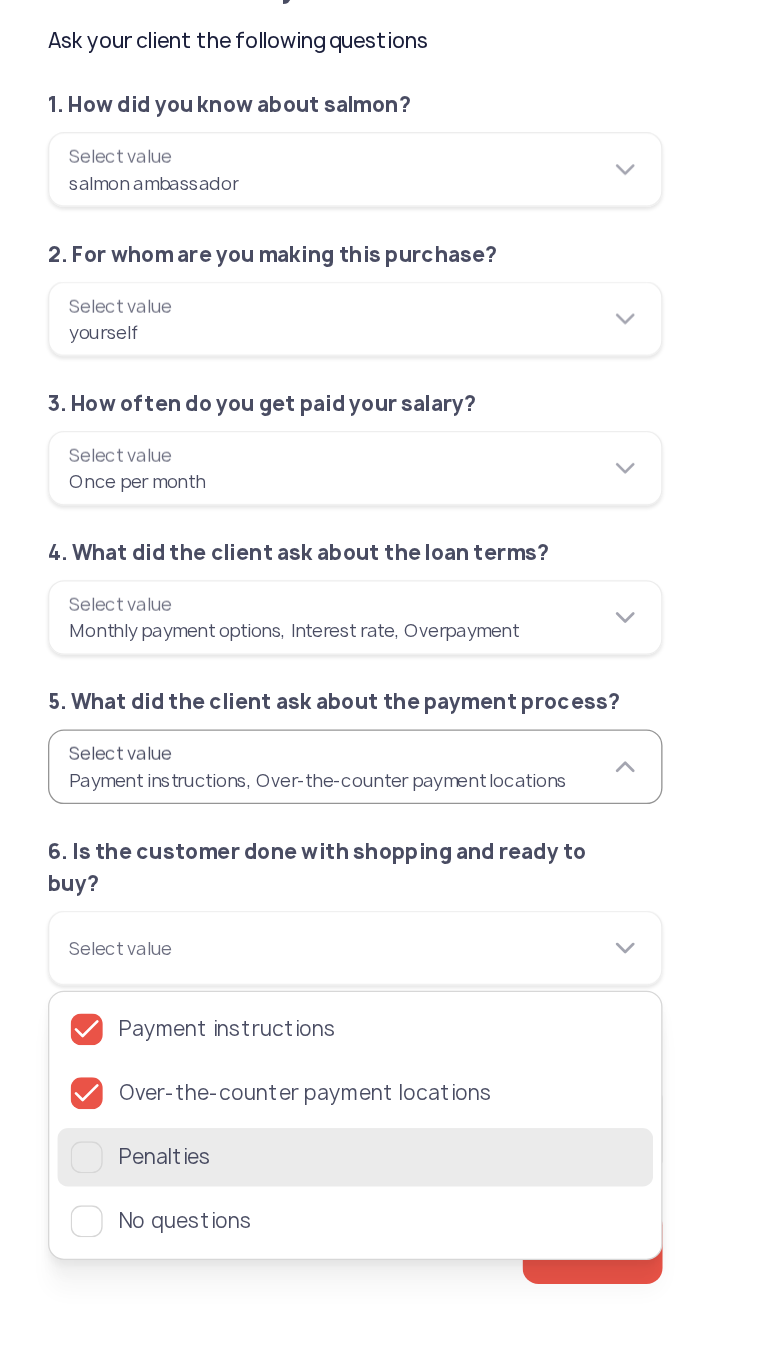 click 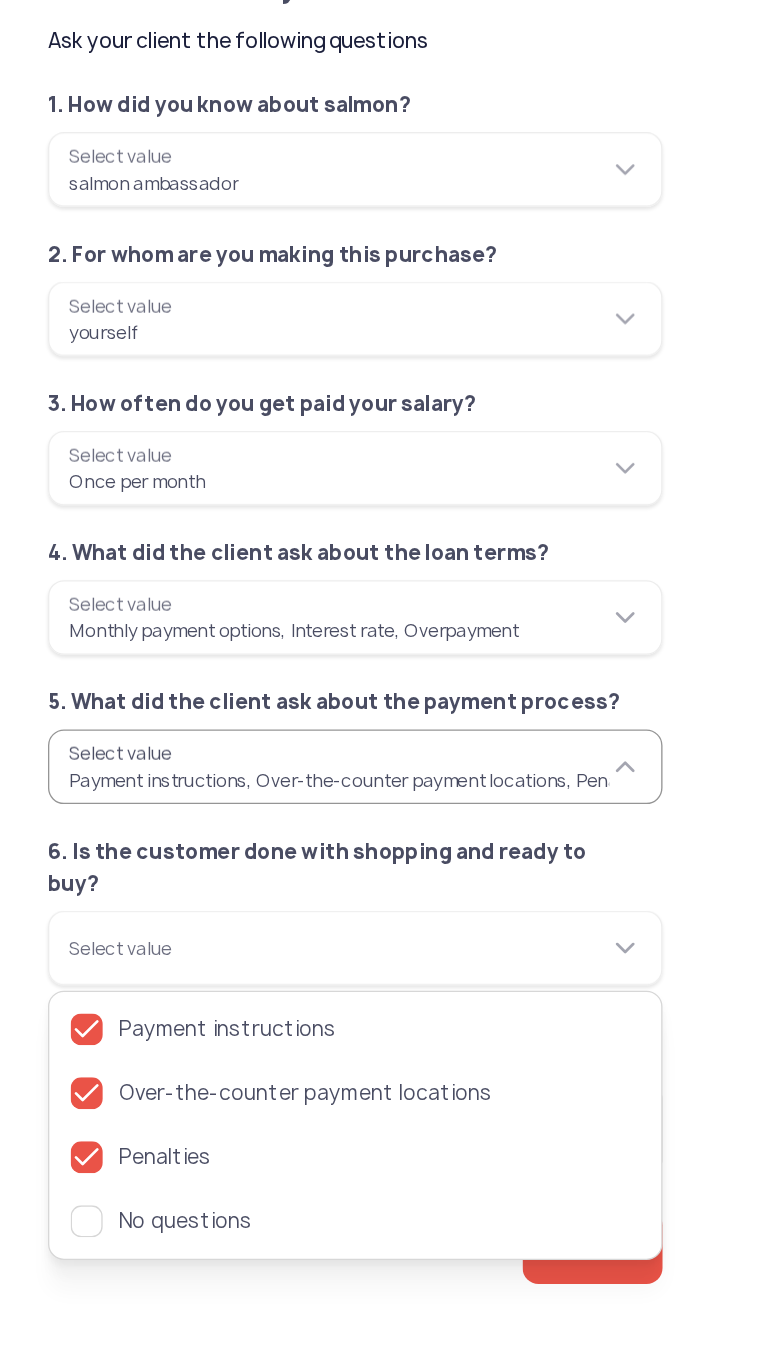 click on "Next" 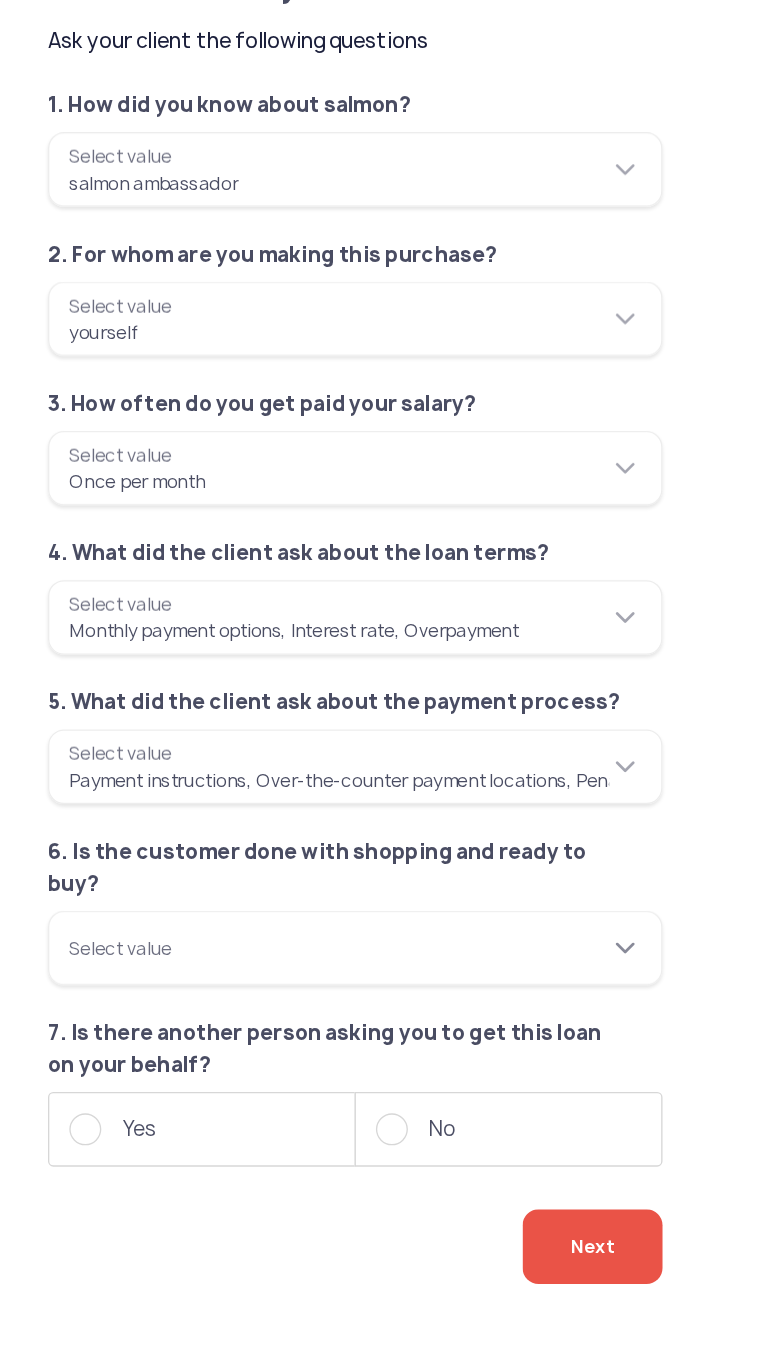 click on "Select value" at bounding box center [266, 820] 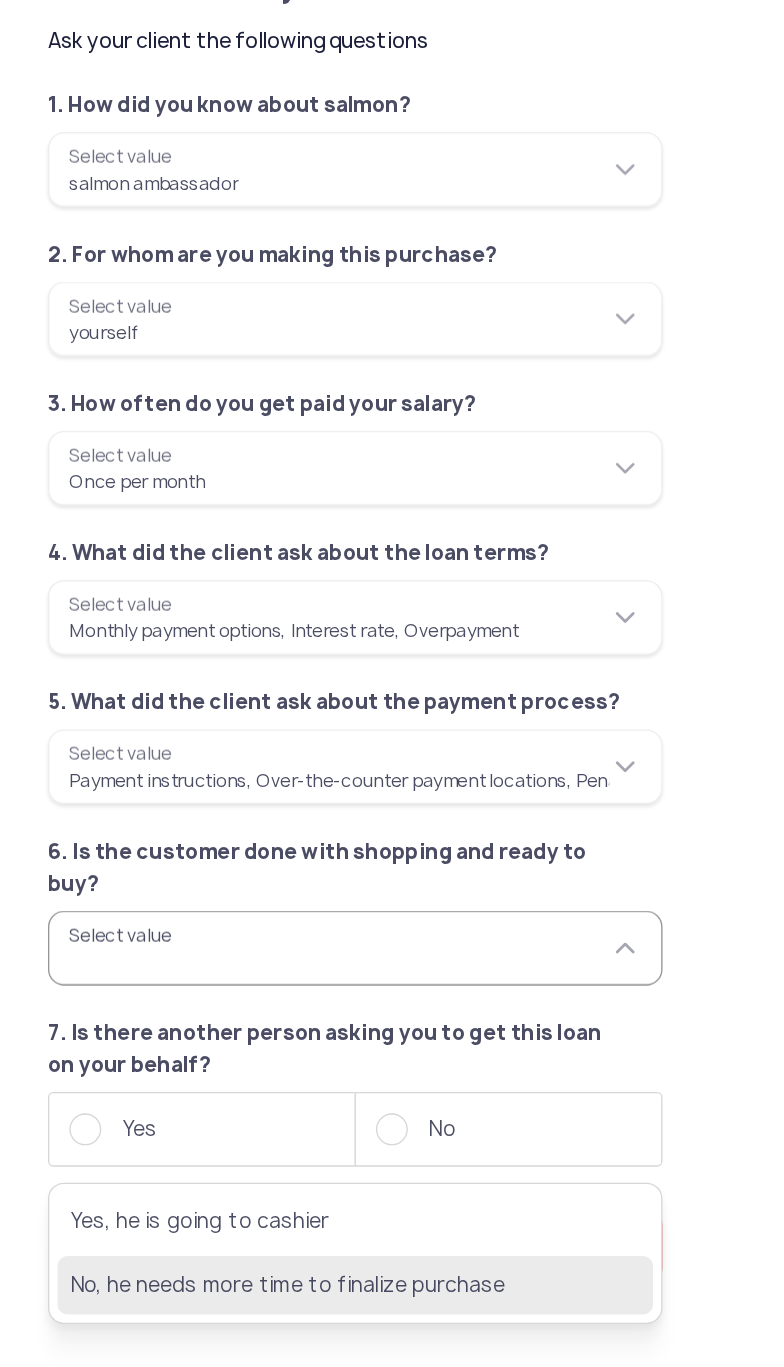 click on "No, he needs more time to finalize purchase" 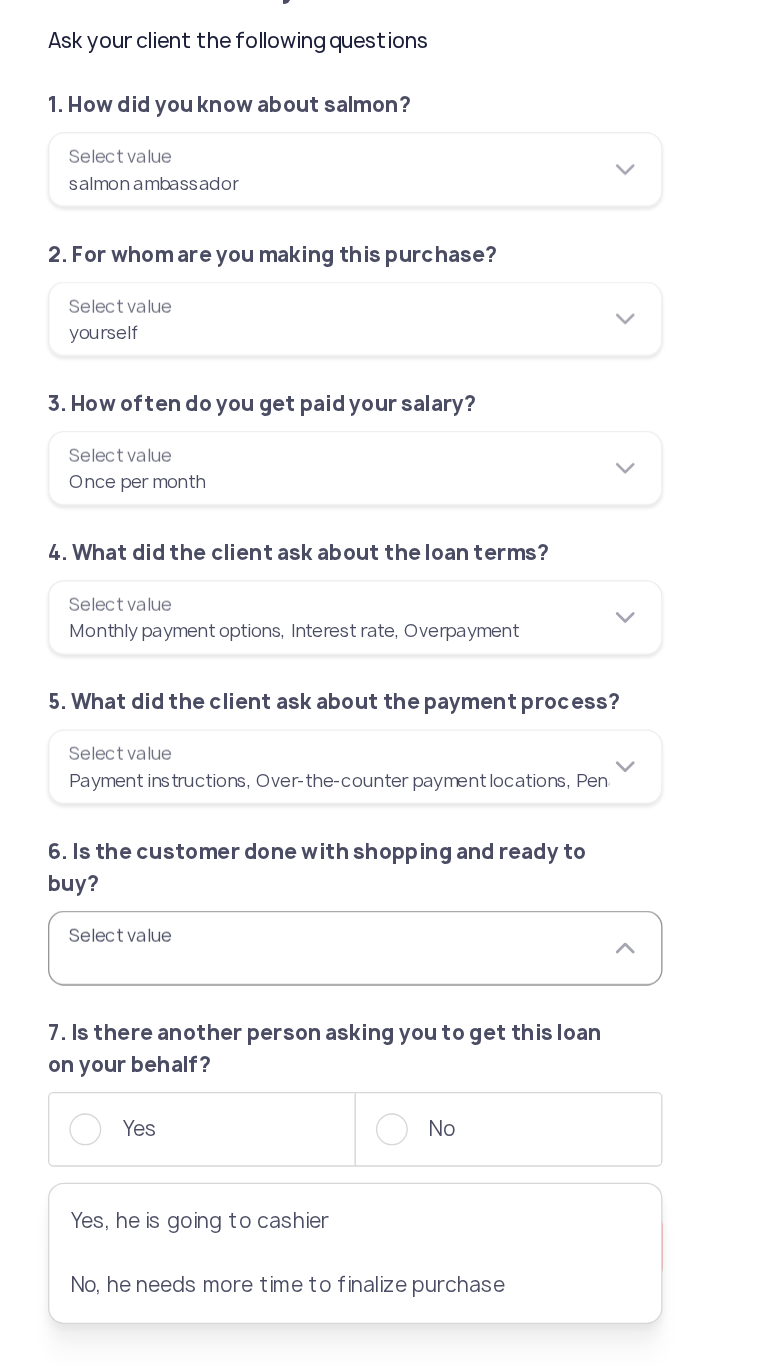 type on "**********" 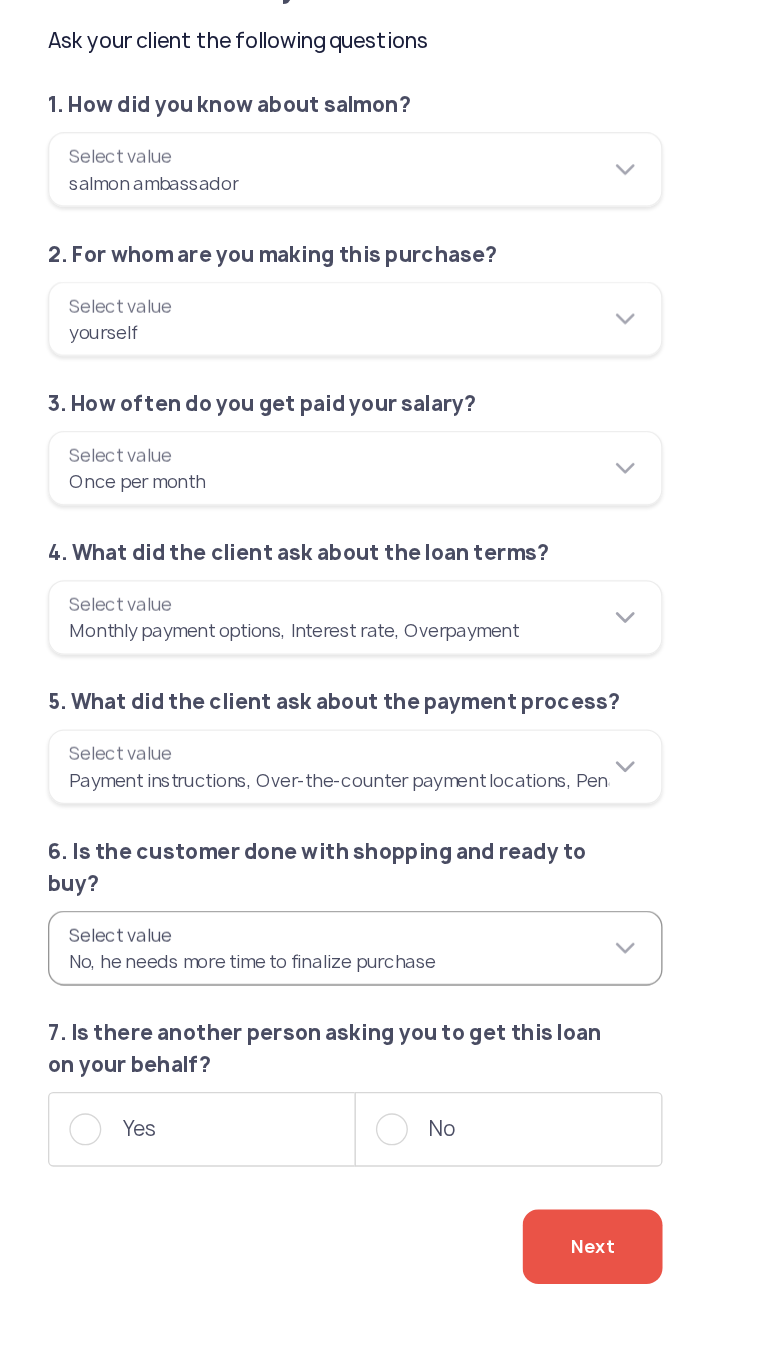 click on "No" 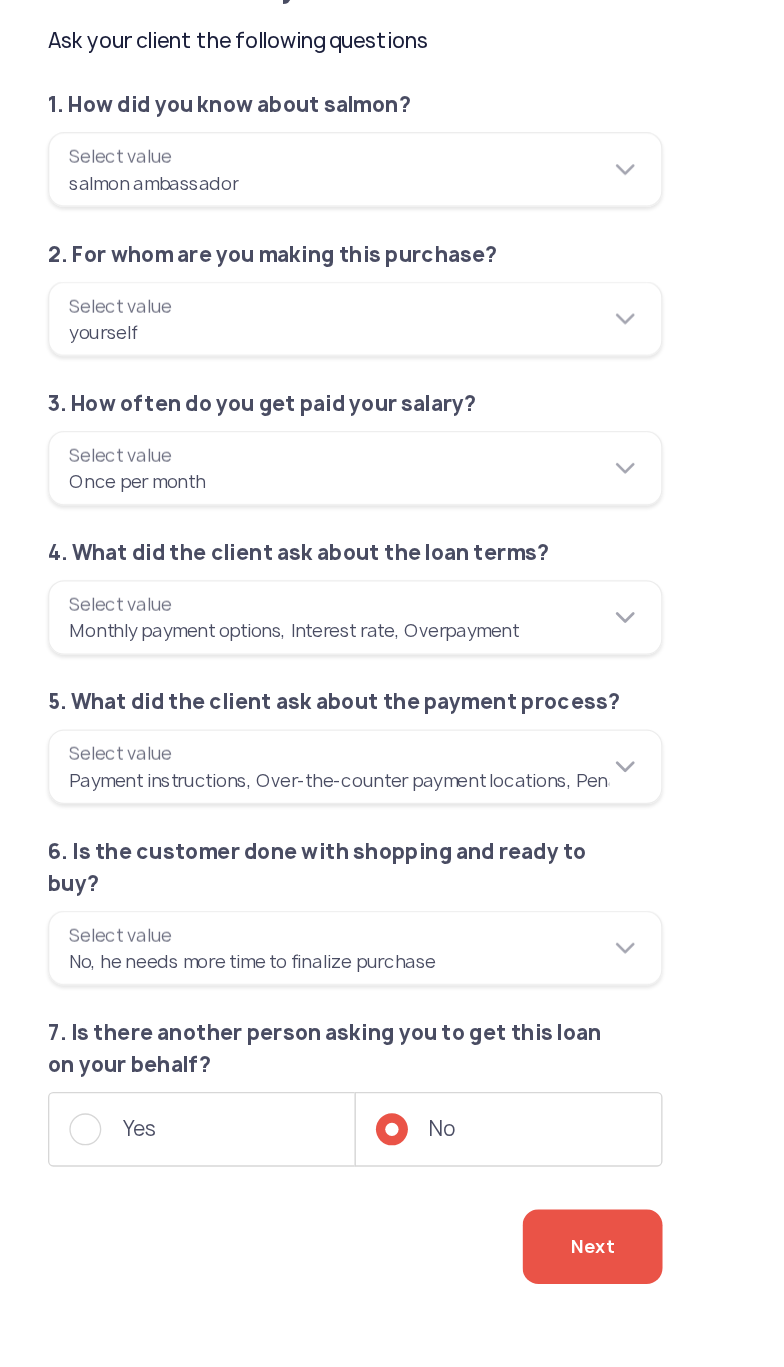 click on "Next" 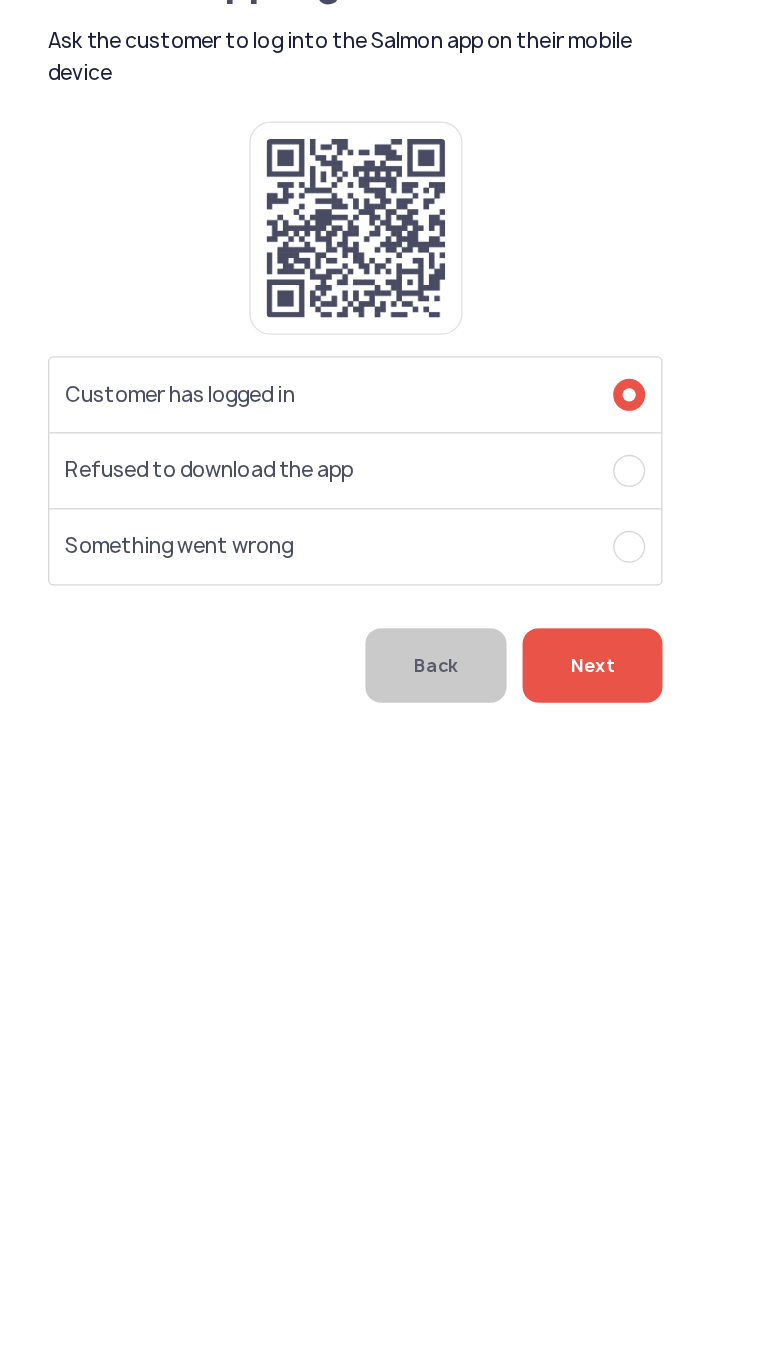 click on "SMDS SM [CITY] [STREET], [CITY] [STATE] Loan calculator Loan applications FAQs Refund P  Salmon app log in   Cancel application  Ask the customer to log into the Salmon app on their mobile device P
Verified agent Full name [FIRST] [LAST] Telephone number [PHONE] E-mail [EMAIL] Log out  Salmon app log in   Cancel application  Ask the customer to log into the Salmon app on their mobile device Customer has logged in Refused to download the app Something went wrong  Back   Next" at bounding box center (392, 683) 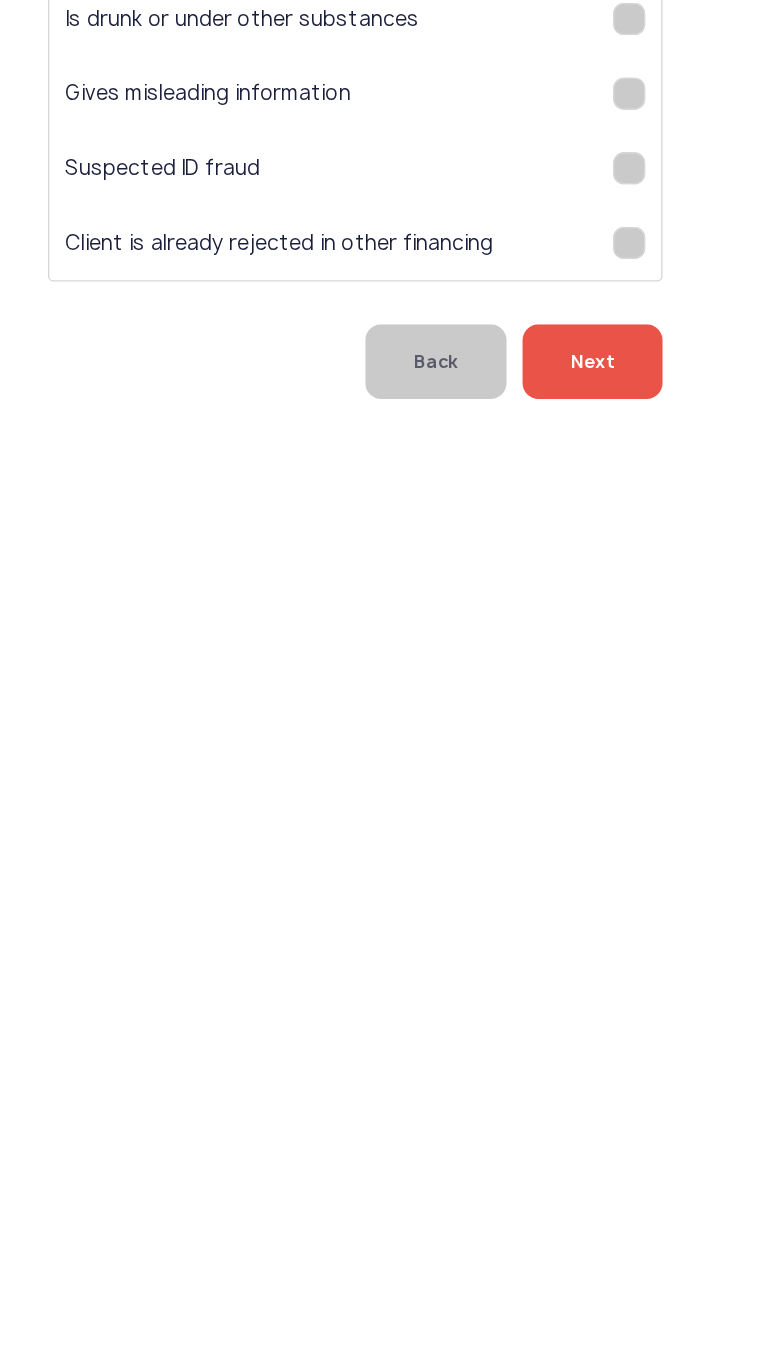 click on "Next" 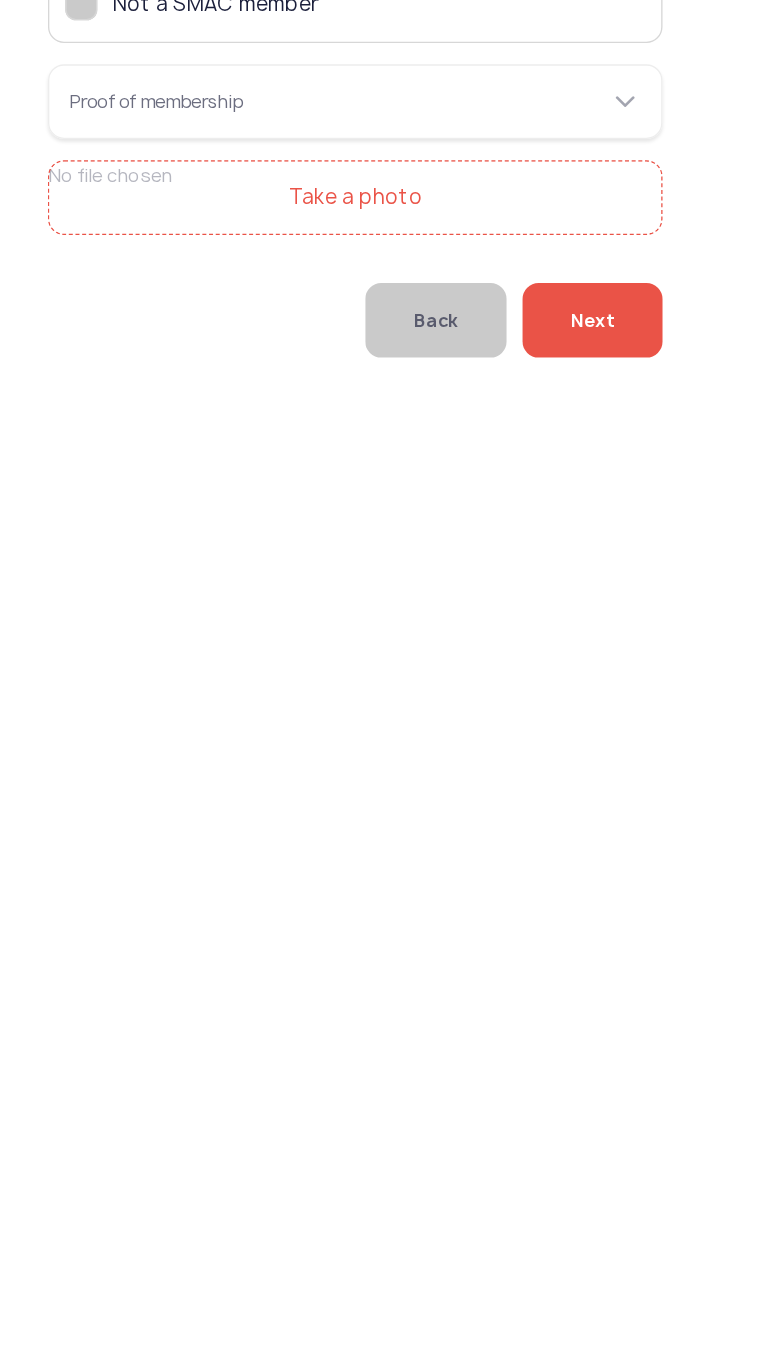 click on "Not a SMAC member   Proof of membership   Take a photo" 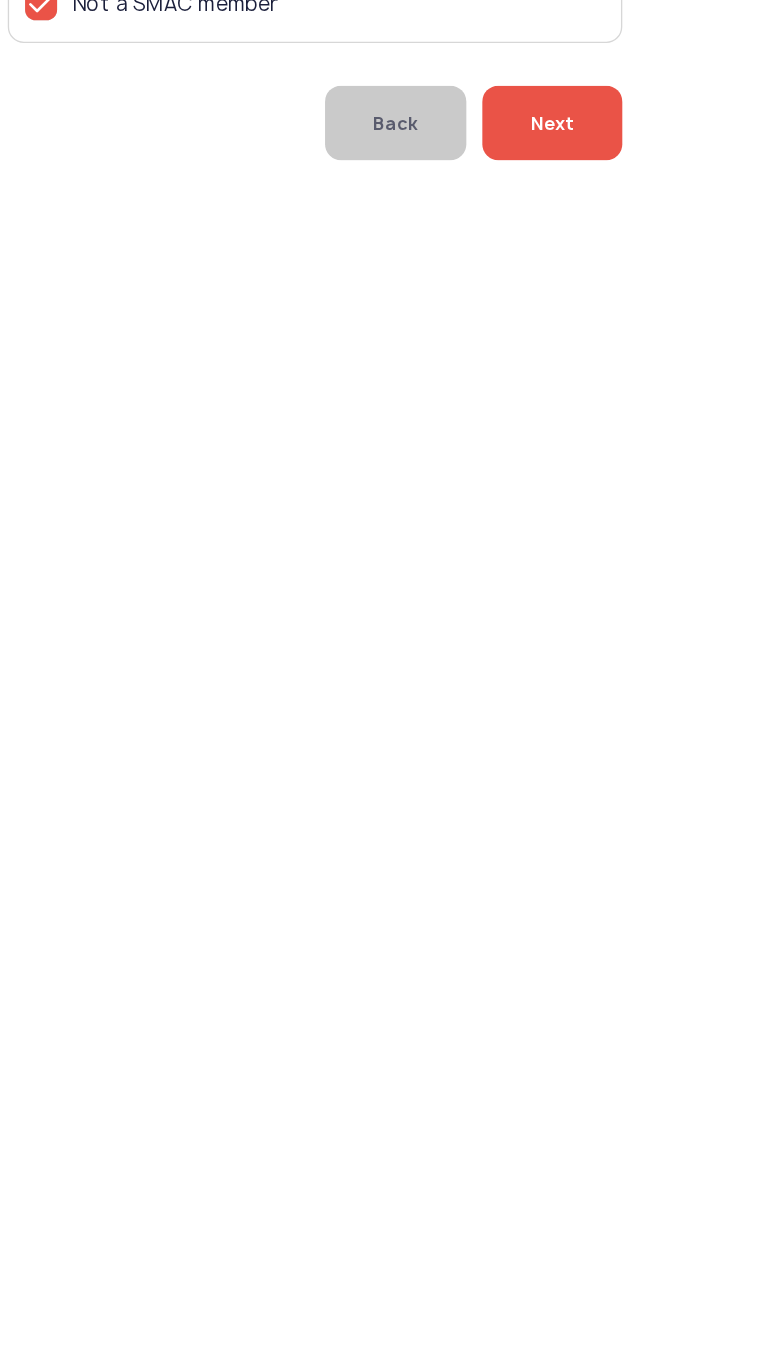 click on "Next" 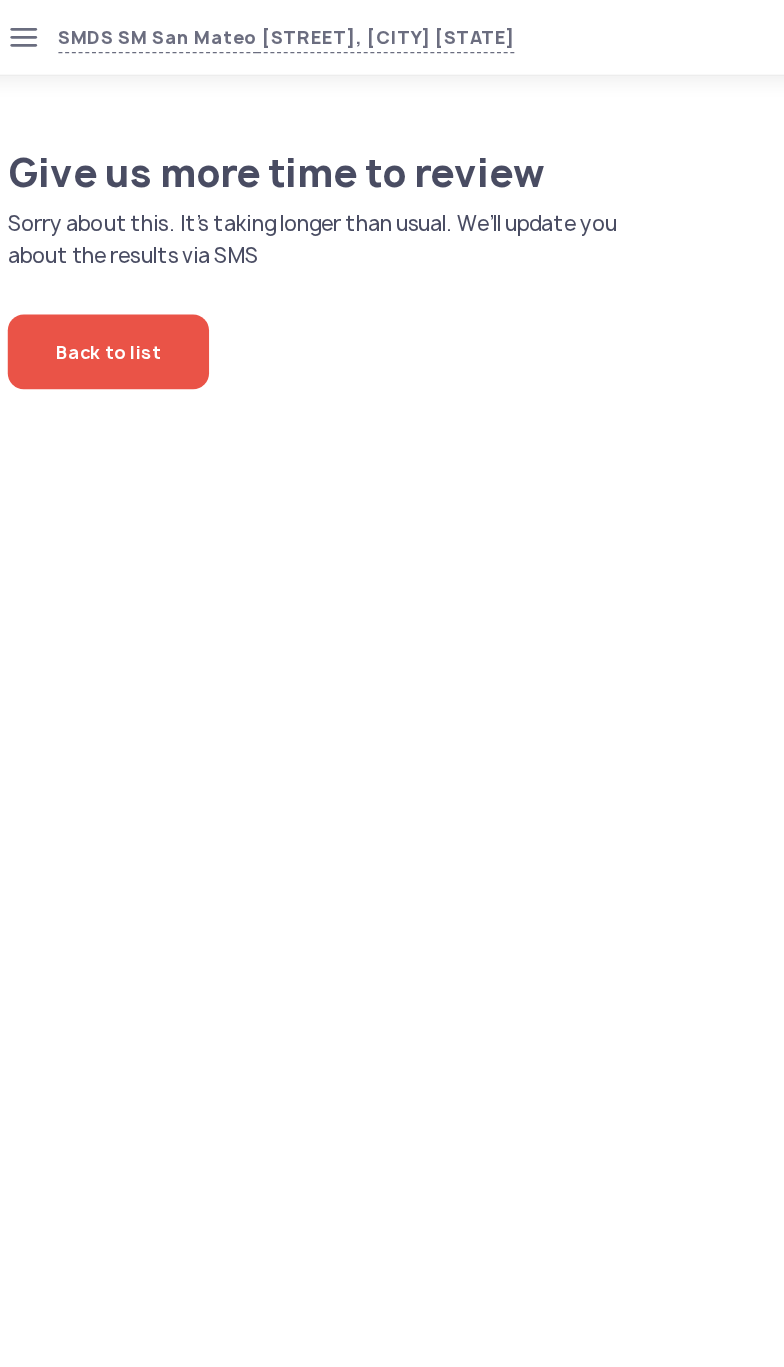 click on "SMDS SM [CITY] [STREET], [CITY] [STATE] Loan calculator Loan applications FAQs Refund P P
Verified agent Full name [FIRST] [LAST] Telephone number [PHONE] E-mail [EMAIL] Log out Give us more time to review Sorry about this. It’s taking longer than usual. We’ll update you about the results via SMS  Back to list" at bounding box center [392, 683] 